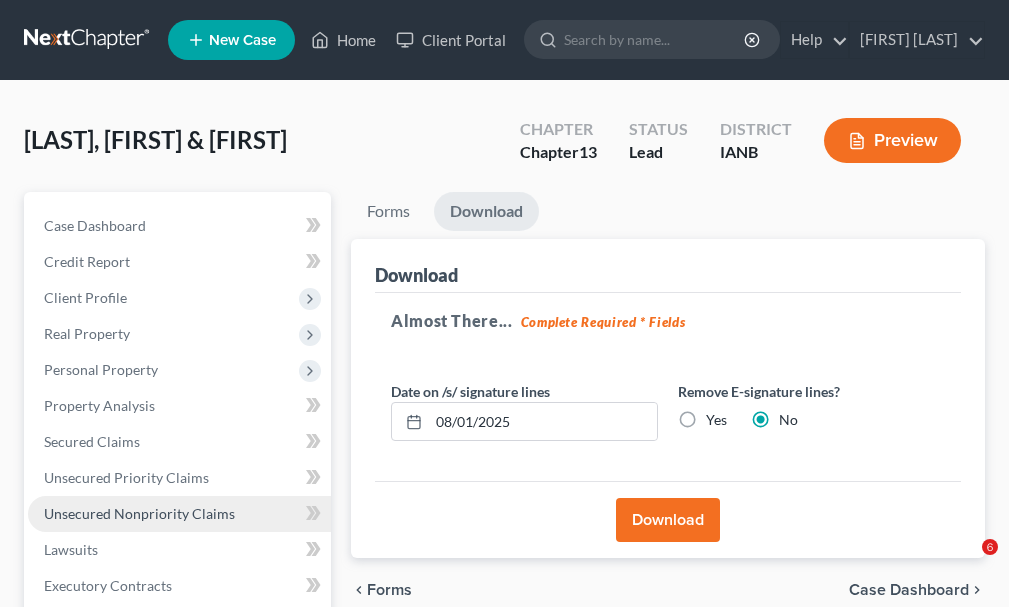 scroll, scrollTop: 0, scrollLeft: 0, axis: both 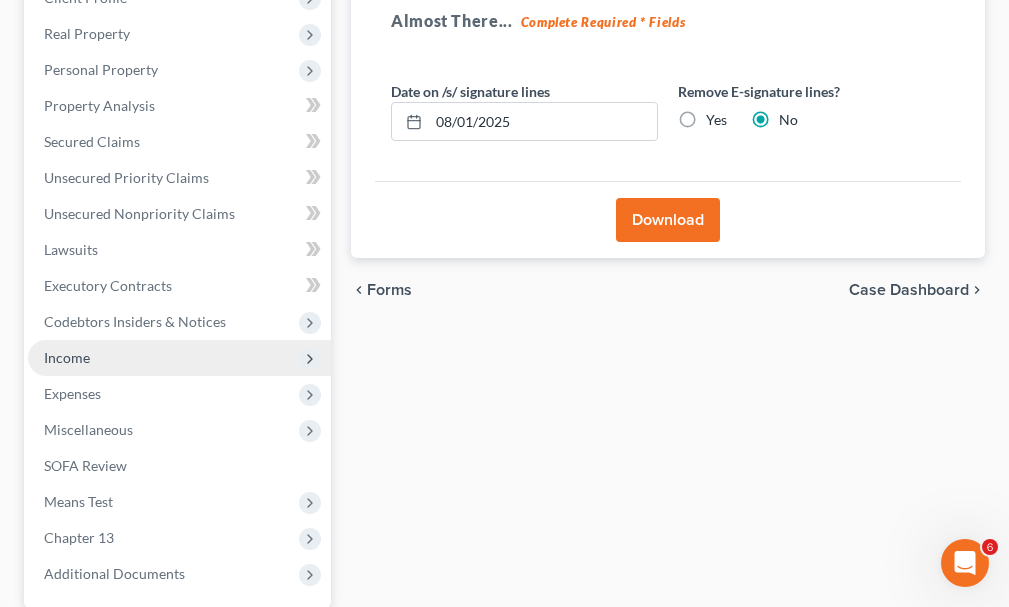 click on "Income" at bounding box center [67, 357] 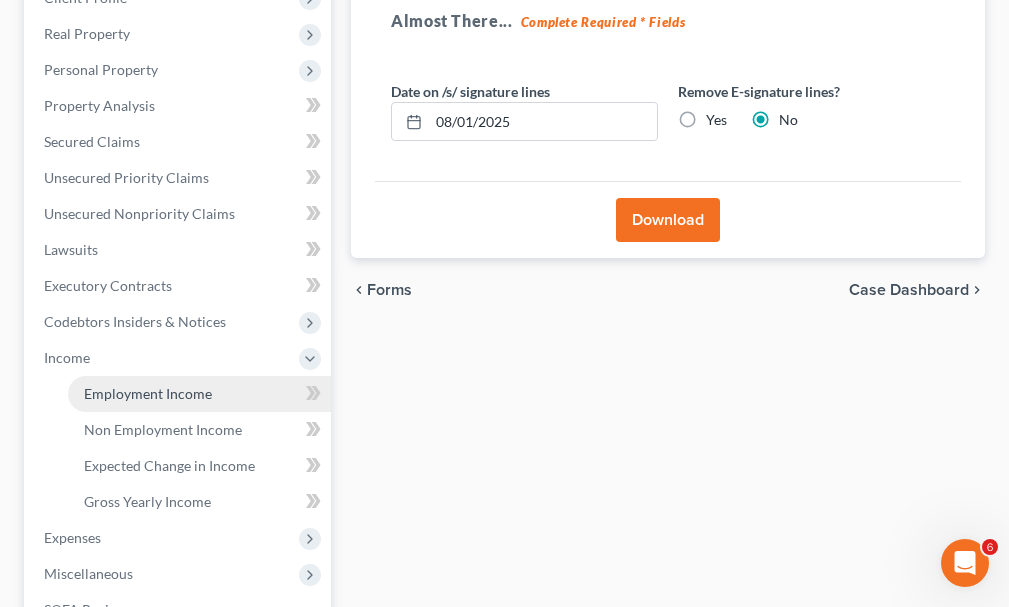 click on "Employment Income" at bounding box center [148, 393] 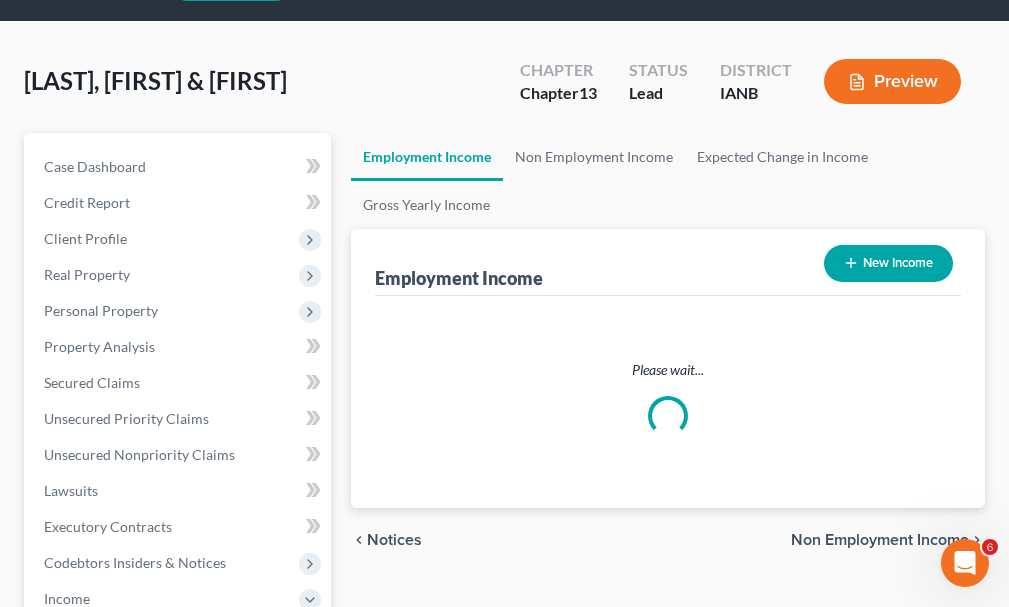 scroll, scrollTop: 0, scrollLeft: 0, axis: both 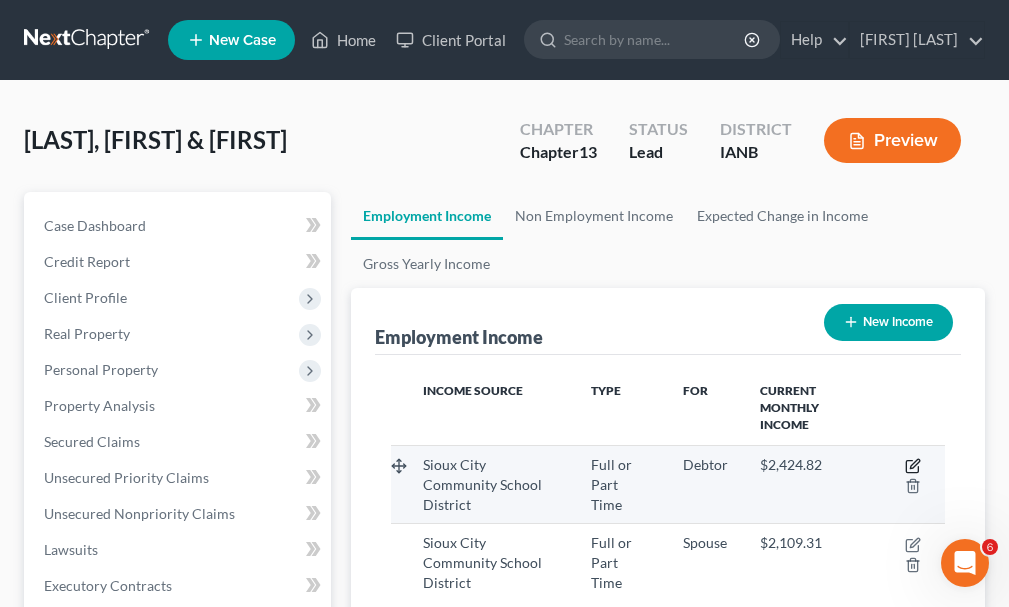 click 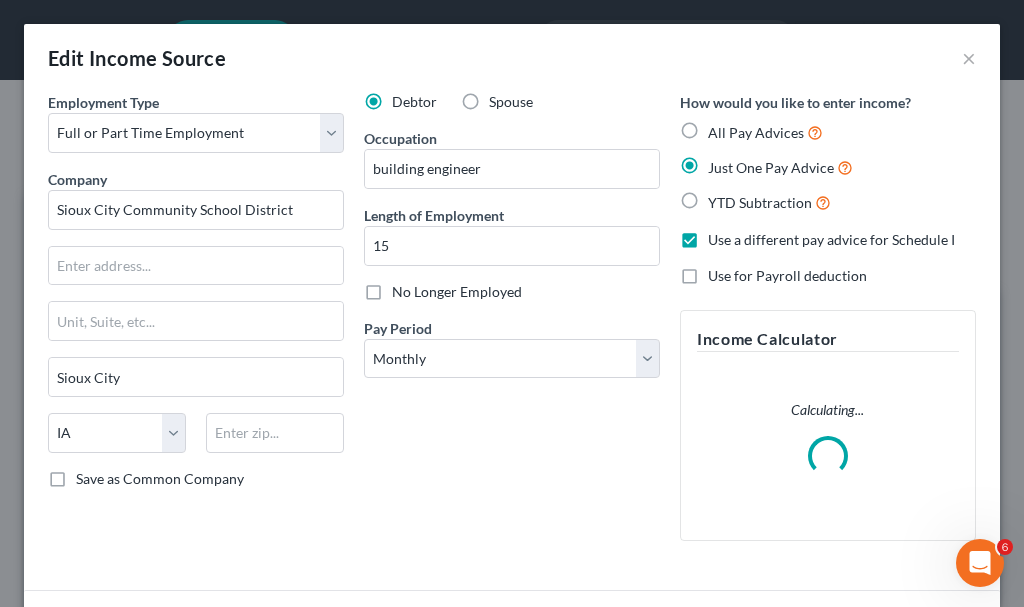 scroll, scrollTop: 999718, scrollLeft: 999396, axis: both 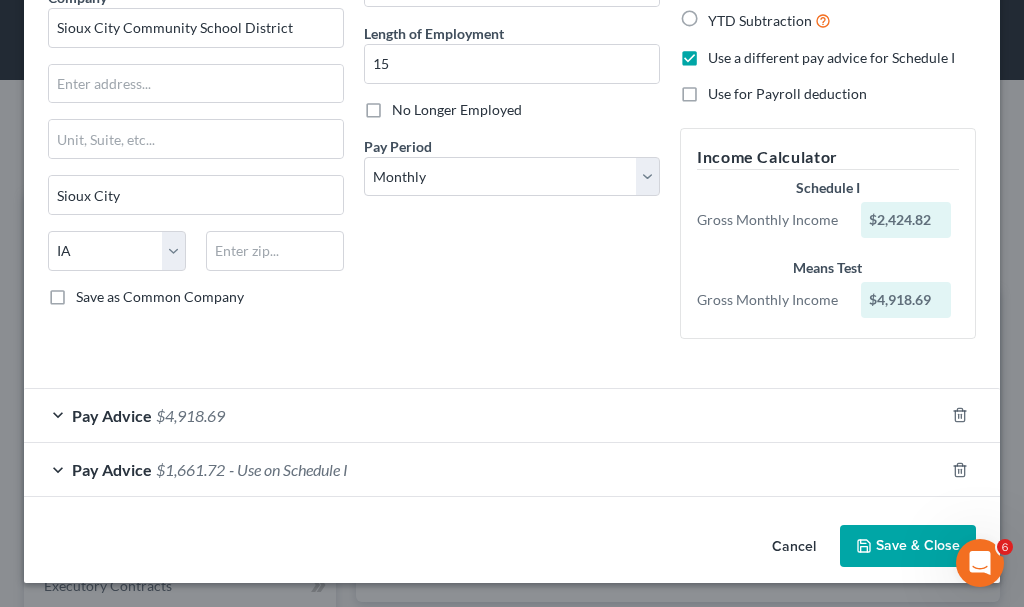 click on "$4,918.69" at bounding box center [190, 415] 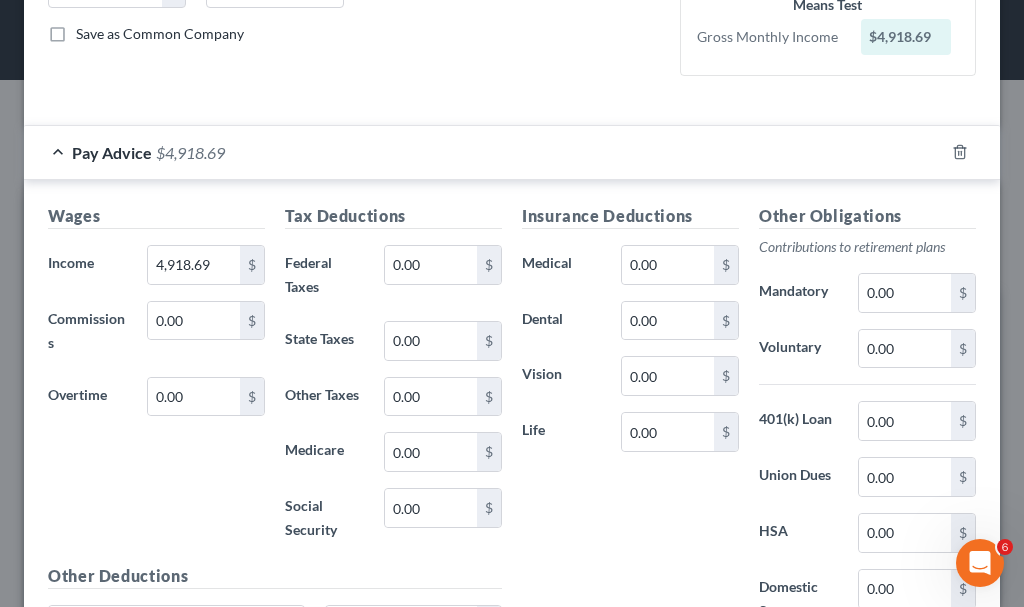 scroll, scrollTop: 400, scrollLeft: 0, axis: vertical 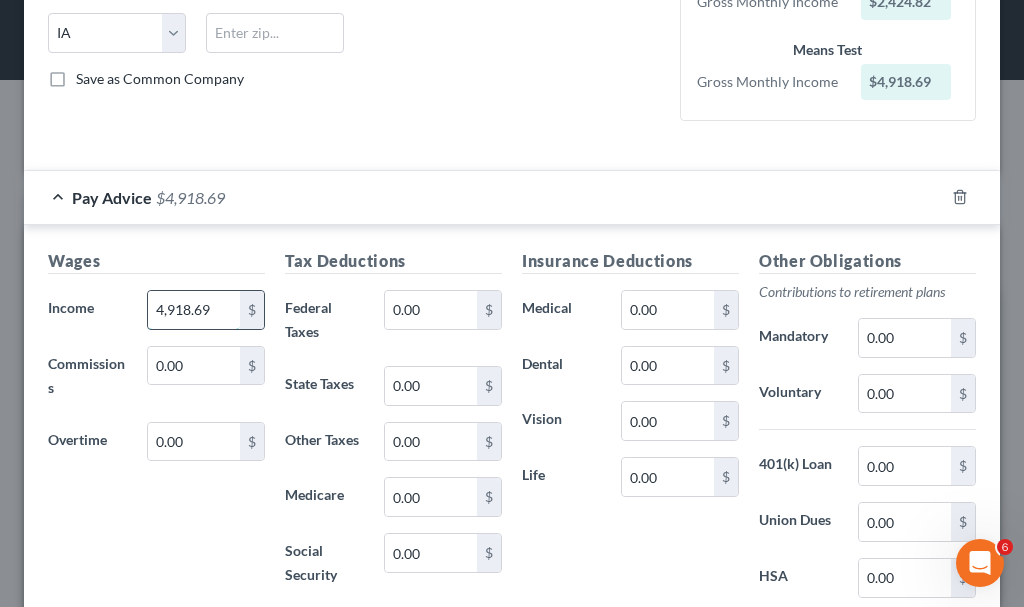 click on "4,918.69" at bounding box center [194, 310] 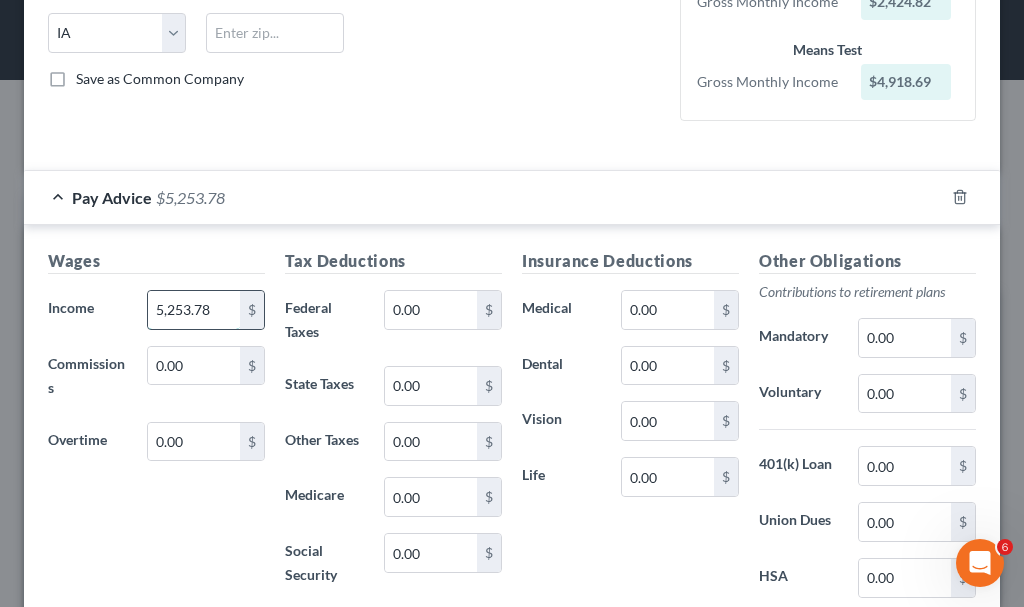 type on "5,253.78" 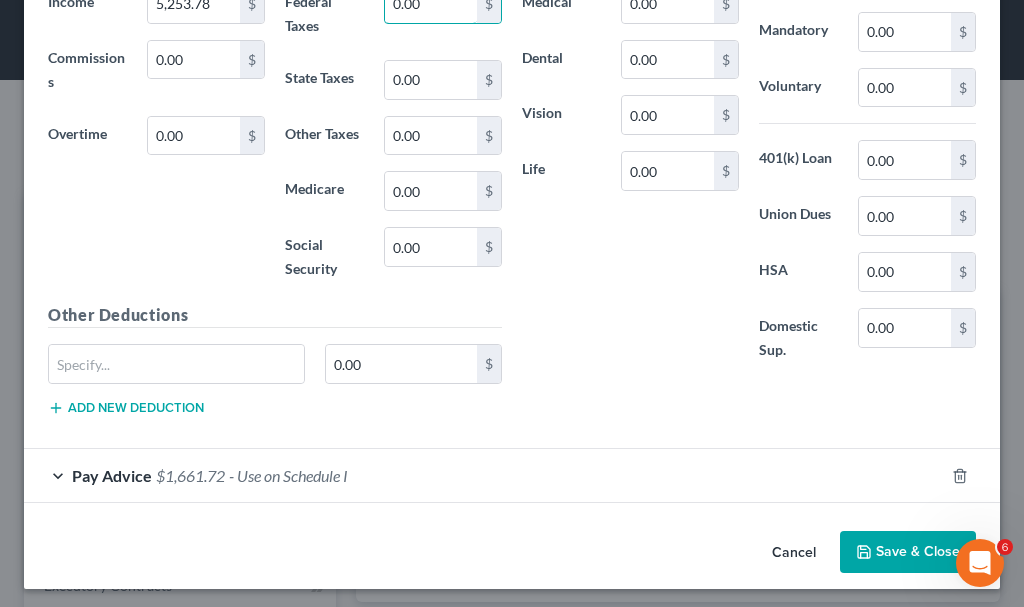 scroll, scrollTop: 712, scrollLeft: 0, axis: vertical 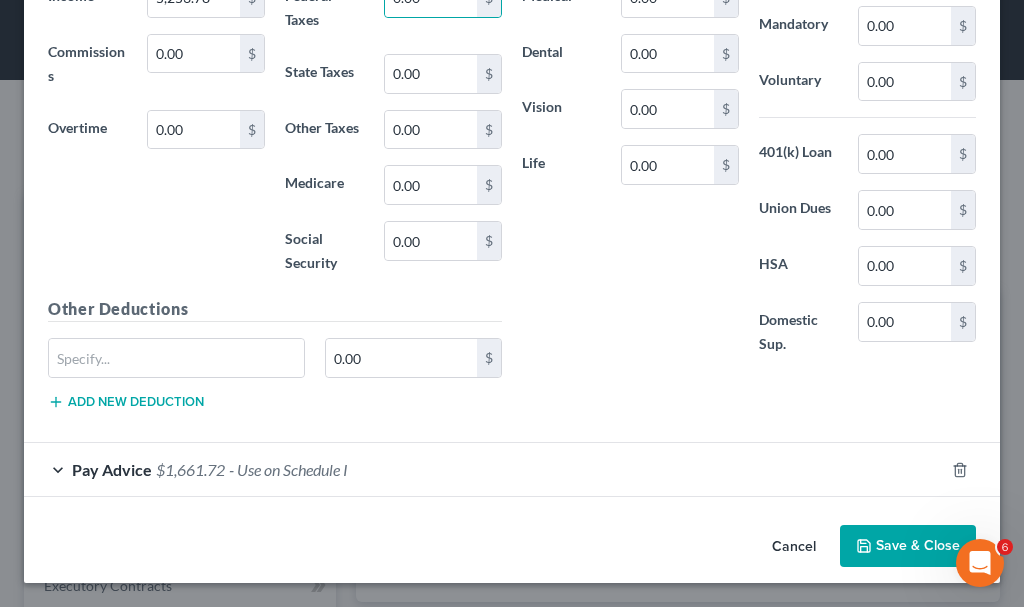 click on "- Use on Schedule I" at bounding box center (288, 469) 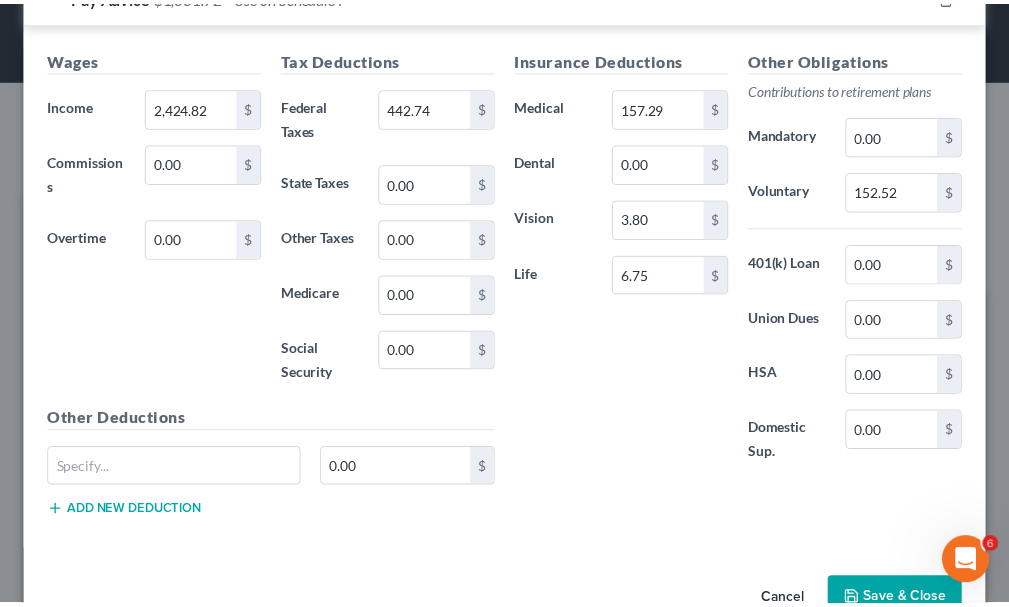 scroll, scrollTop: 1241, scrollLeft: 0, axis: vertical 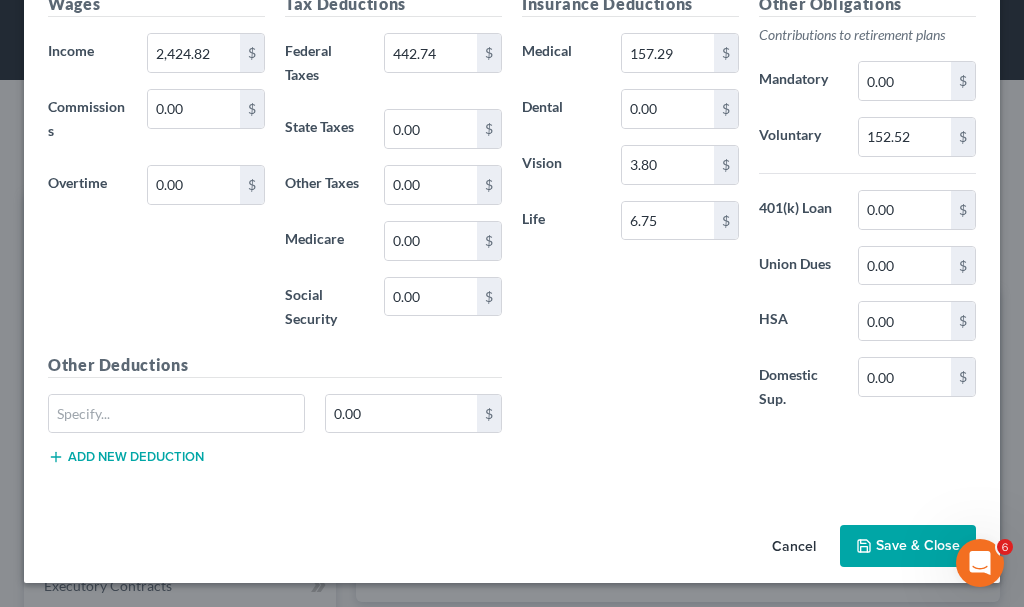 click on "Cancel" at bounding box center (794, 547) 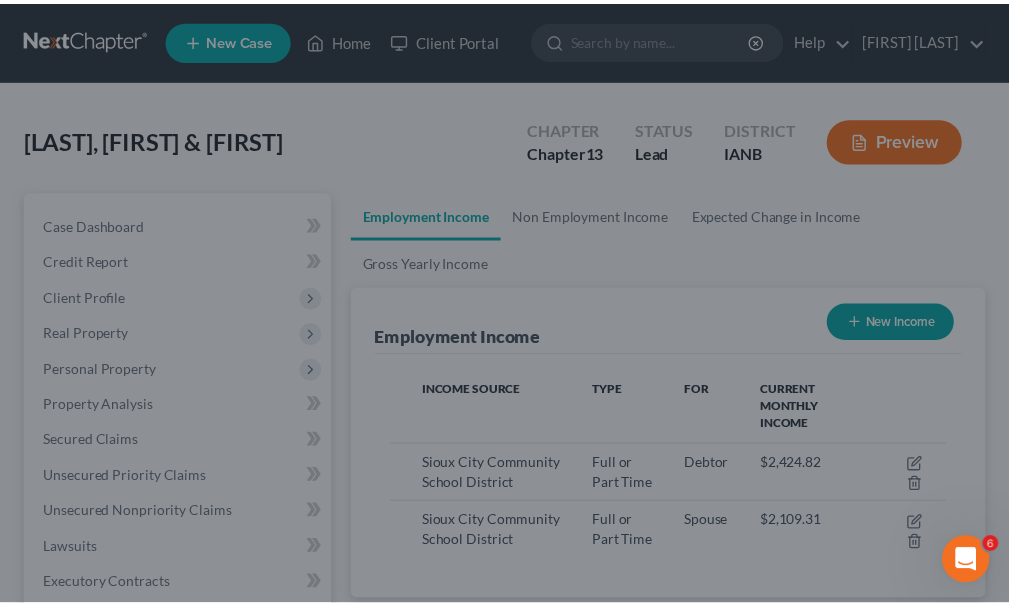 scroll, scrollTop: 277, scrollLeft: 594, axis: both 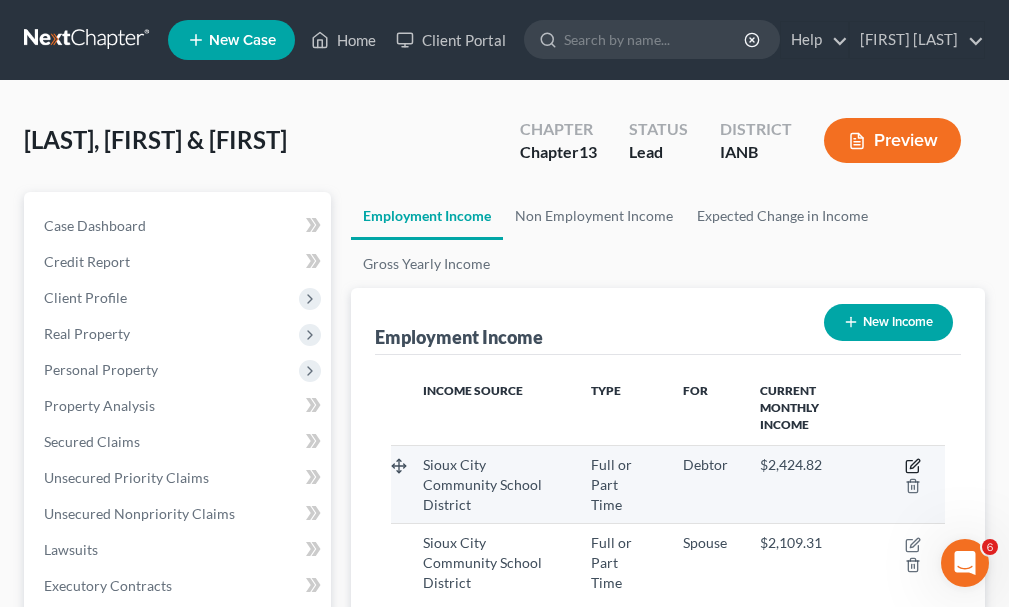 click 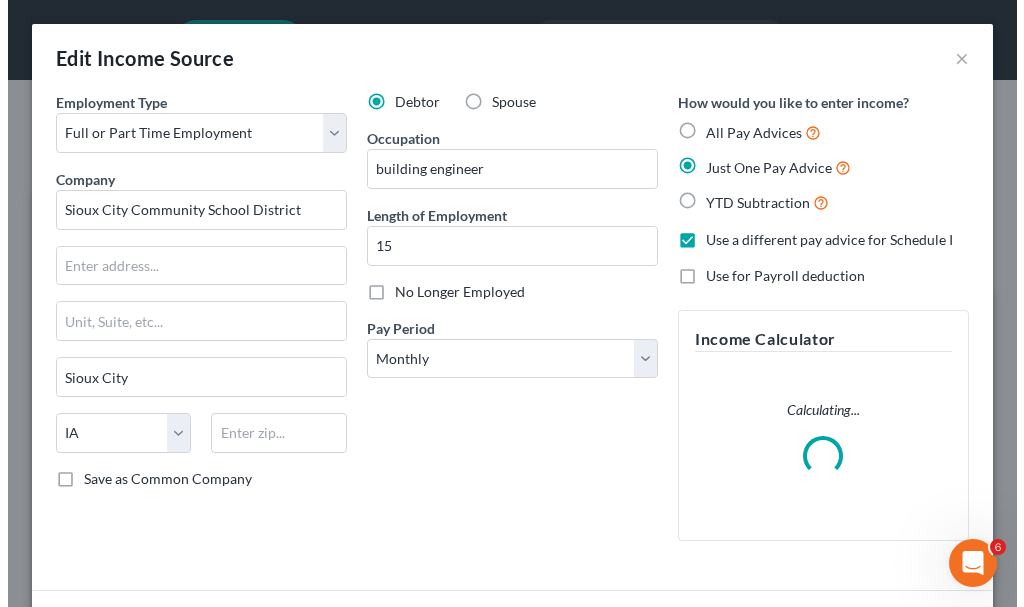 scroll, scrollTop: 999718, scrollLeft: 999396, axis: both 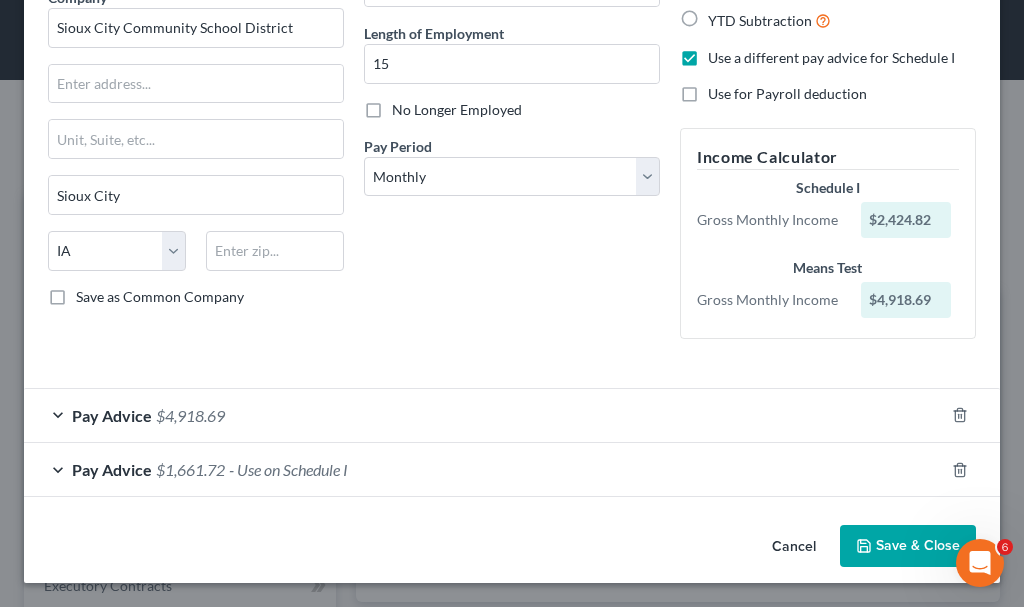 click on "$1,661.72" at bounding box center [190, 469] 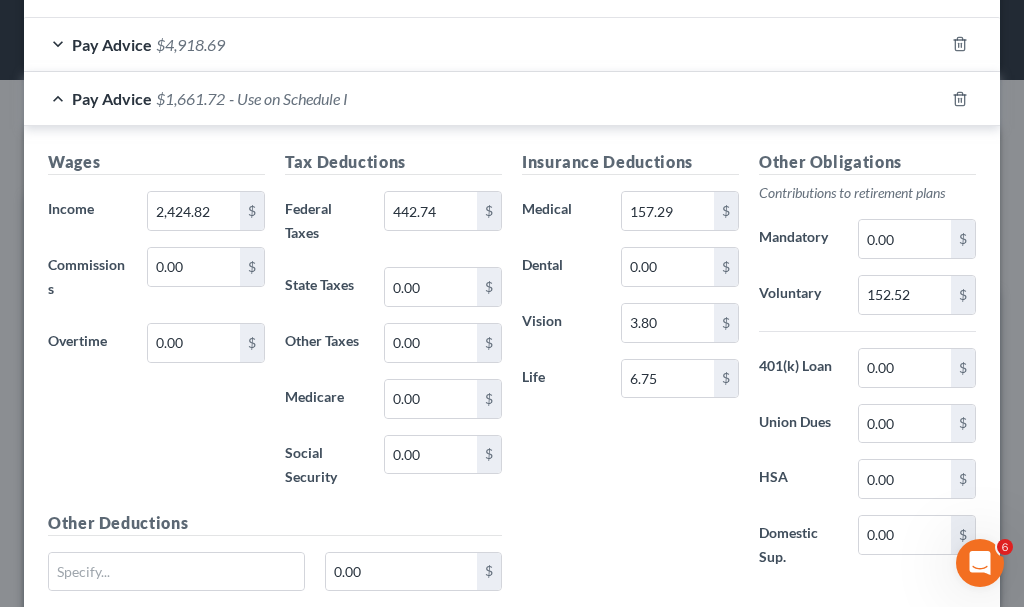 scroll, scrollTop: 602, scrollLeft: 0, axis: vertical 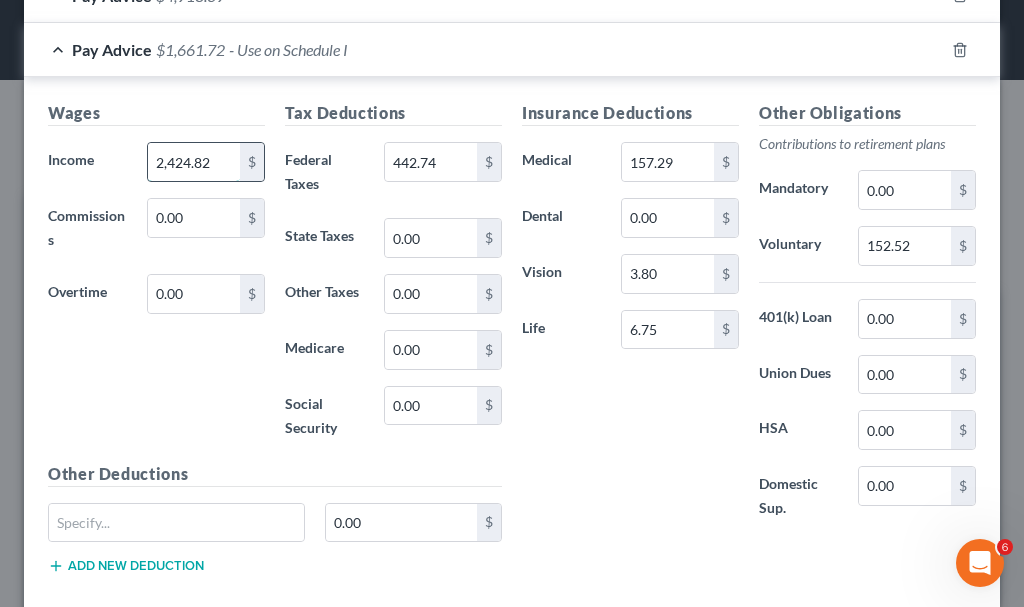 click on "2,424.82" at bounding box center (194, 162) 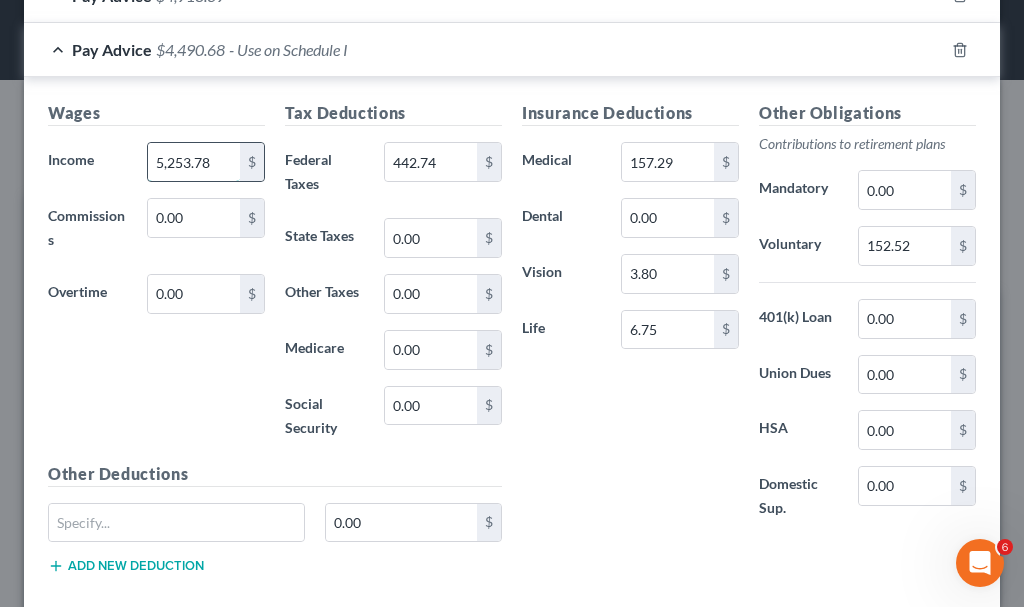 type on "5,253.78" 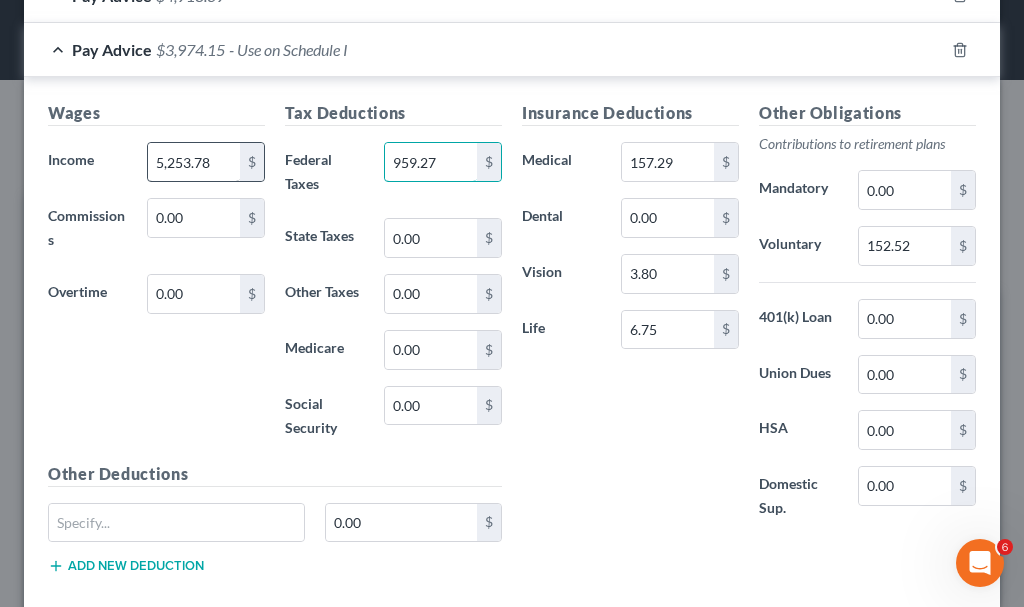 type on "959.27" 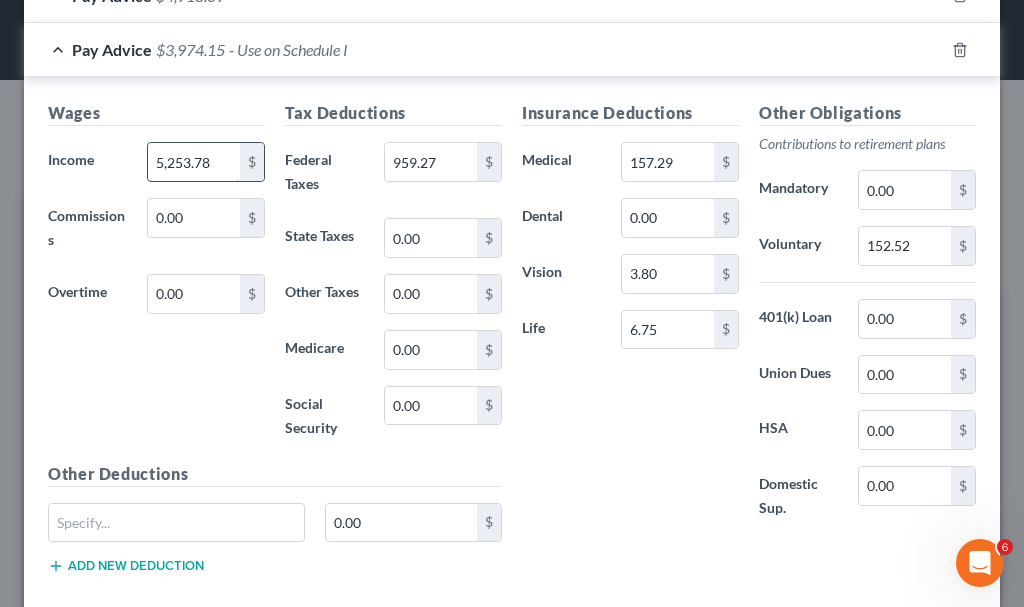 type 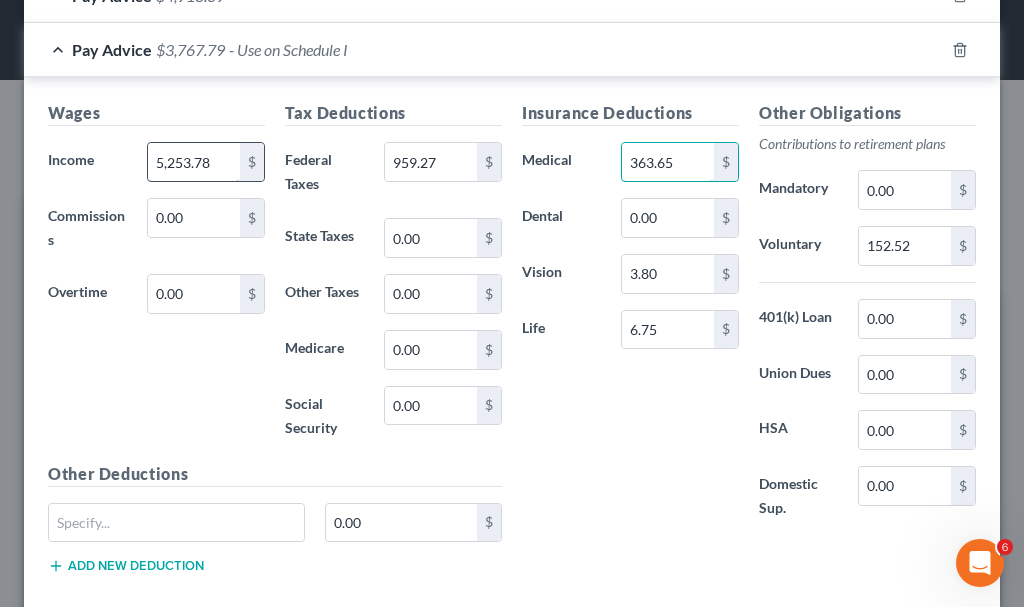 type on "363.65" 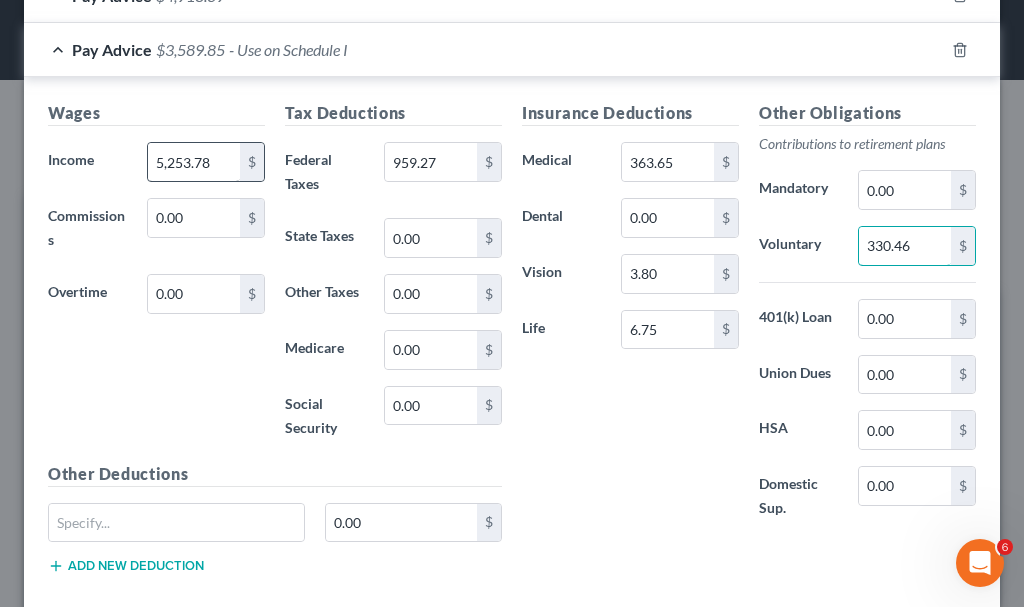 type on "330.46" 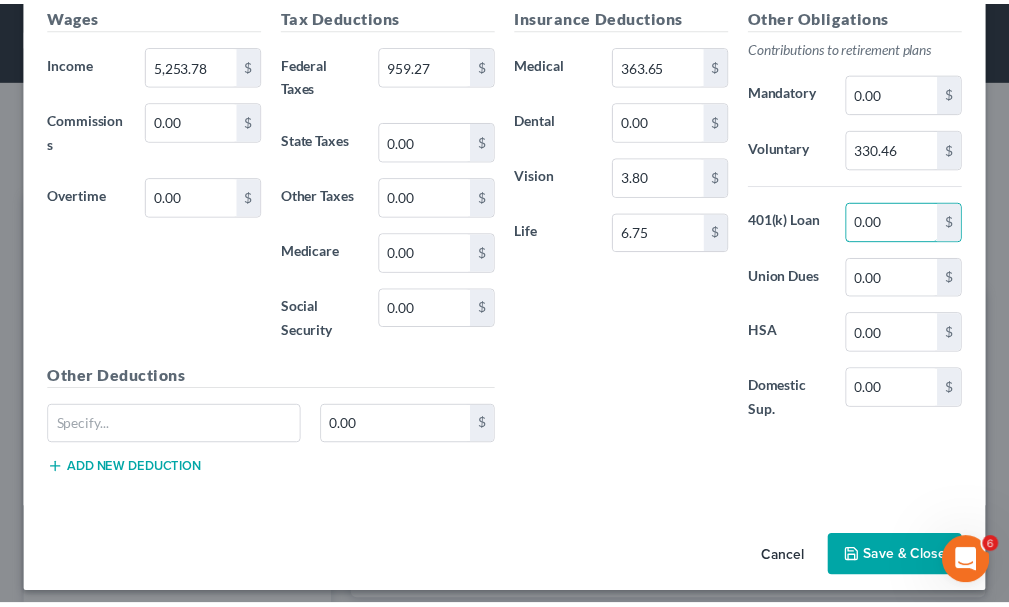 scroll, scrollTop: 711, scrollLeft: 0, axis: vertical 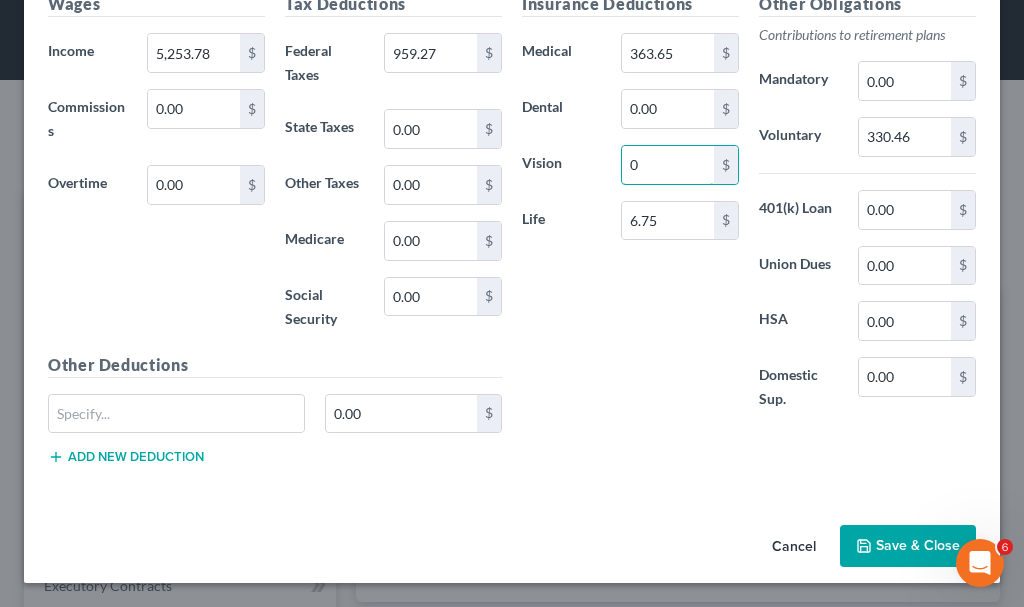 type on "0" 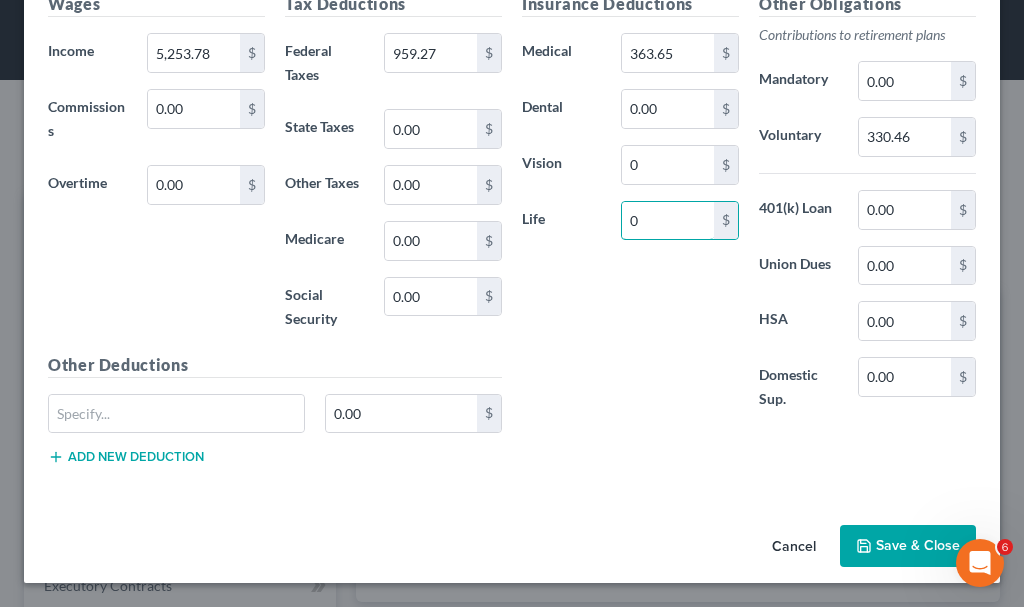 type on "0" 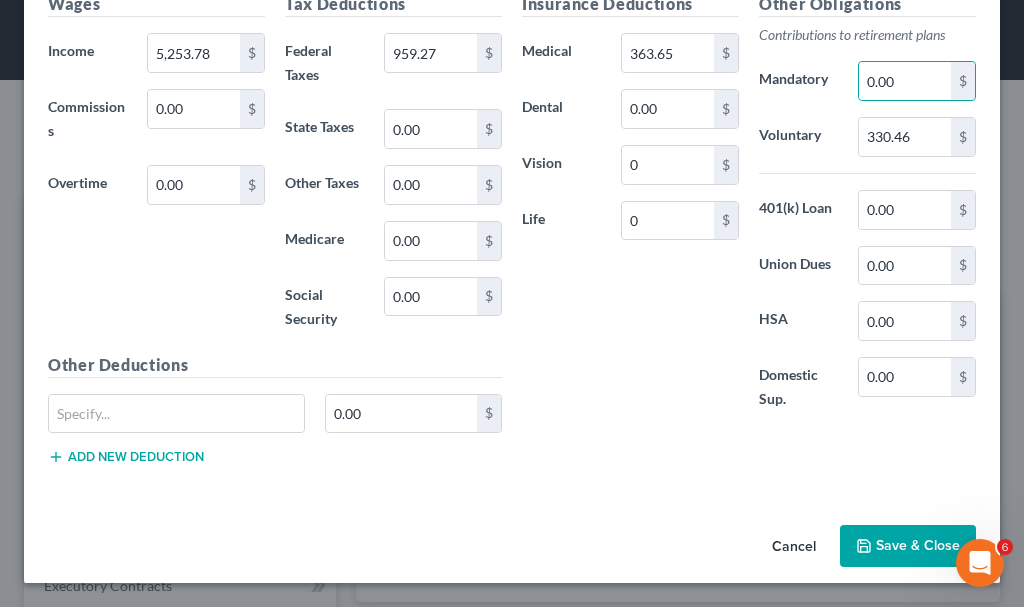 click on "Save & Close" at bounding box center (908, 546) 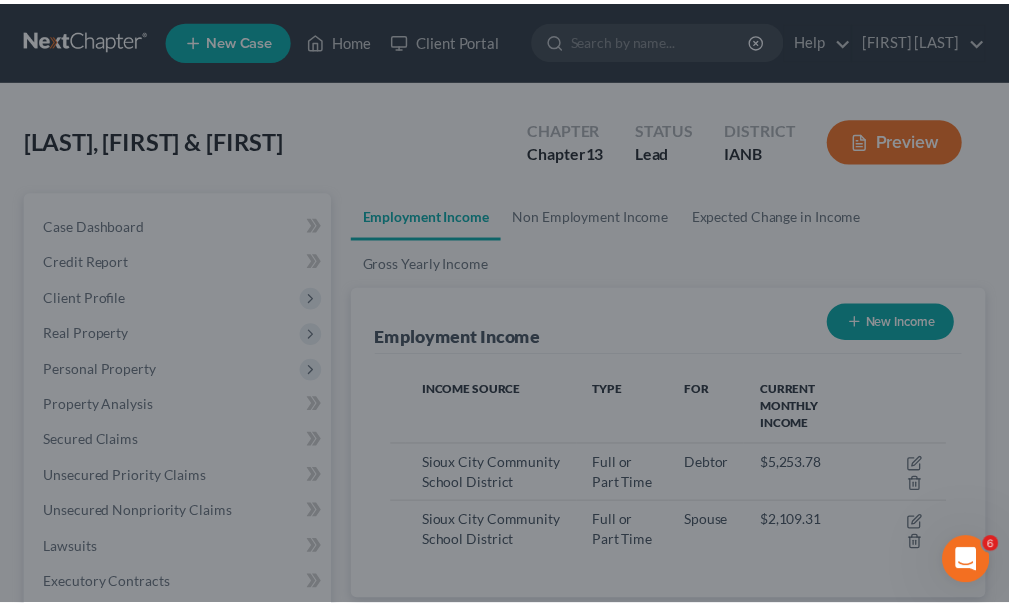 scroll, scrollTop: 277, scrollLeft: 594, axis: both 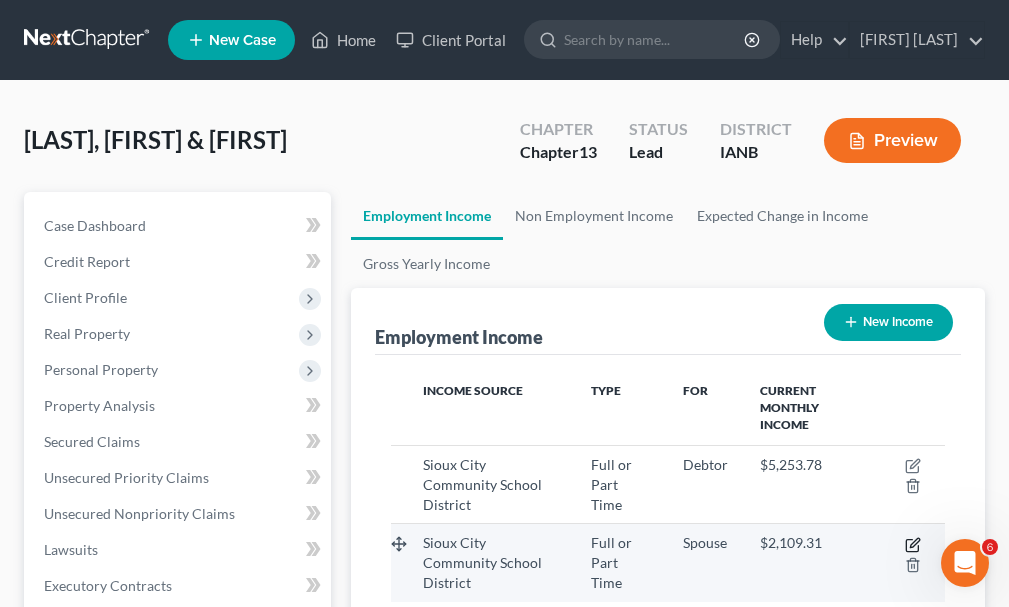 click 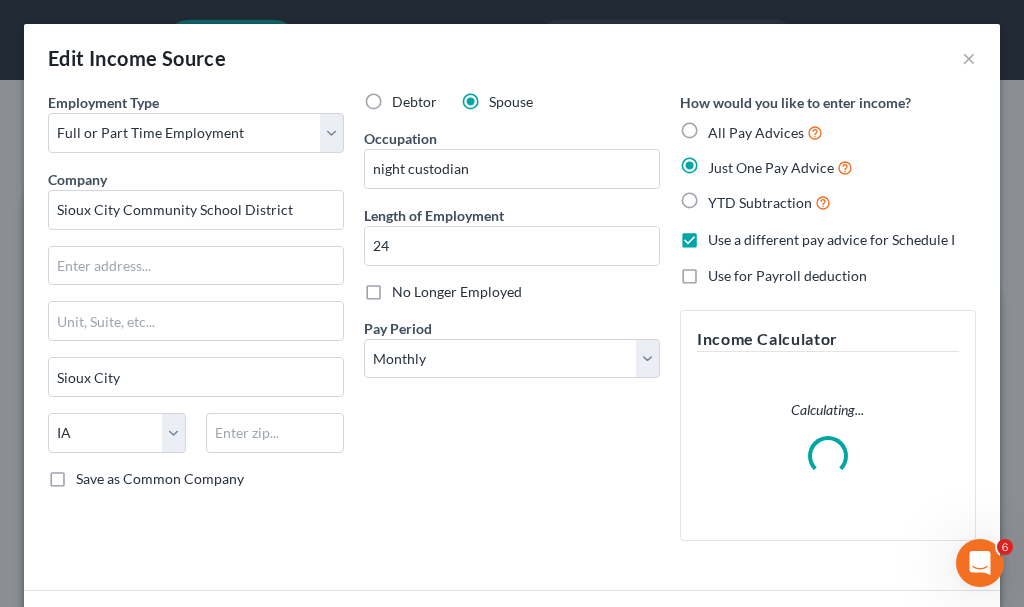 scroll, scrollTop: 999718, scrollLeft: 999396, axis: both 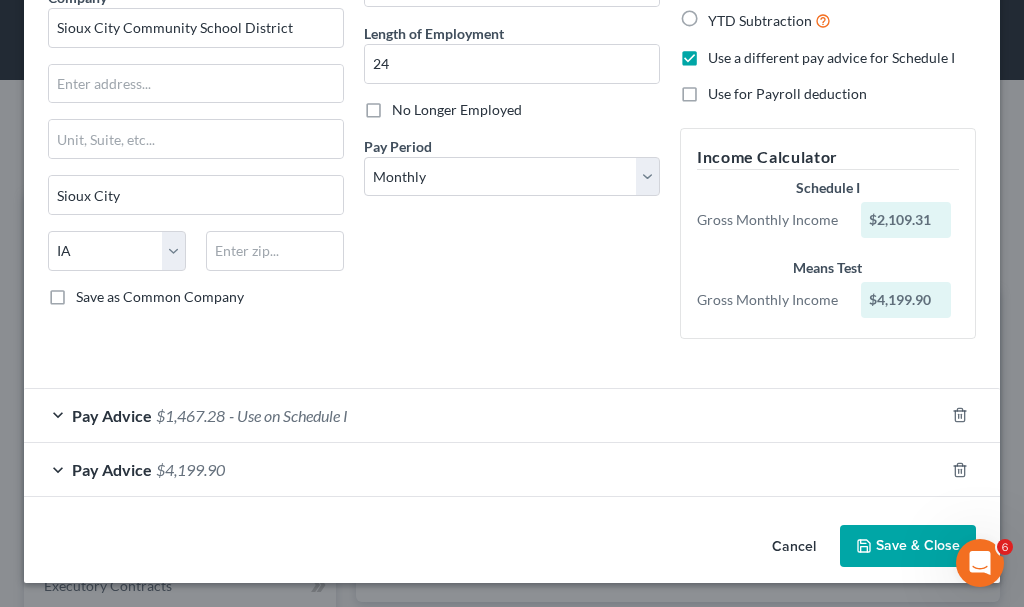 click on "$1,467.28" at bounding box center (190, 415) 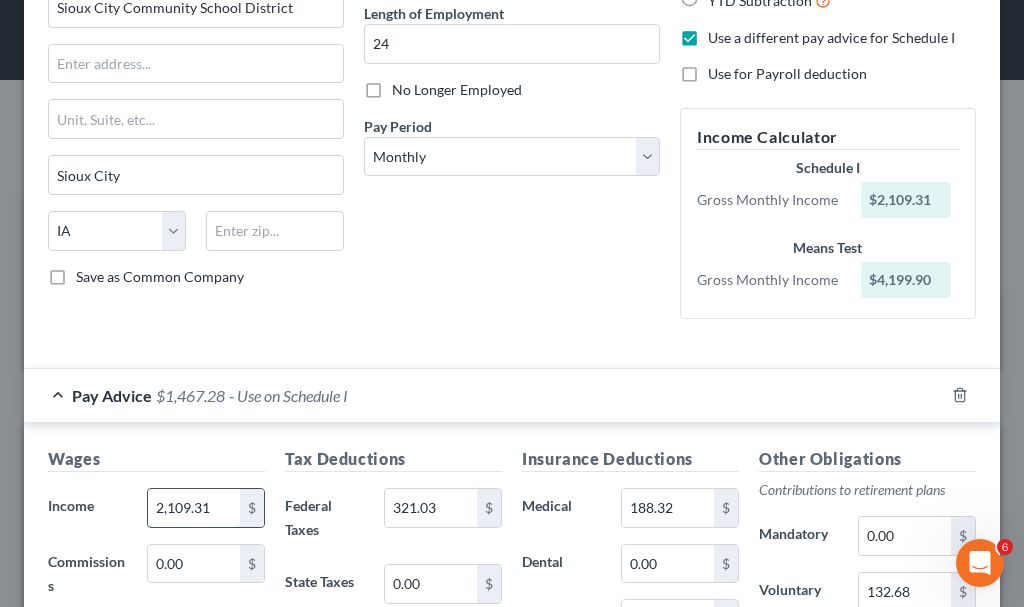 click on "2,109.31" at bounding box center (194, 508) 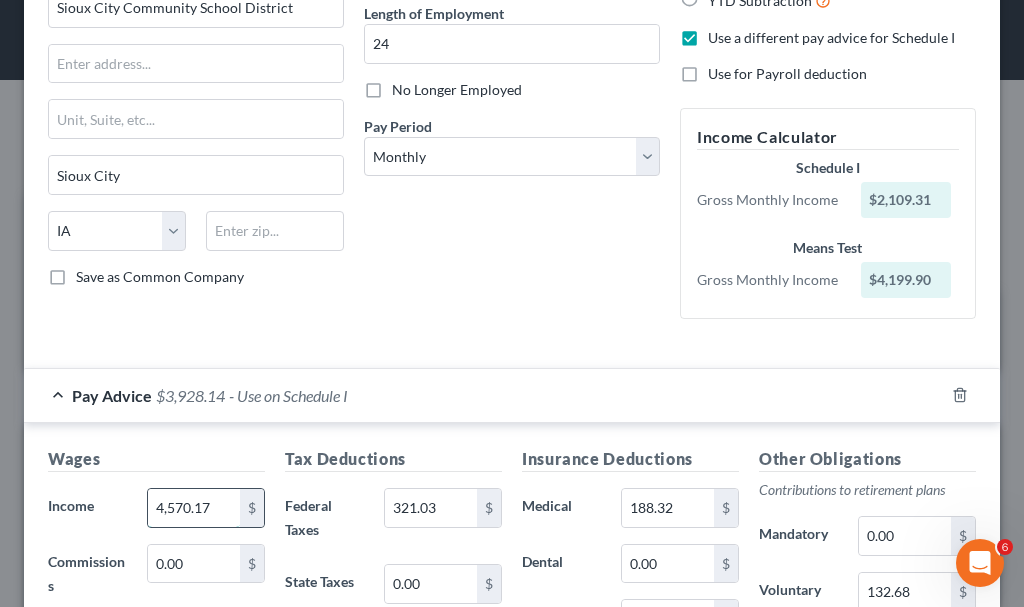 type on "4,570.17" 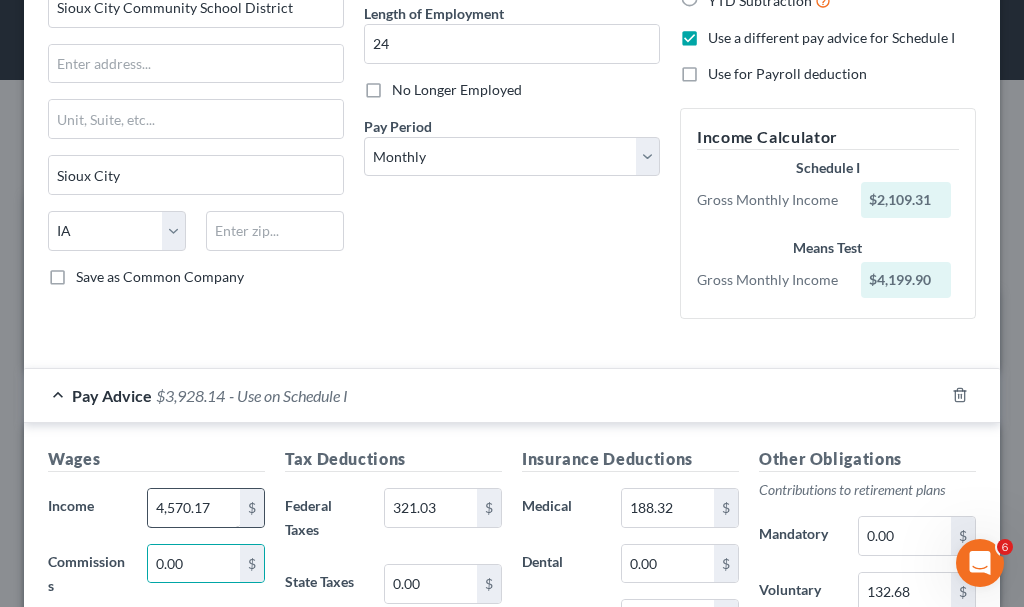 scroll, scrollTop: 538, scrollLeft: 0, axis: vertical 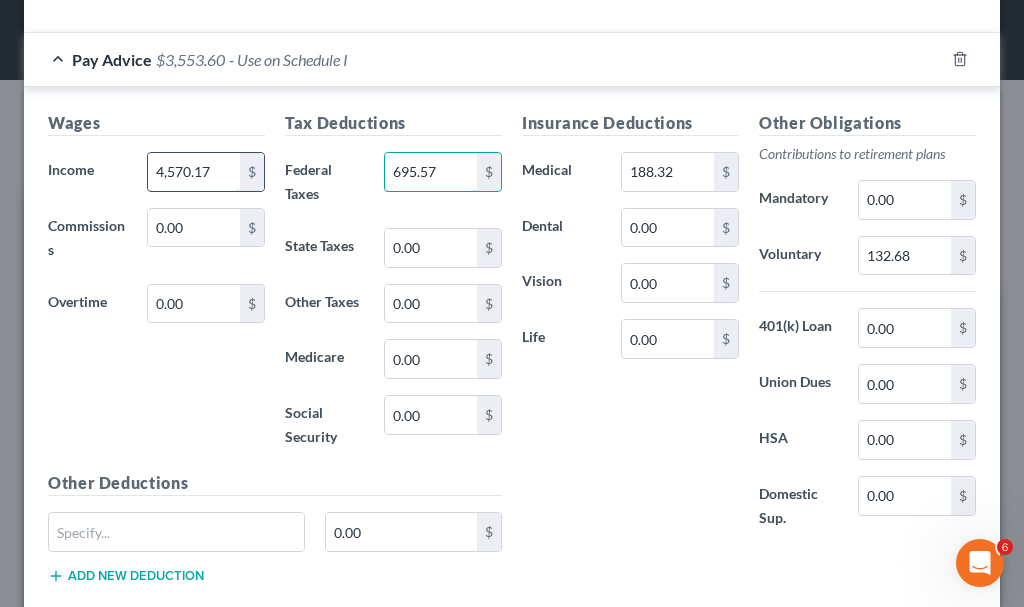 type on "695.57" 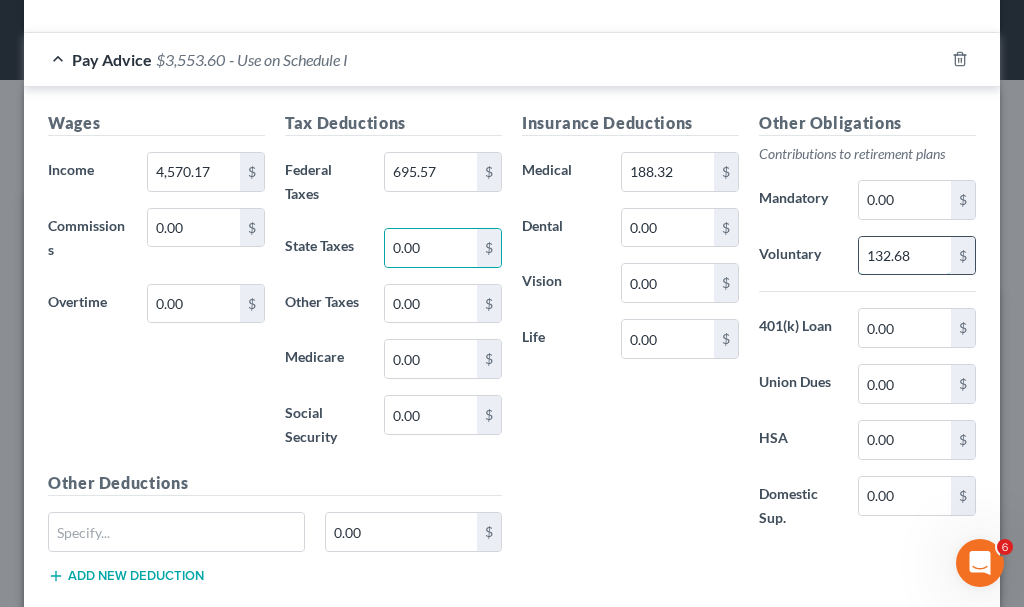 click on "132.68" at bounding box center [905, 256] 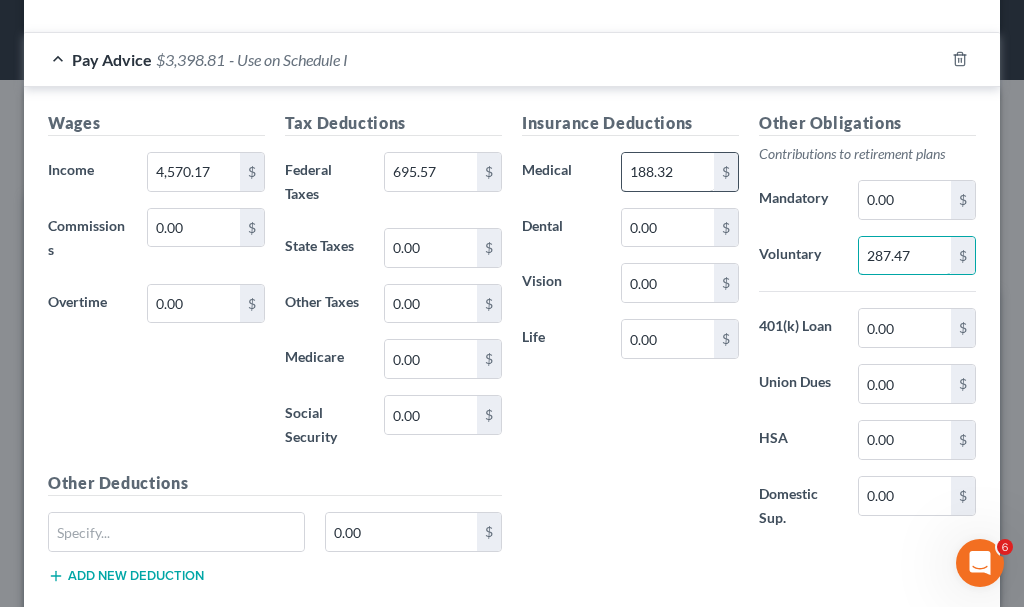 type on "287.47" 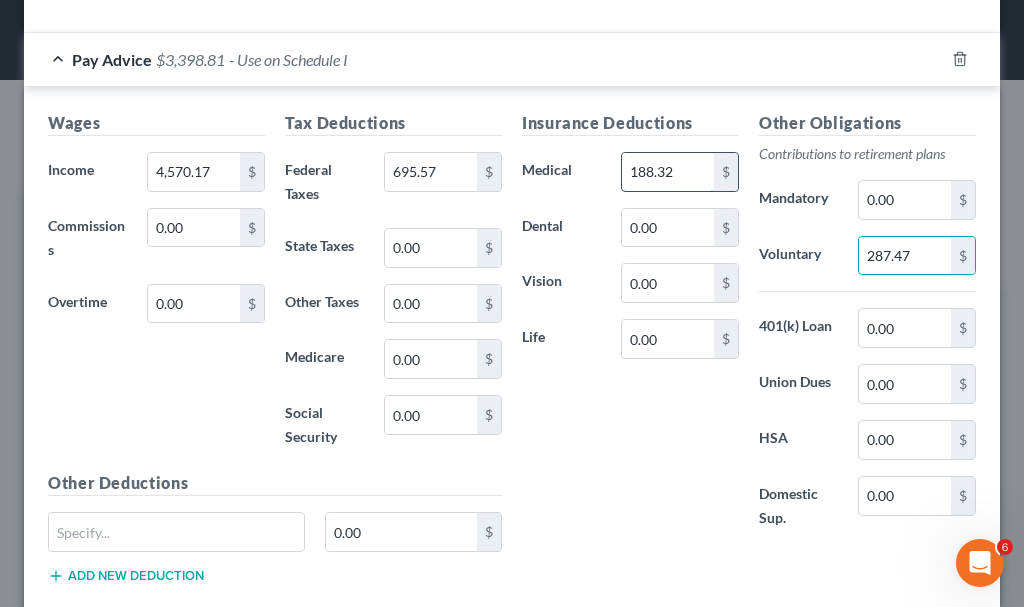 click on "188.32" at bounding box center [668, 172] 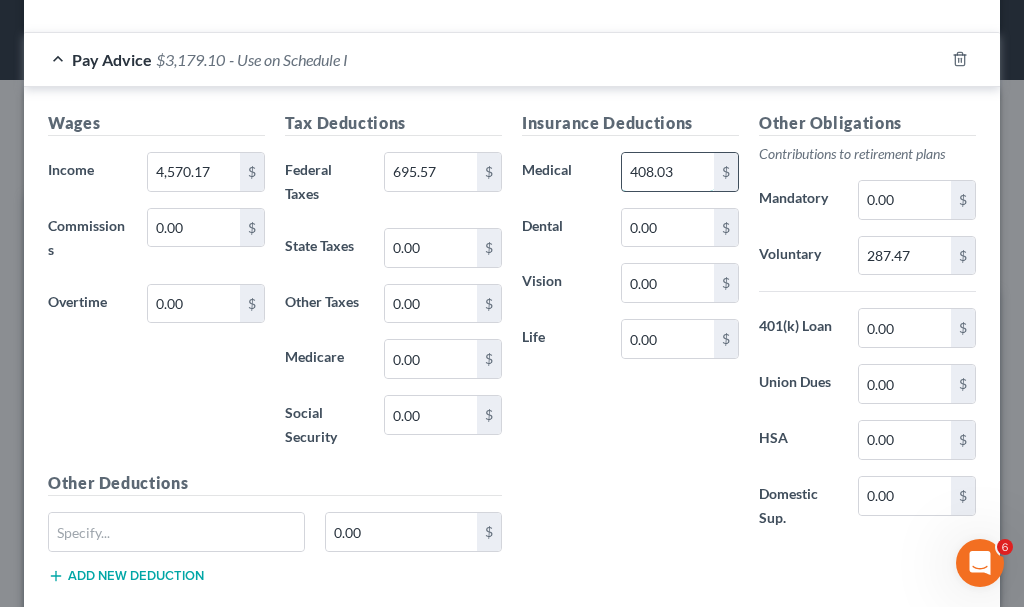 type on "408.03" 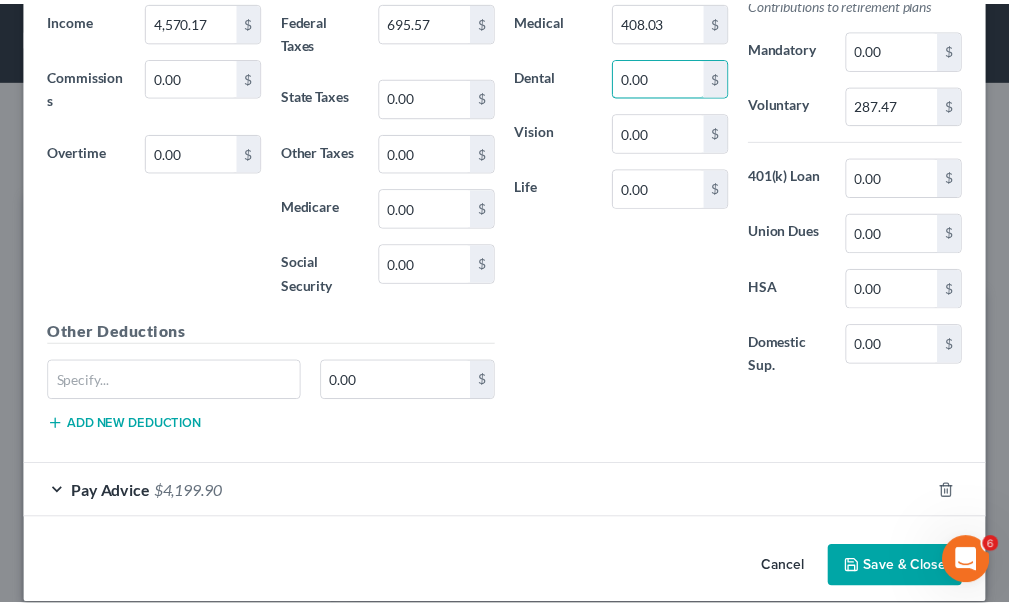 scroll, scrollTop: 712, scrollLeft: 0, axis: vertical 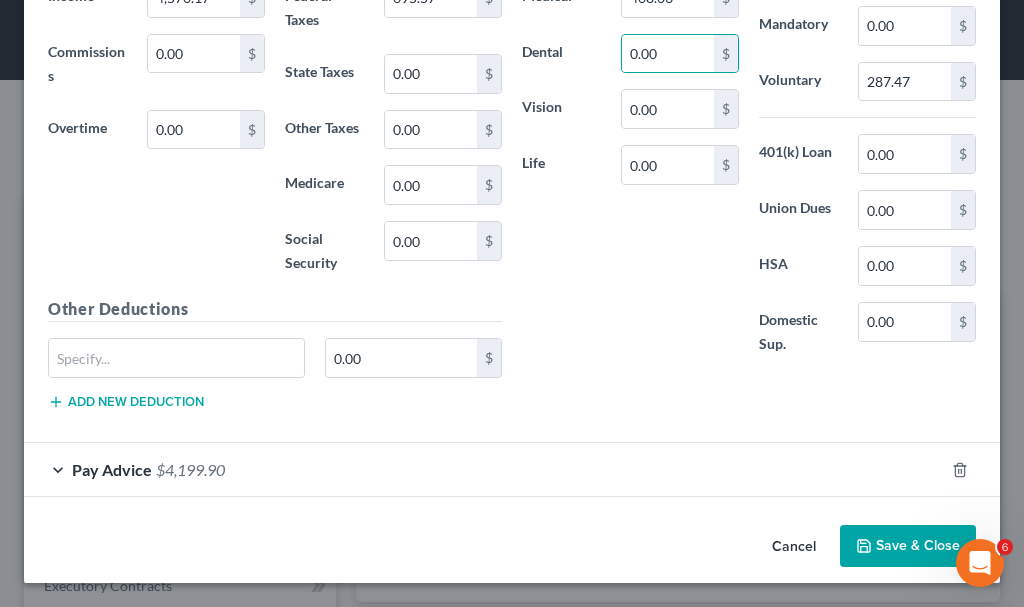 click on "Save & Close" at bounding box center [908, 546] 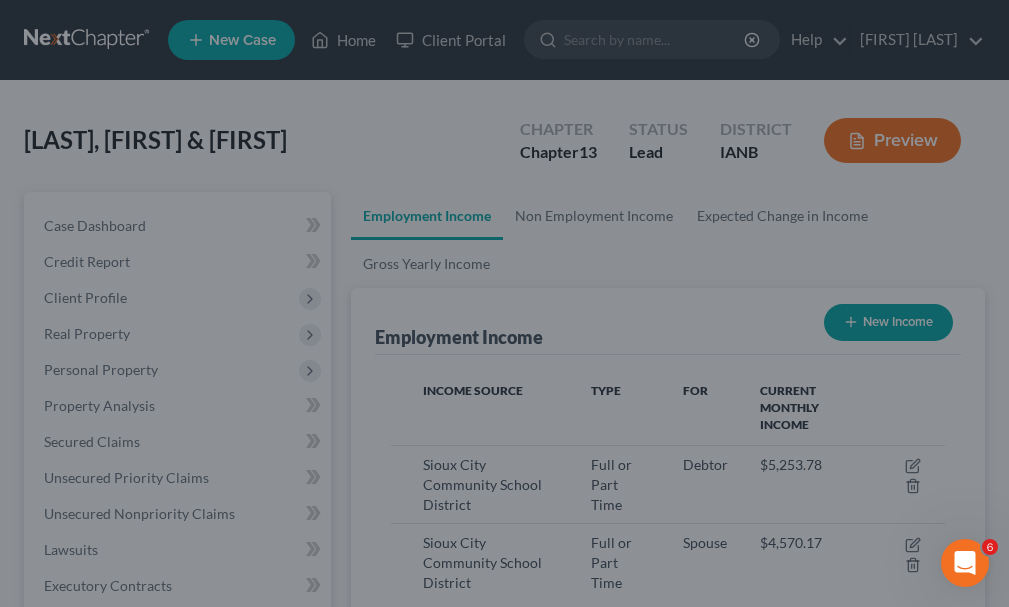 scroll, scrollTop: 277, scrollLeft: 594, axis: both 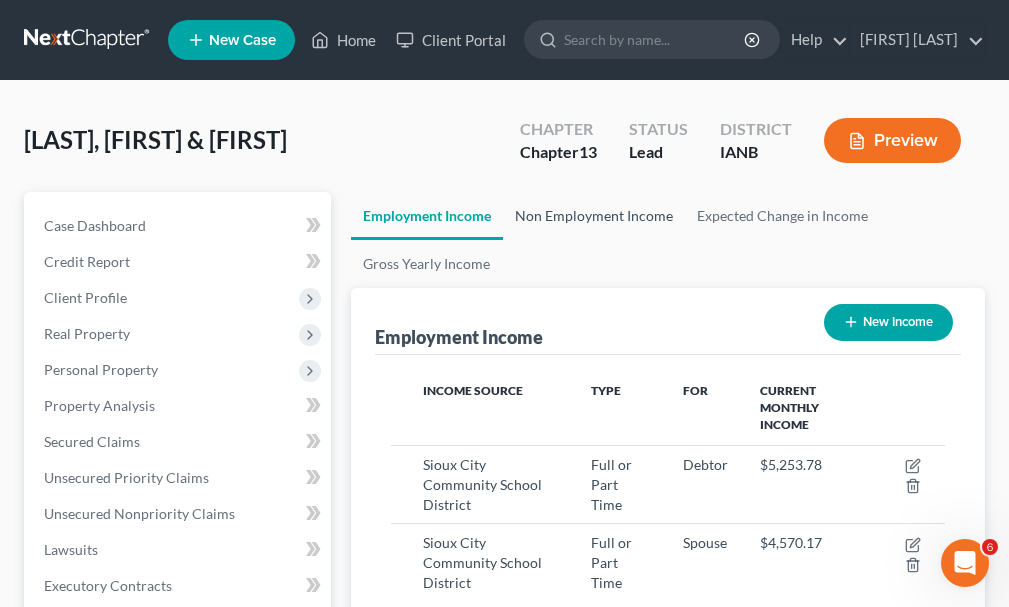 click on "Non Employment Income" at bounding box center [594, 216] 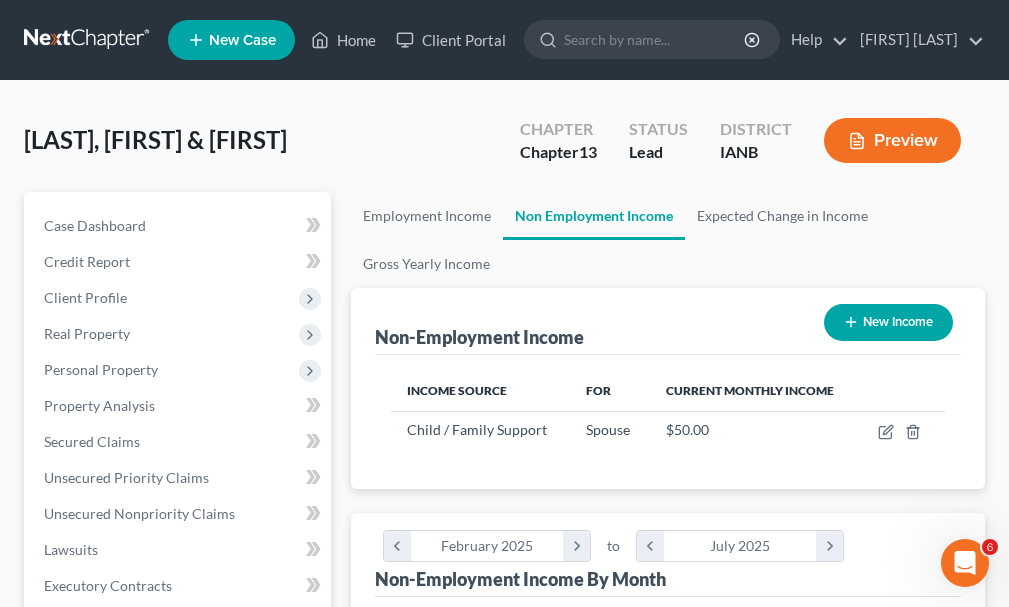scroll, scrollTop: 999723, scrollLeft: 999406, axis: both 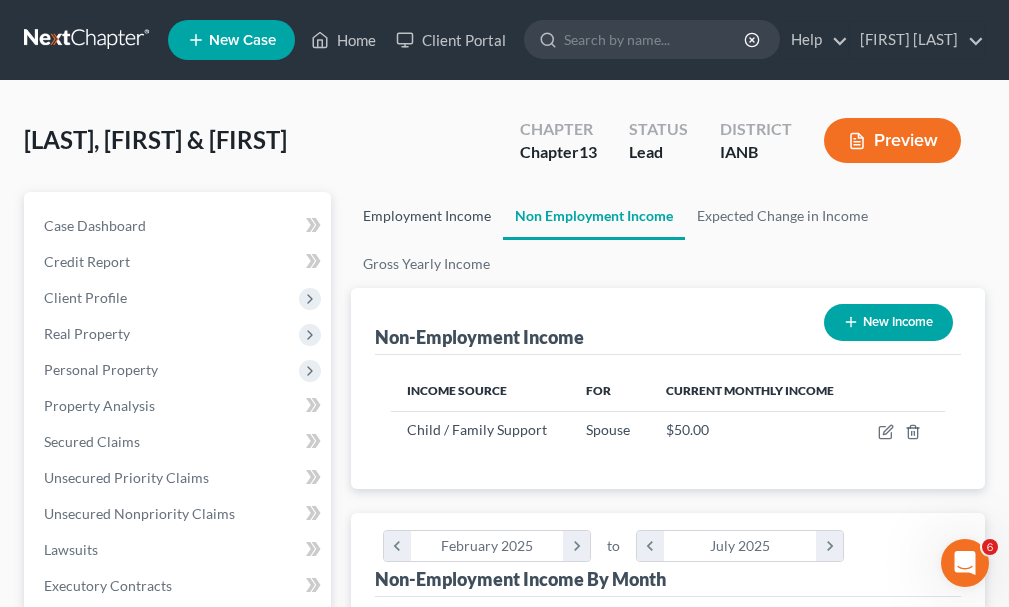 click on "Employment Income" at bounding box center (427, 216) 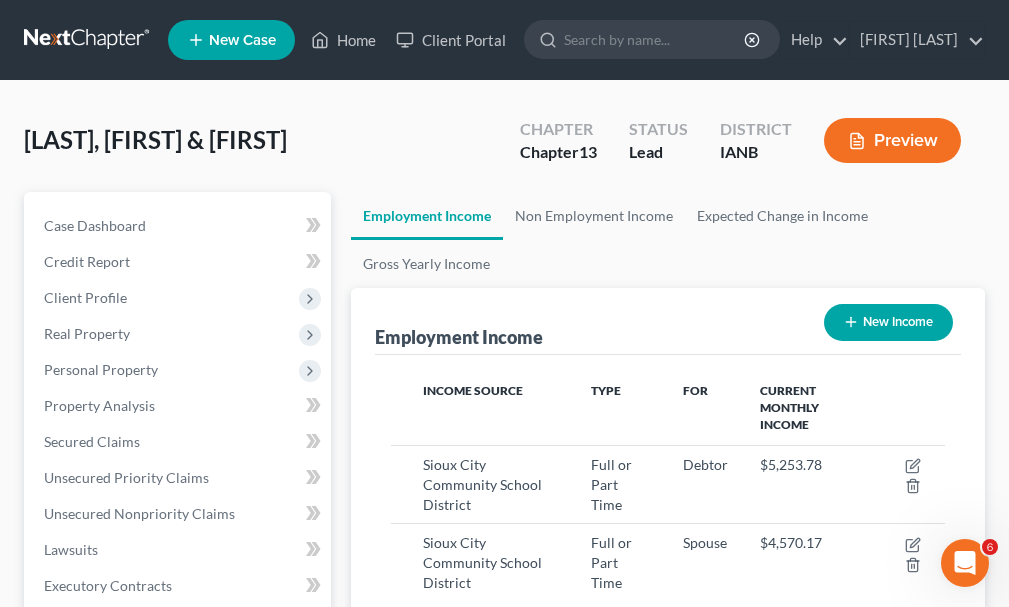 scroll, scrollTop: 999723, scrollLeft: 999406, axis: both 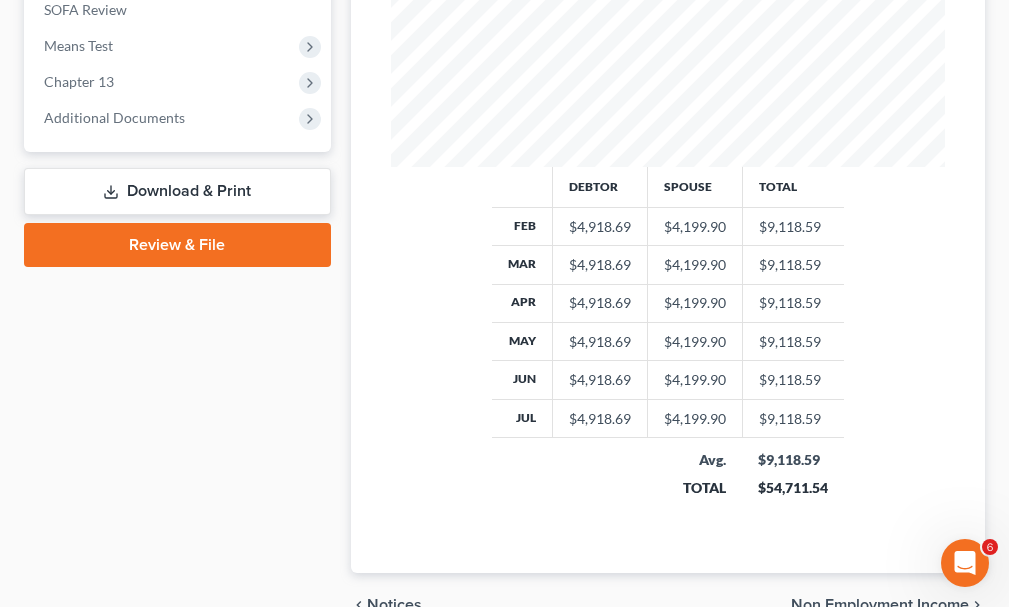 click on "Download & Print" at bounding box center (177, 191) 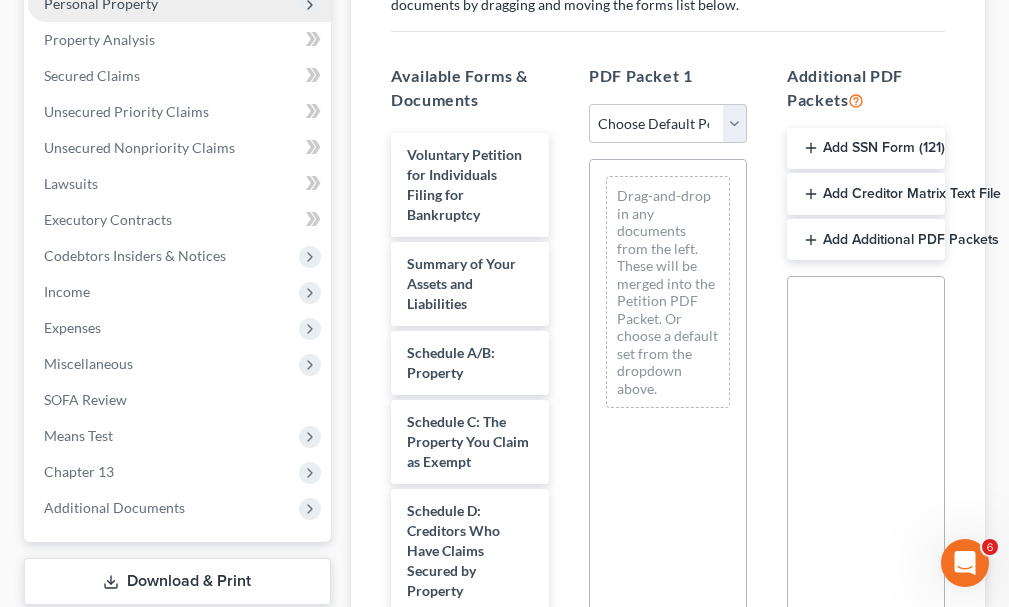 scroll, scrollTop: 500, scrollLeft: 0, axis: vertical 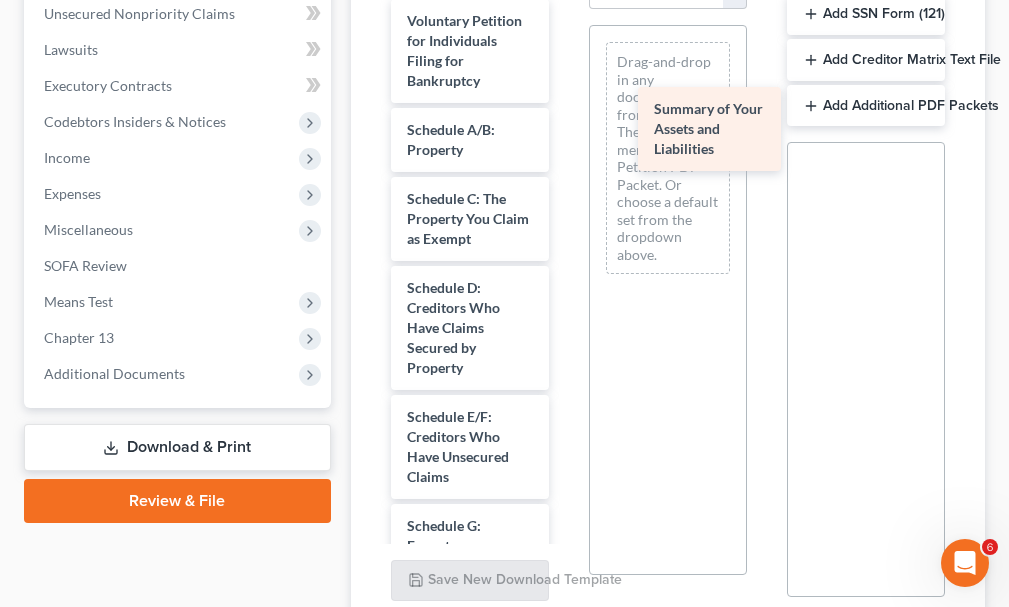 drag, startPoint x: 437, startPoint y: 142, endPoint x: 675, endPoint y: 116, distance: 239.41595 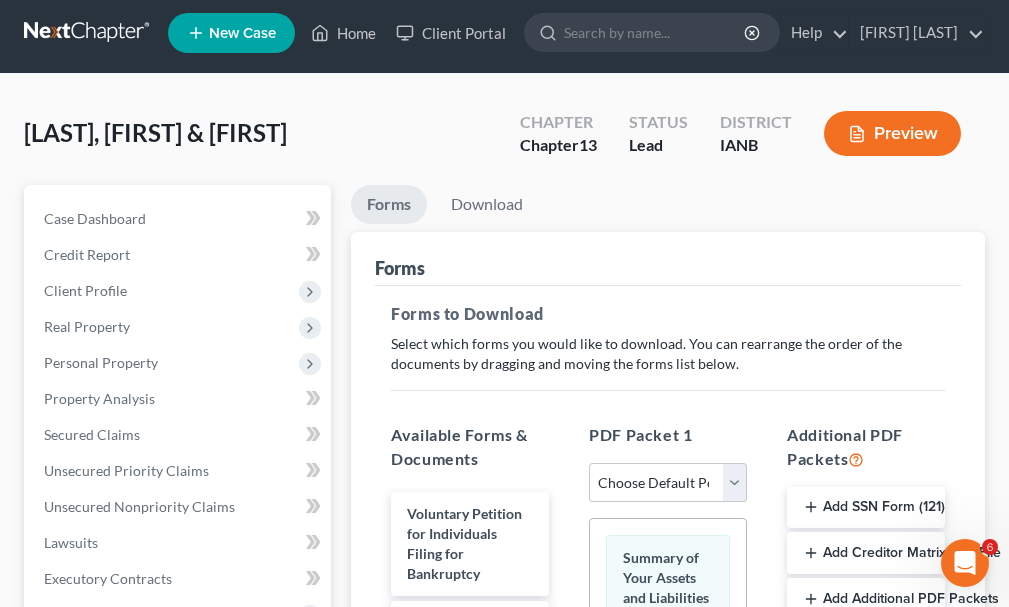 scroll, scrollTop: 0, scrollLeft: 0, axis: both 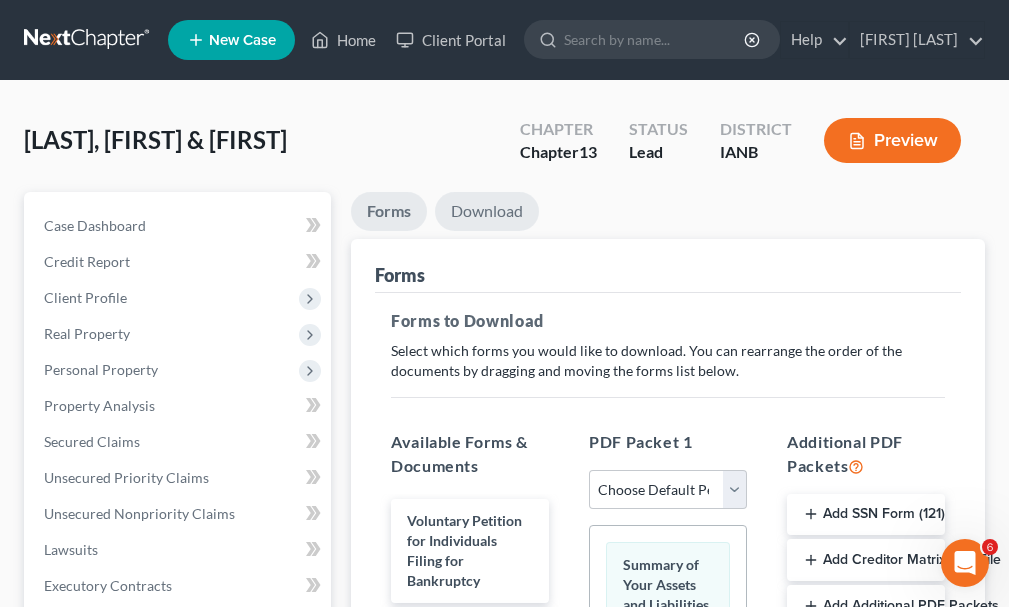 click on "Download" at bounding box center [487, 211] 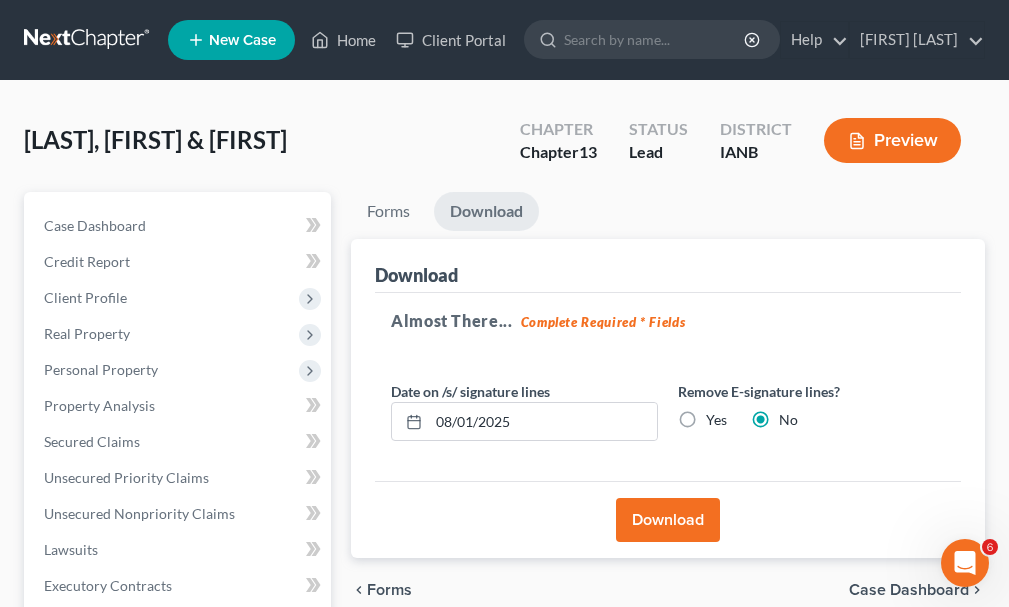 click on "Download" at bounding box center [668, 520] 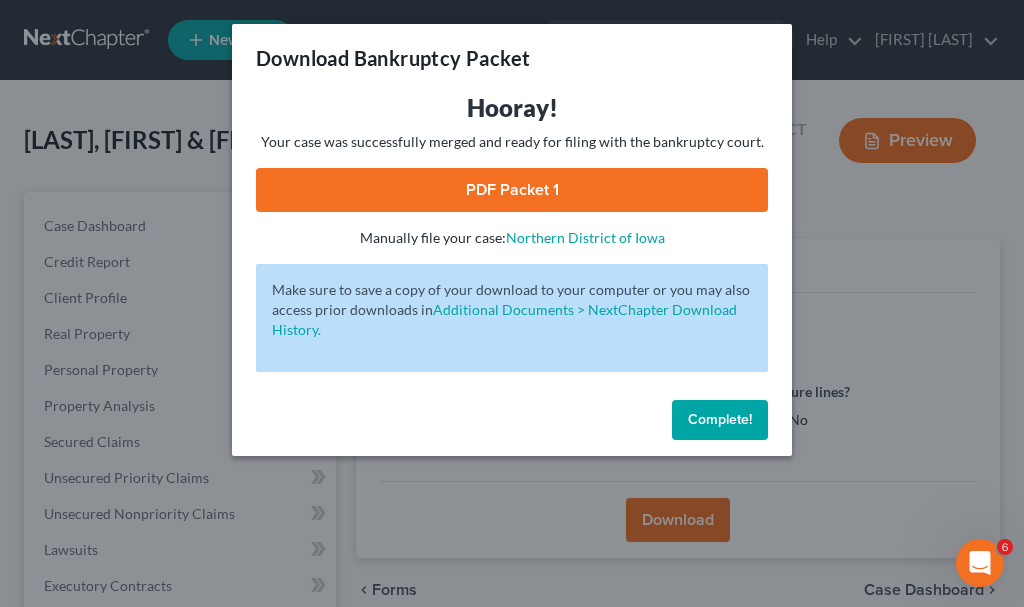 click on "PDF Packet 1" at bounding box center (512, 190) 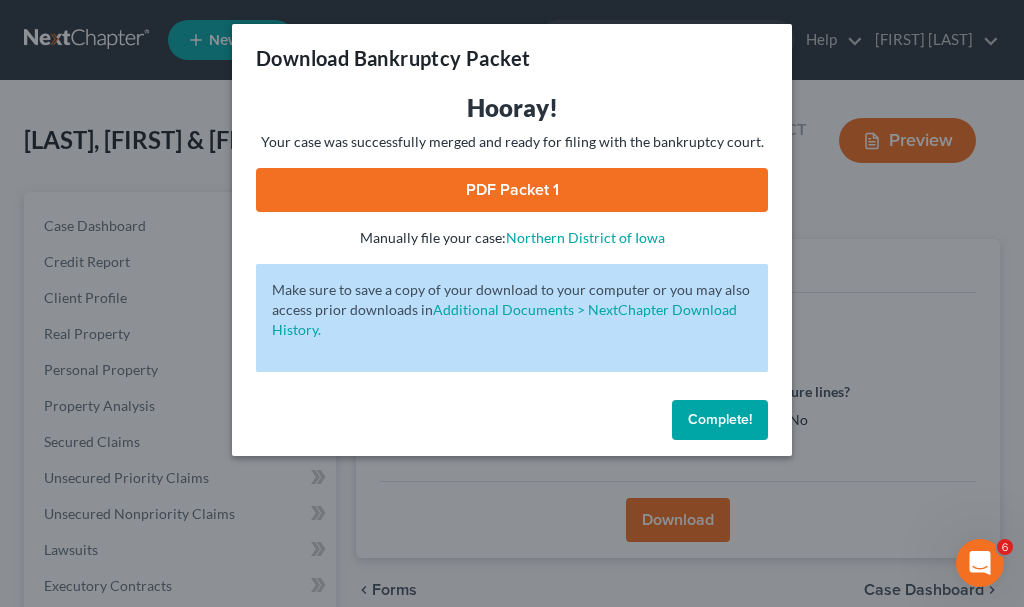 click on "Complete!" at bounding box center [720, 419] 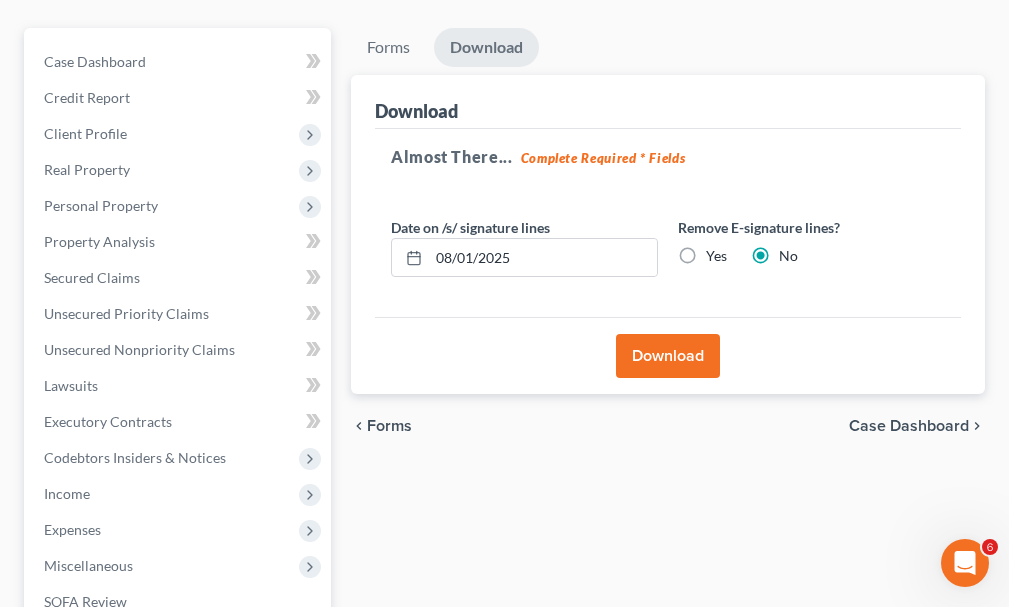 scroll, scrollTop: 492, scrollLeft: 0, axis: vertical 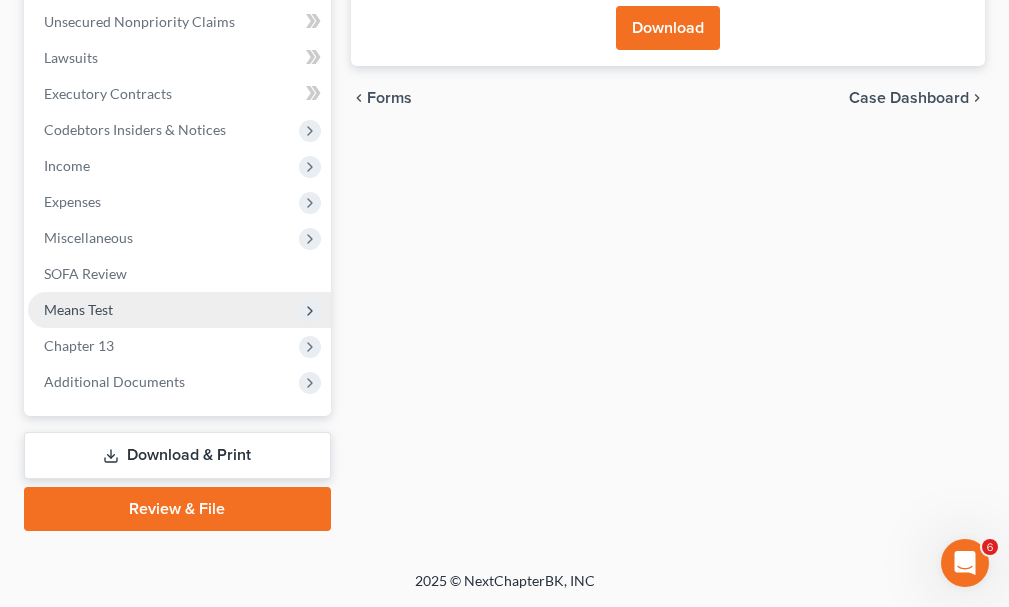 click on "Means Test" at bounding box center [78, 309] 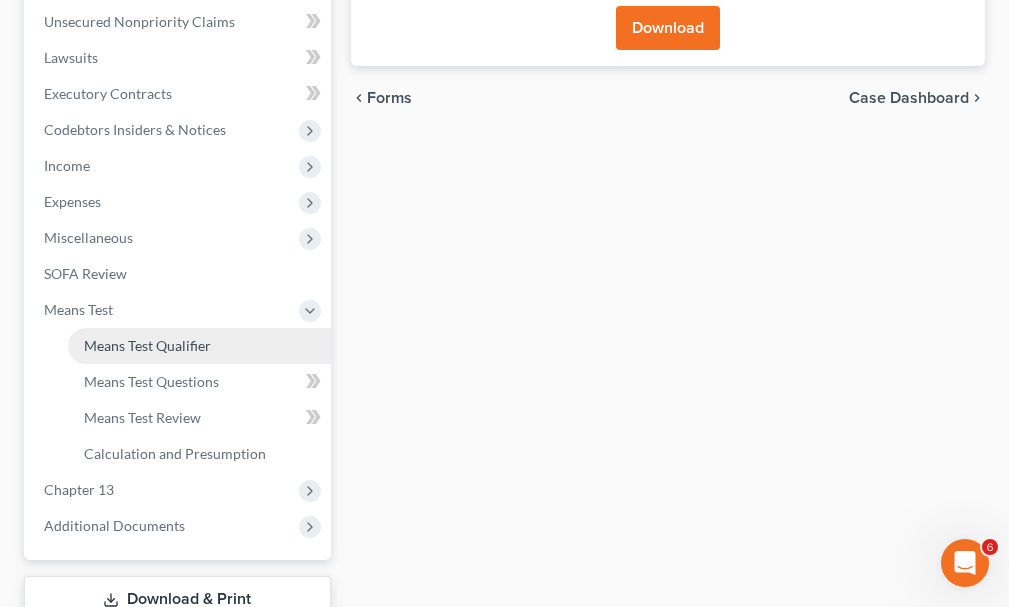 click on "Means Test Qualifier" at bounding box center [147, 345] 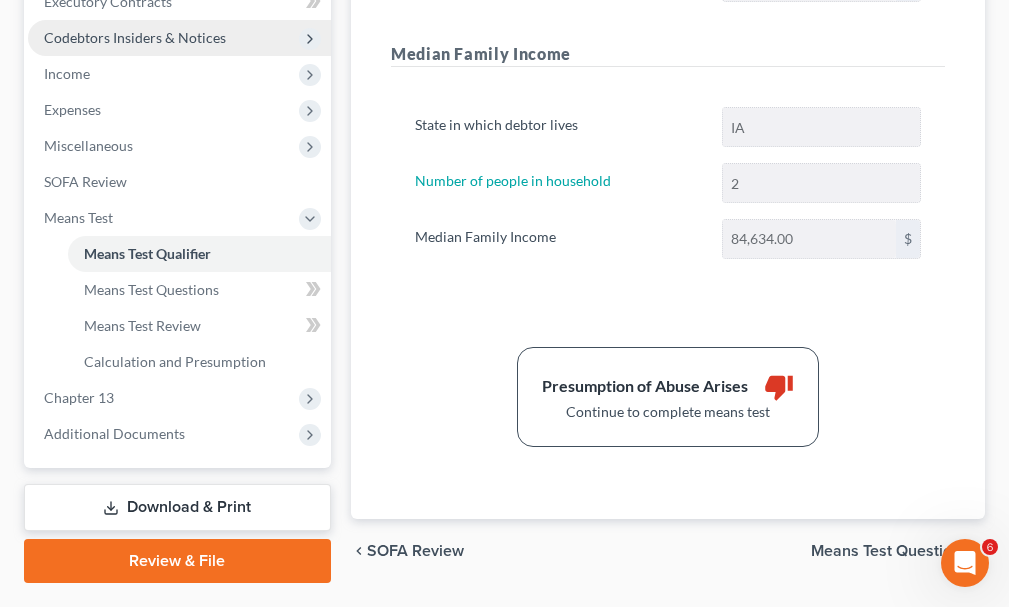 scroll, scrollTop: 636, scrollLeft: 0, axis: vertical 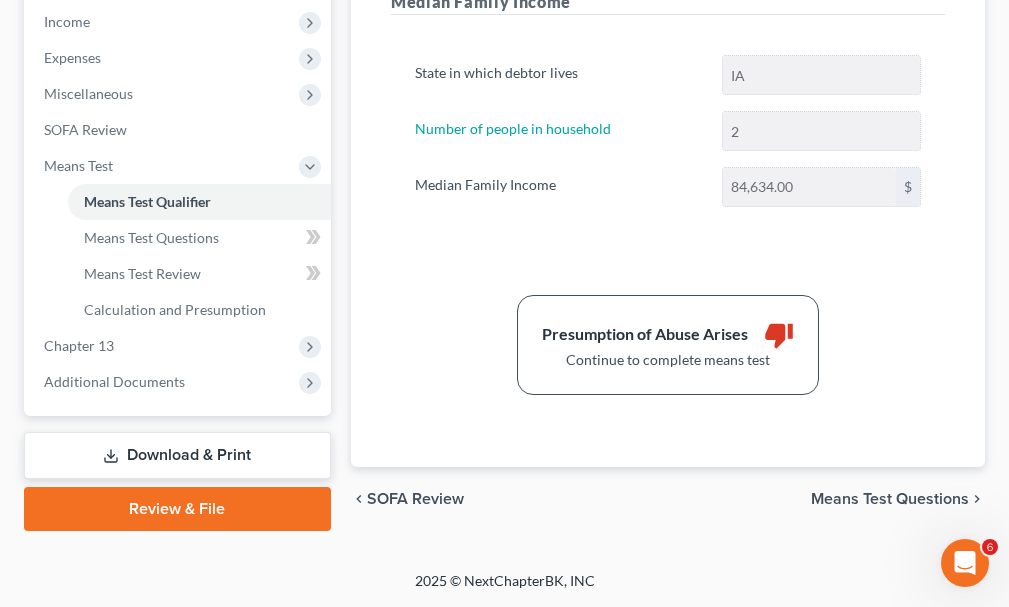 click on "Download & Print" at bounding box center [177, 455] 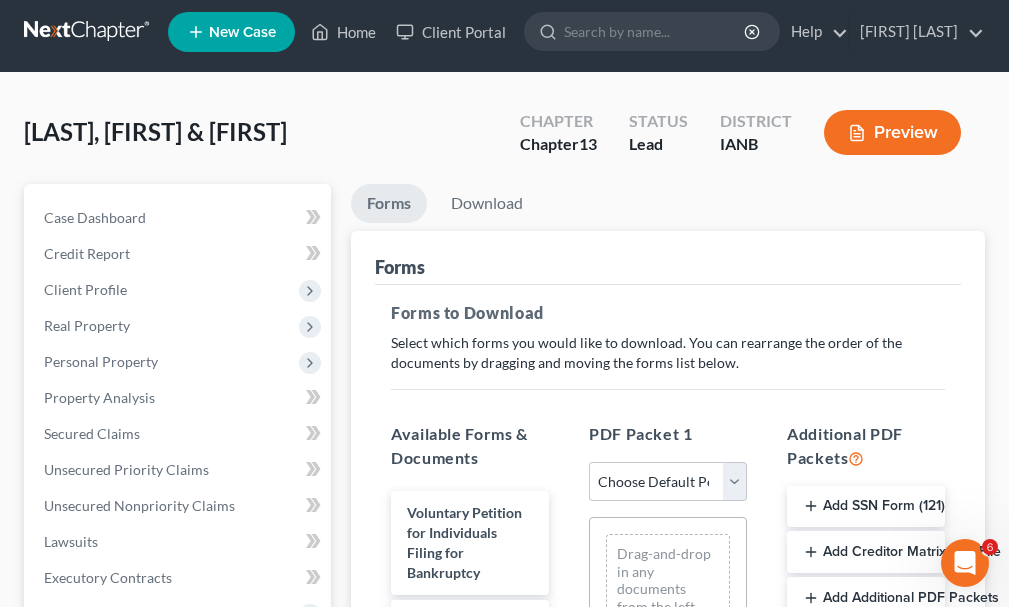 scroll, scrollTop: 0, scrollLeft: 0, axis: both 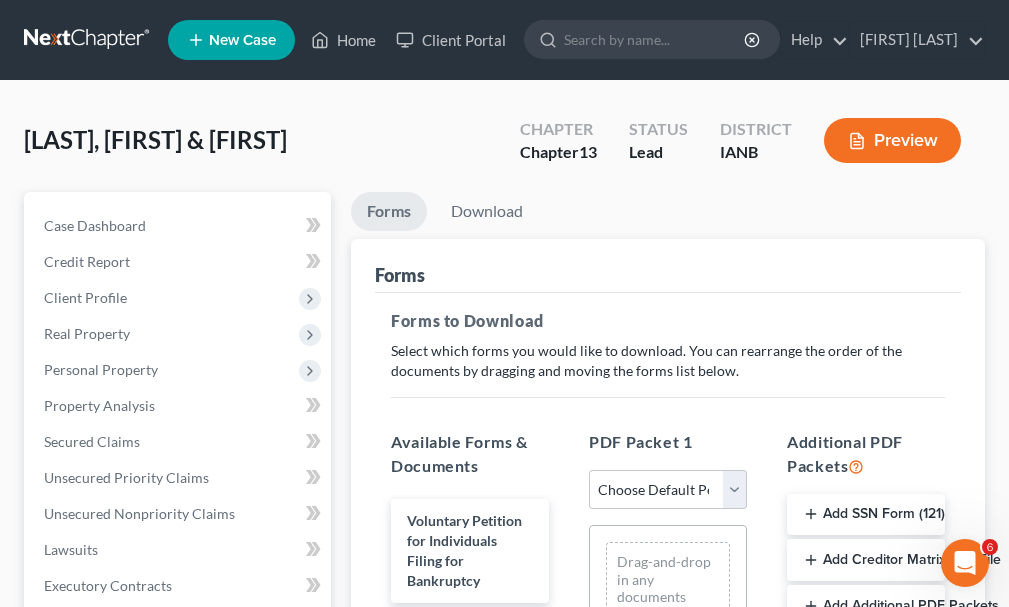 click on "Add Creditor Matrix Text File" at bounding box center [866, 560] 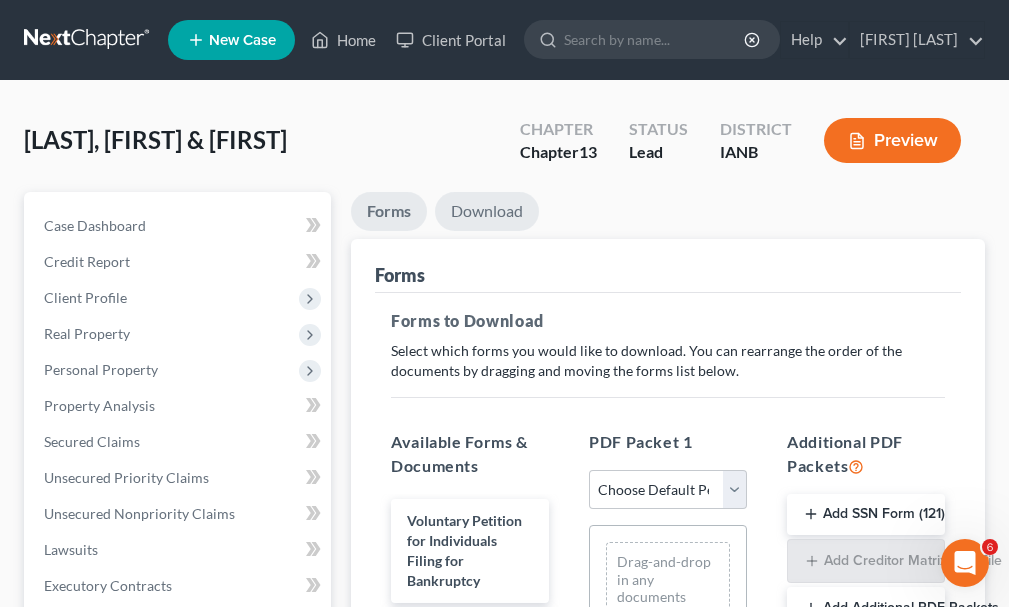 click on "Download" at bounding box center [487, 211] 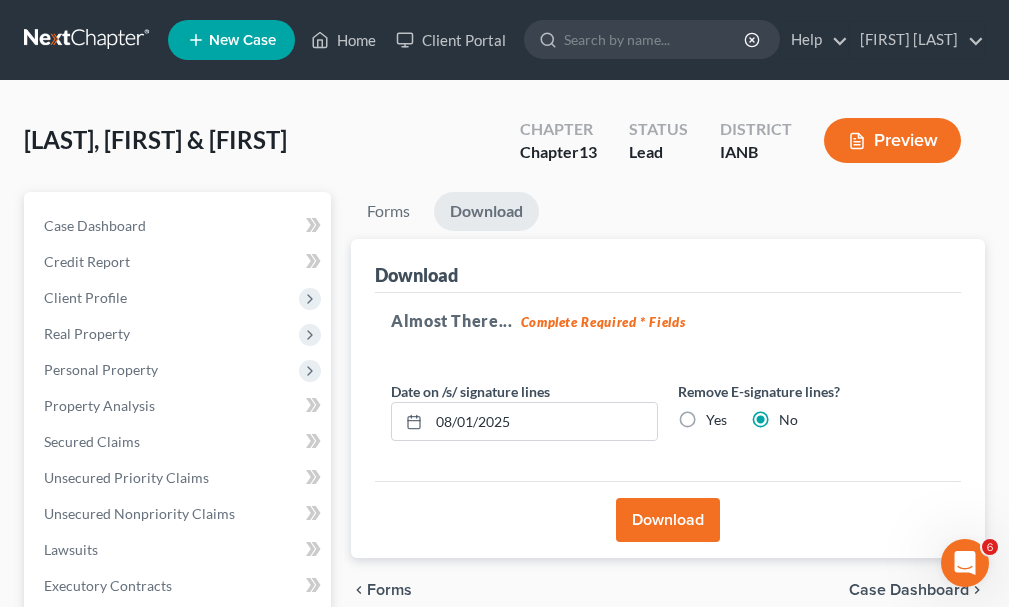 click on "Download" at bounding box center [668, 520] 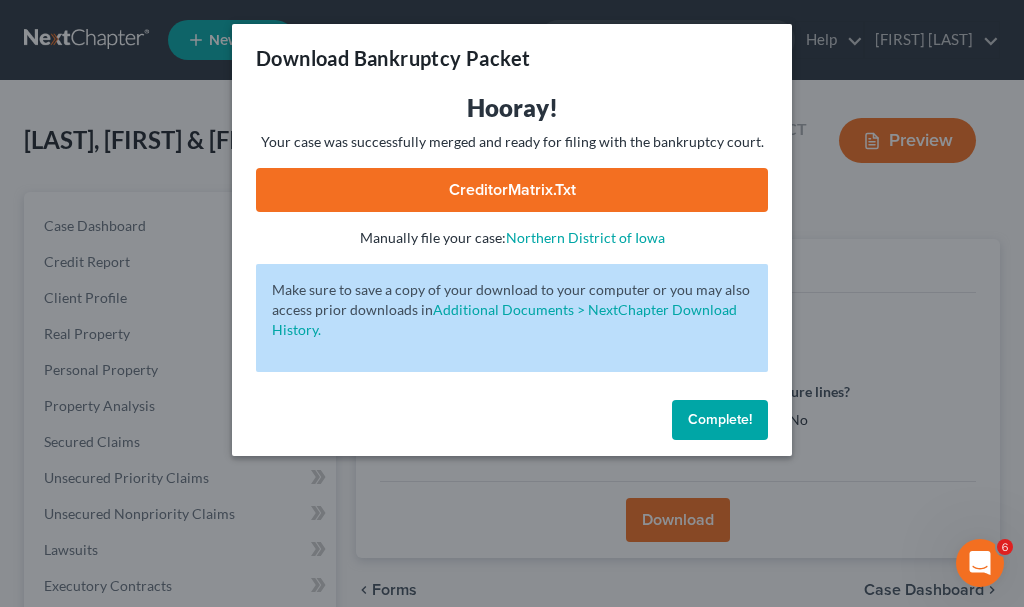 click on "CreditorMatrix.txt" at bounding box center (512, 190) 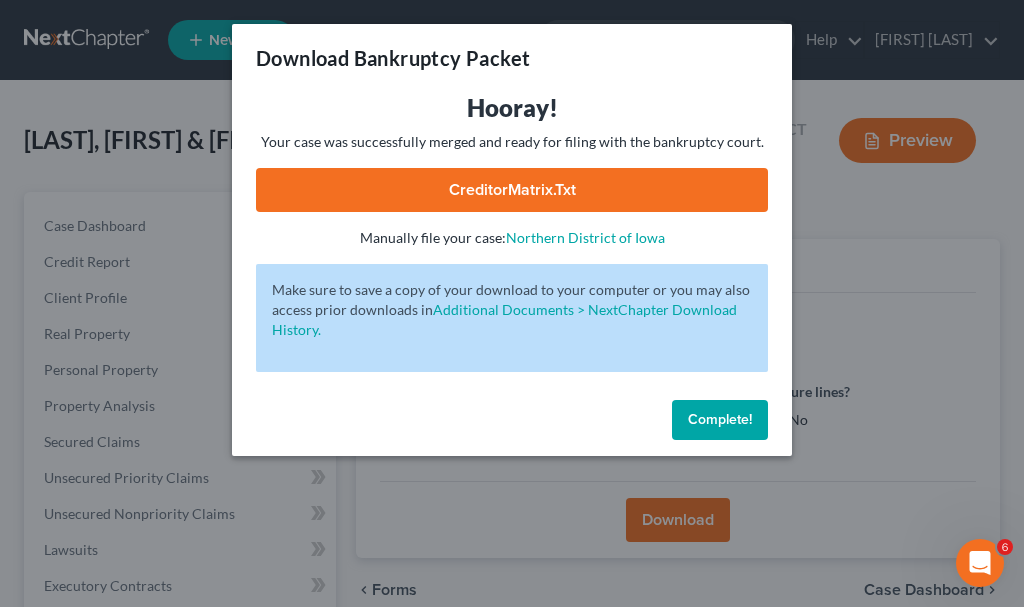 click on "Complete!" at bounding box center (720, 419) 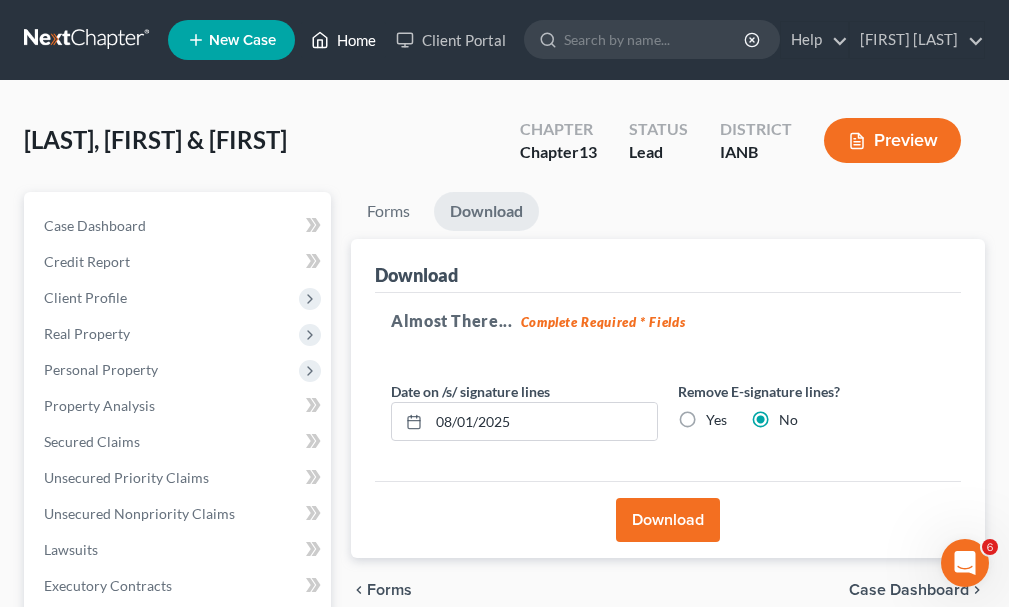 click on "Home" at bounding box center (343, 40) 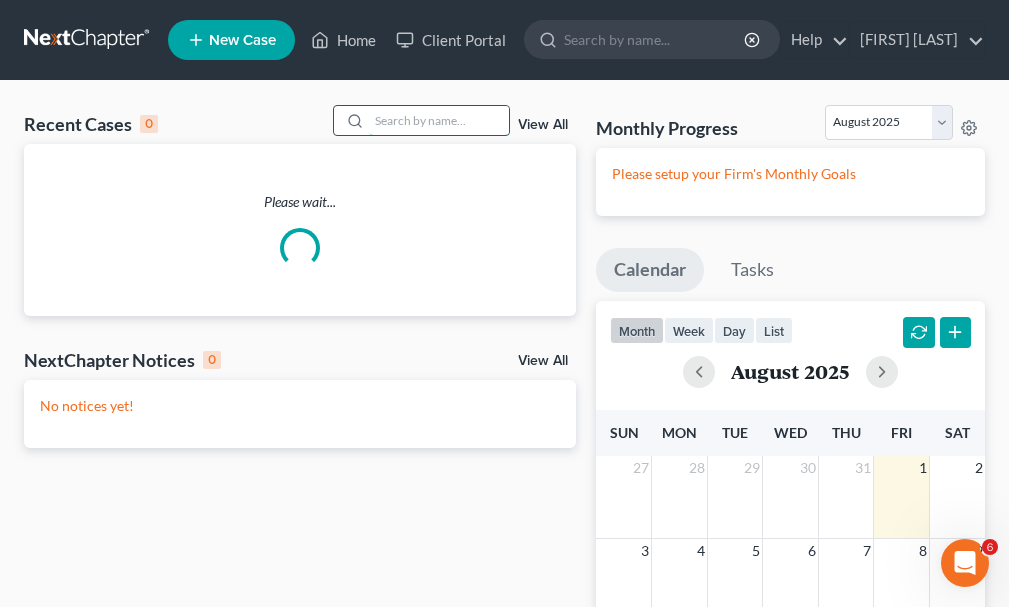 click at bounding box center [439, 120] 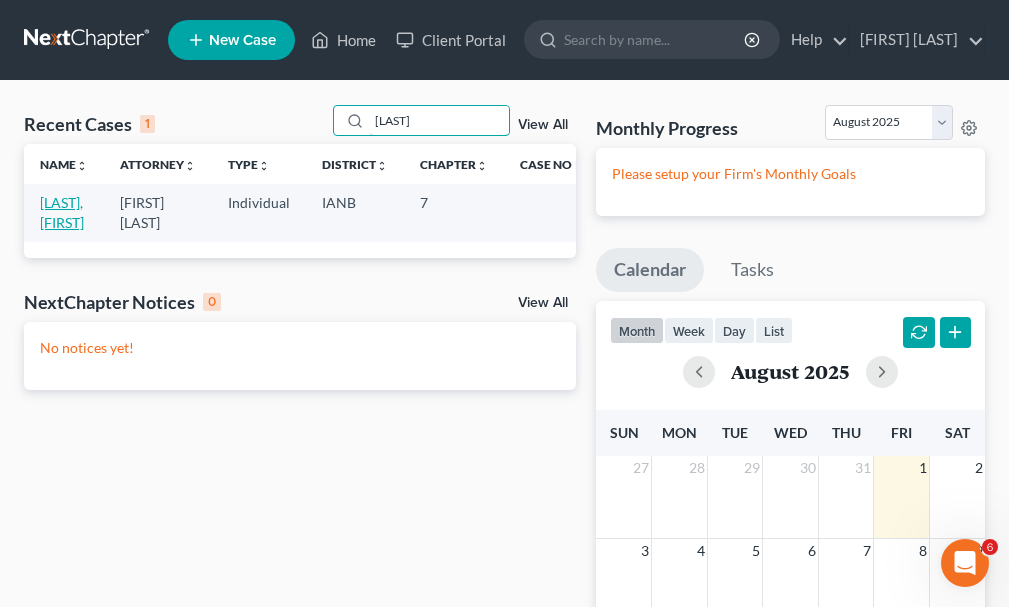 type on "[LAST]" 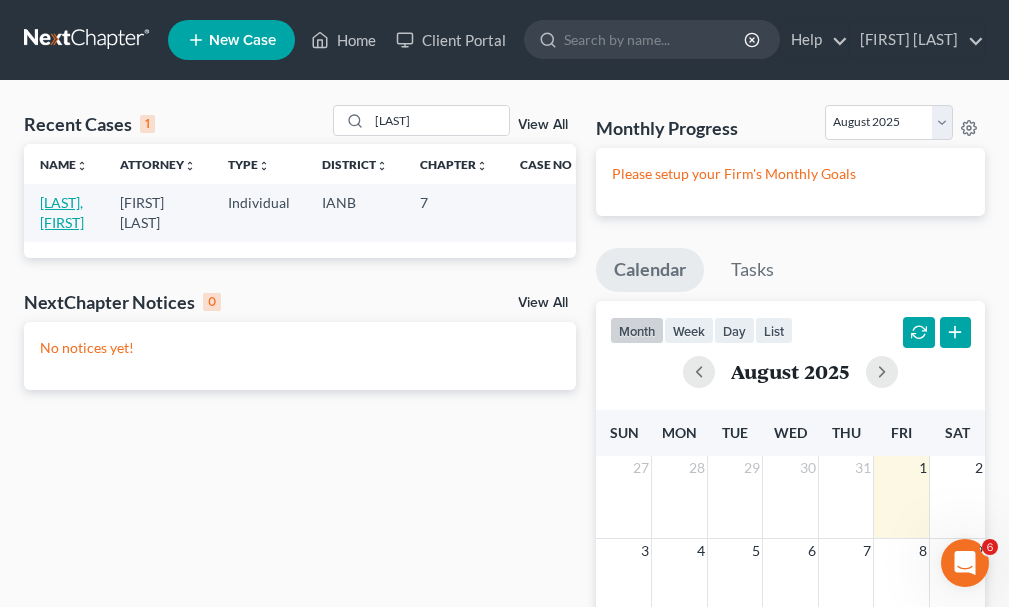 click on "[LAST], [FIRST]" at bounding box center [62, 212] 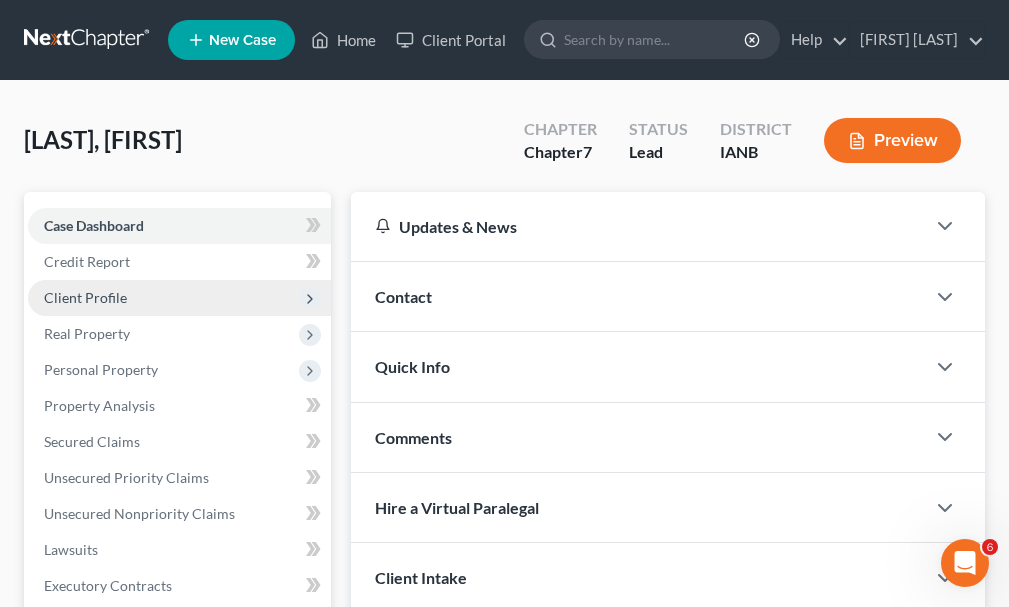 click on "Client Profile" at bounding box center [85, 297] 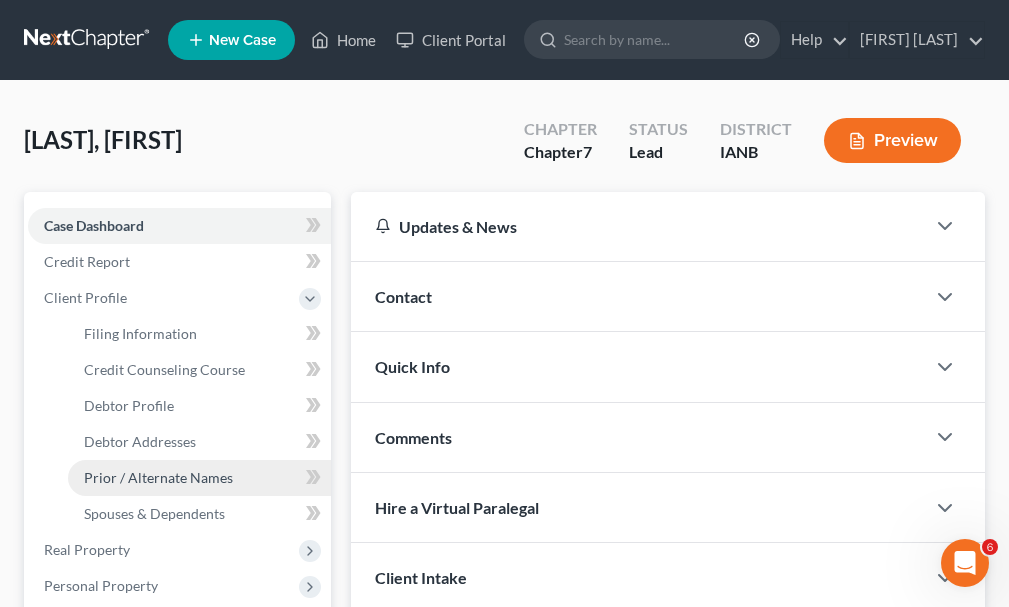 click on "Prior / Alternate Names" at bounding box center (158, 477) 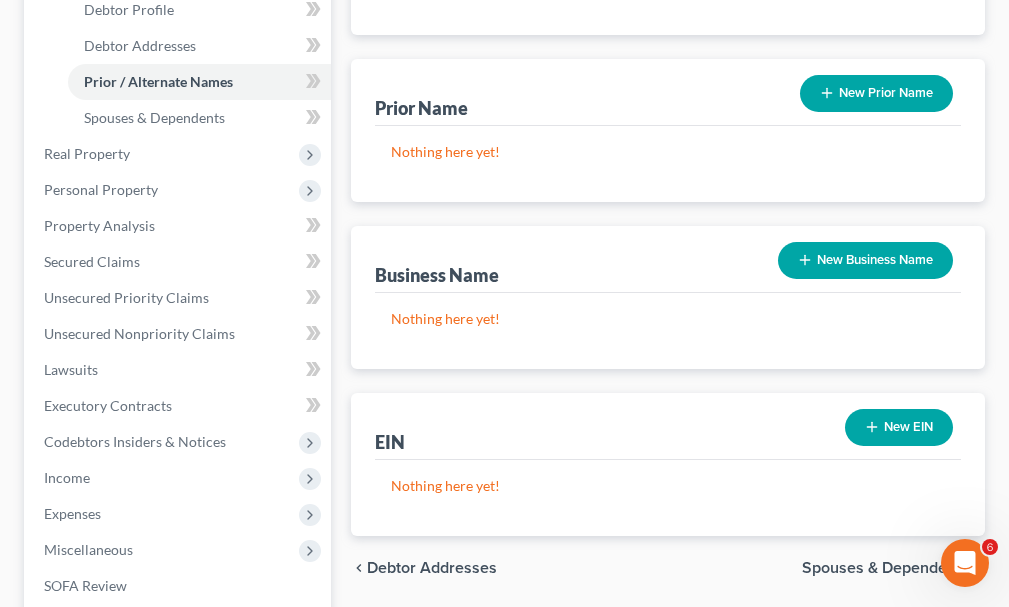 scroll, scrollTop: 400, scrollLeft: 0, axis: vertical 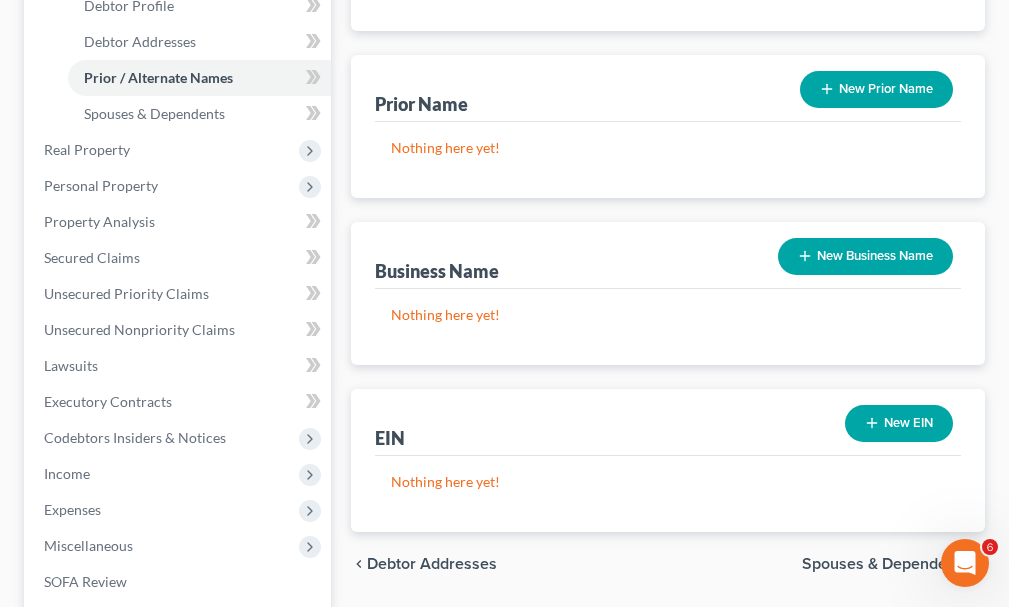 click on "New Business Name" at bounding box center [865, 256] 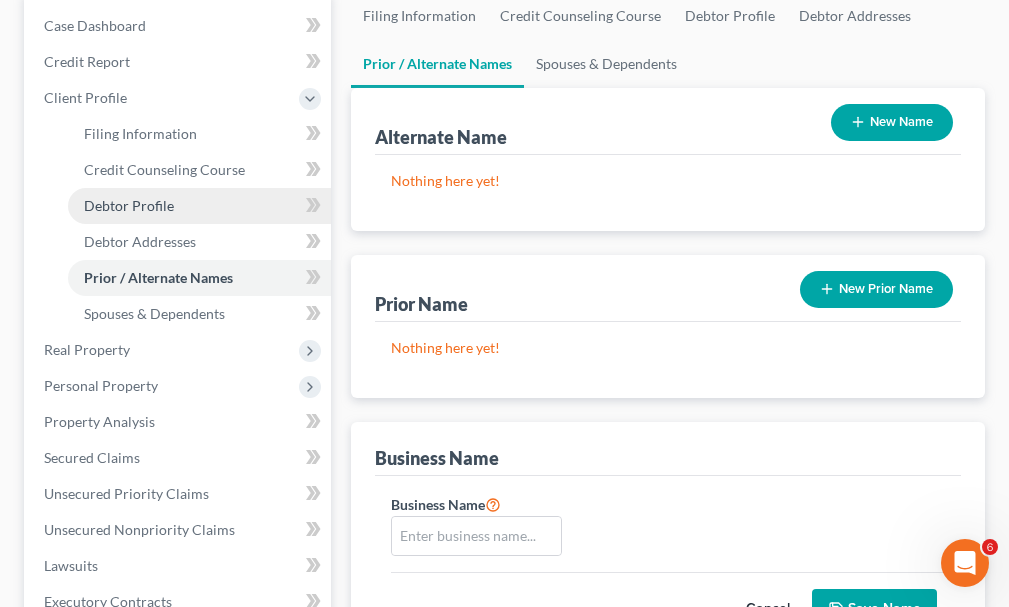 click on "Debtor Profile" at bounding box center (129, 205) 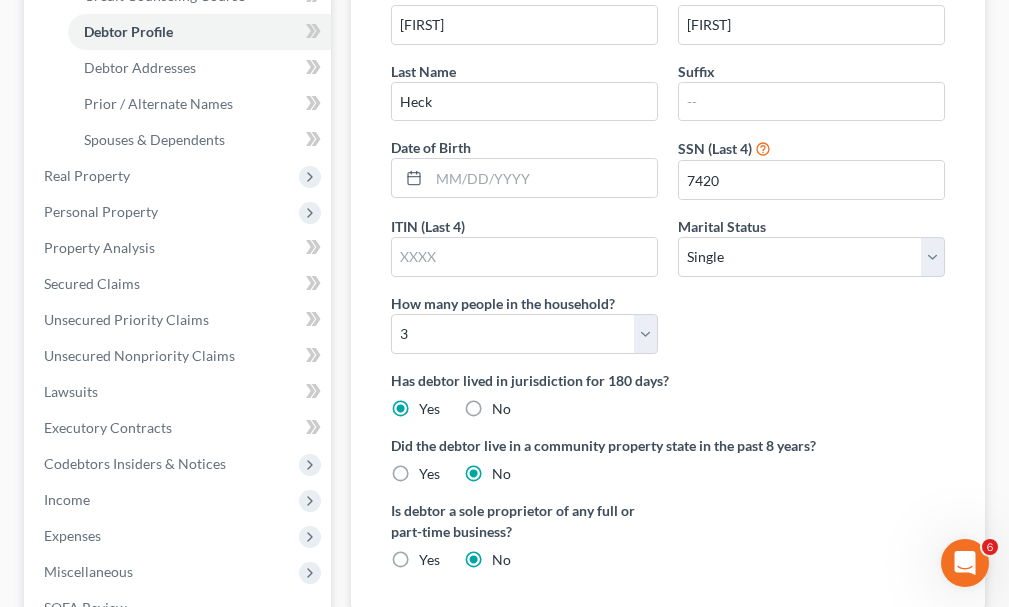 scroll, scrollTop: 400, scrollLeft: 0, axis: vertical 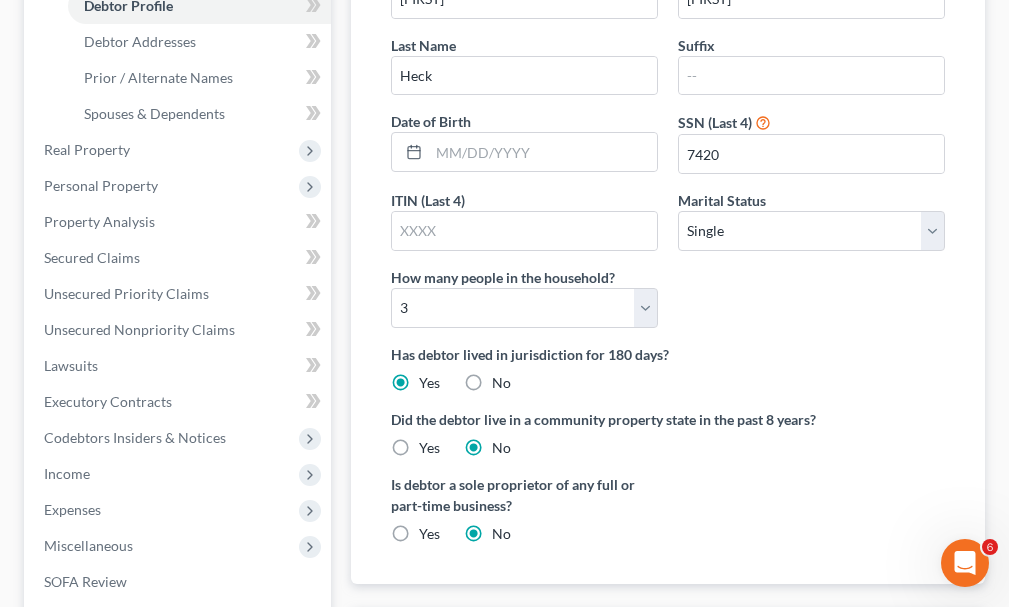 click on "Yes" at bounding box center [429, 534] 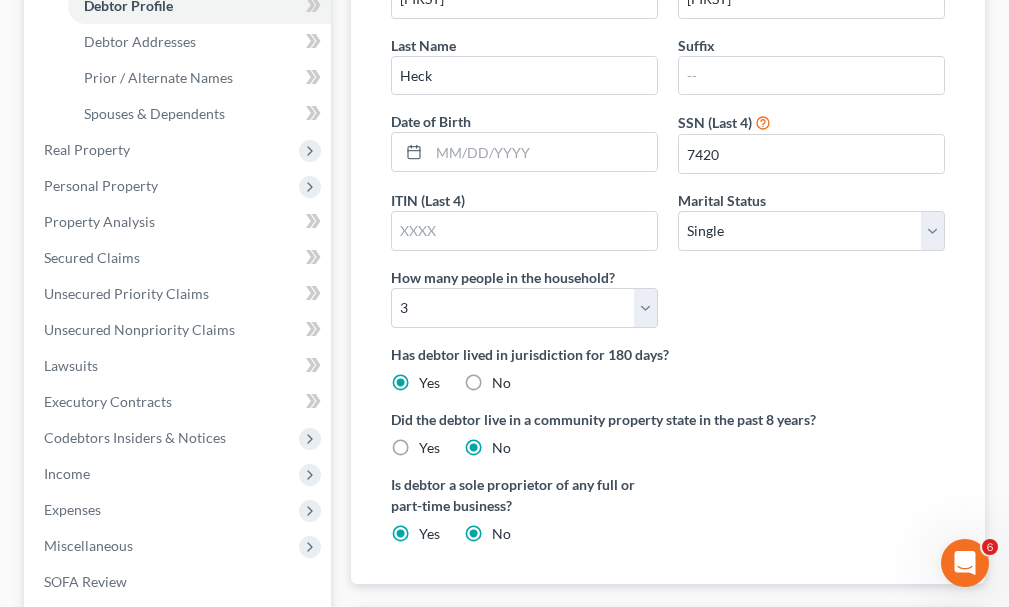 radio on "false" 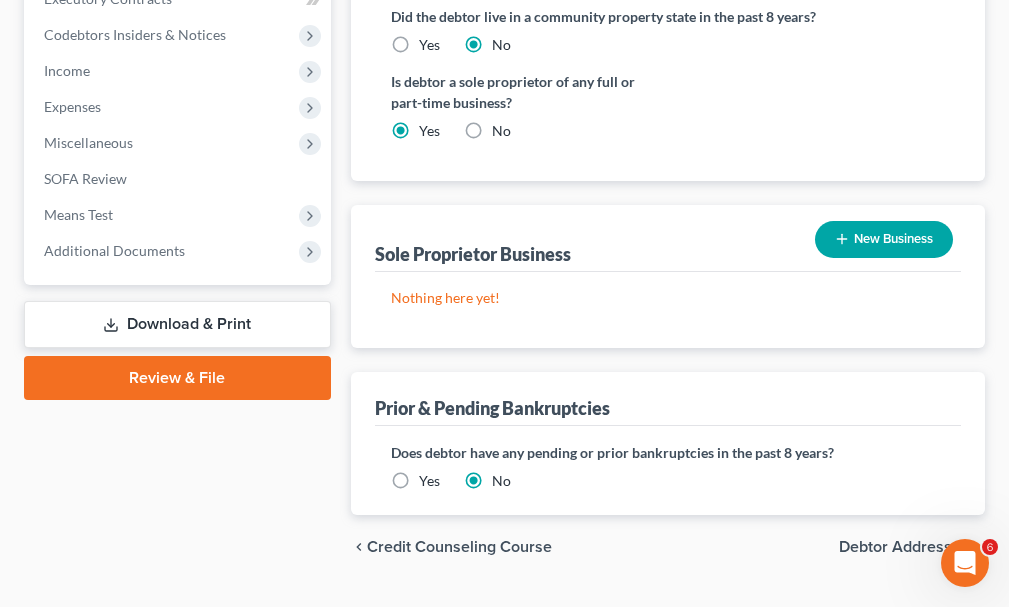 scroll, scrollTop: 851, scrollLeft: 0, axis: vertical 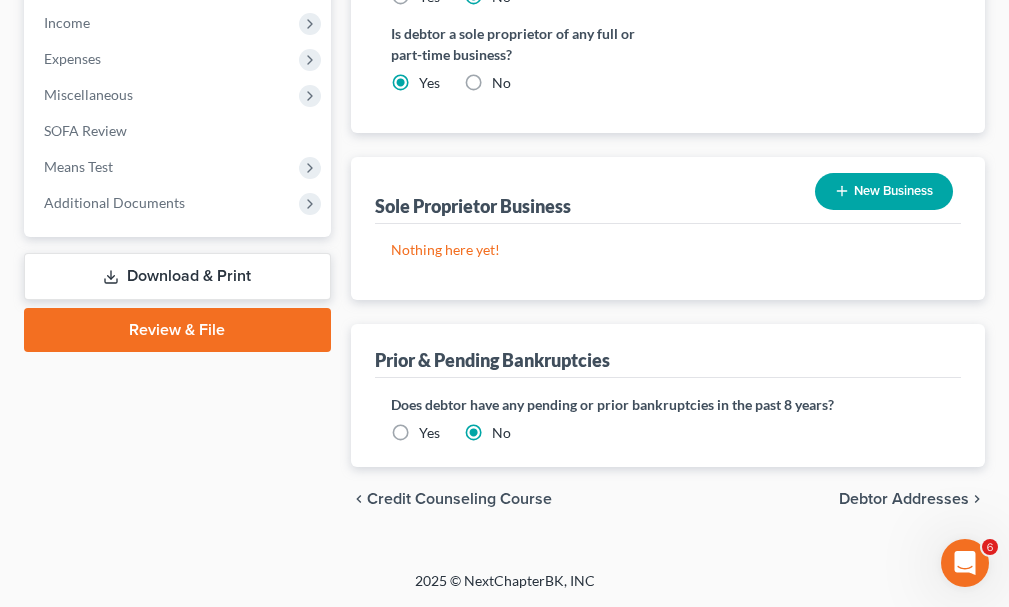 click on "New Business" at bounding box center [884, 191] 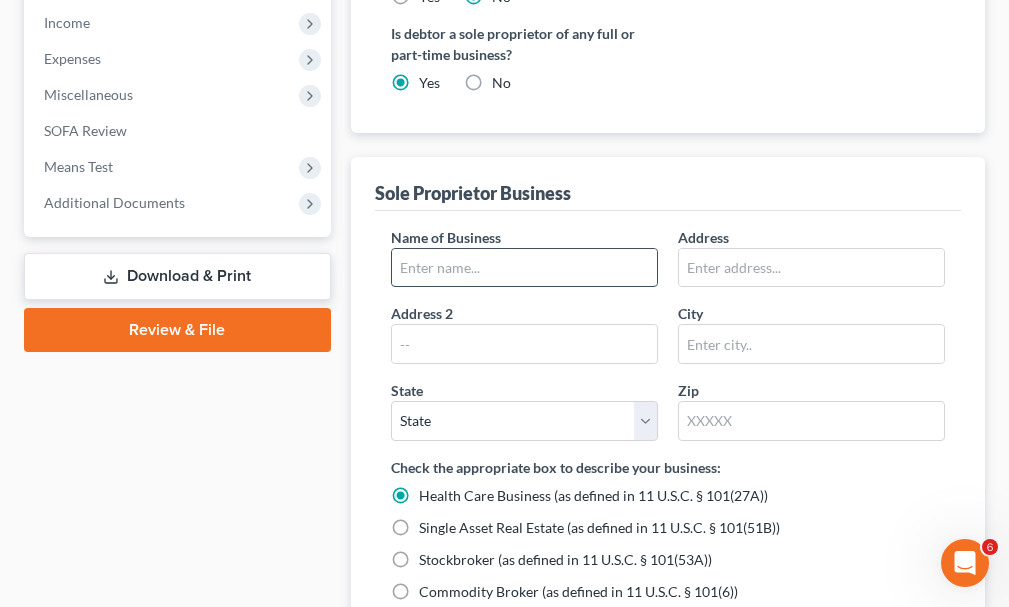 click at bounding box center (524, 268) 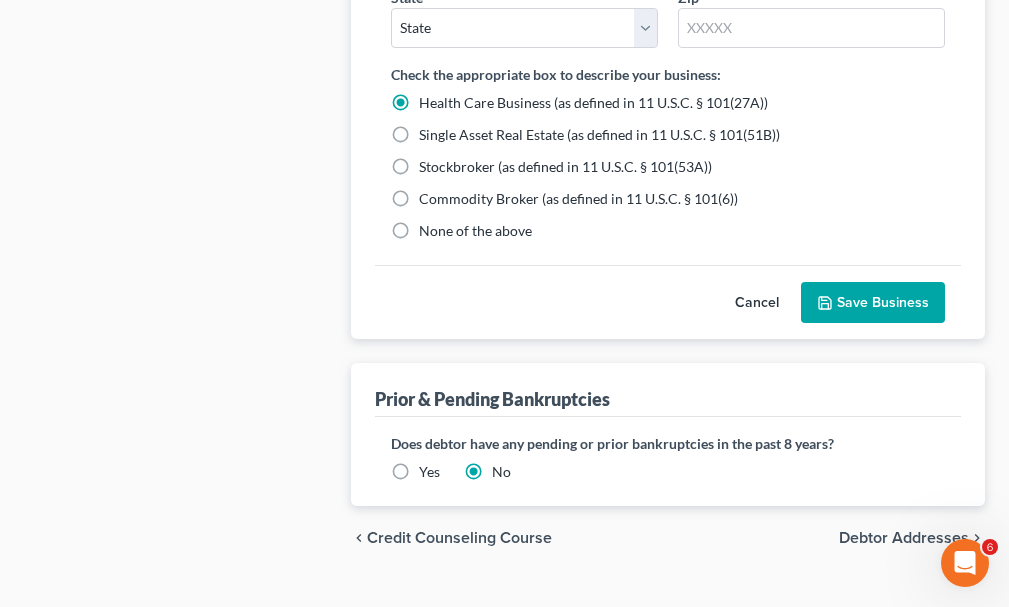 scroll, scrollTop: 1251, scrollLeft: 0, axis: vertical 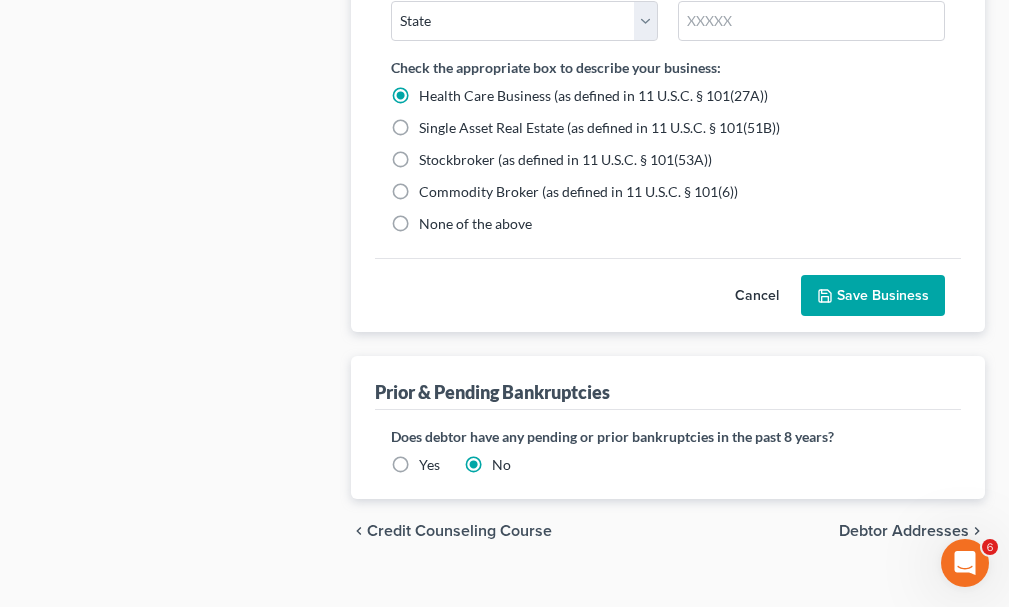 type on "daycare @ house" 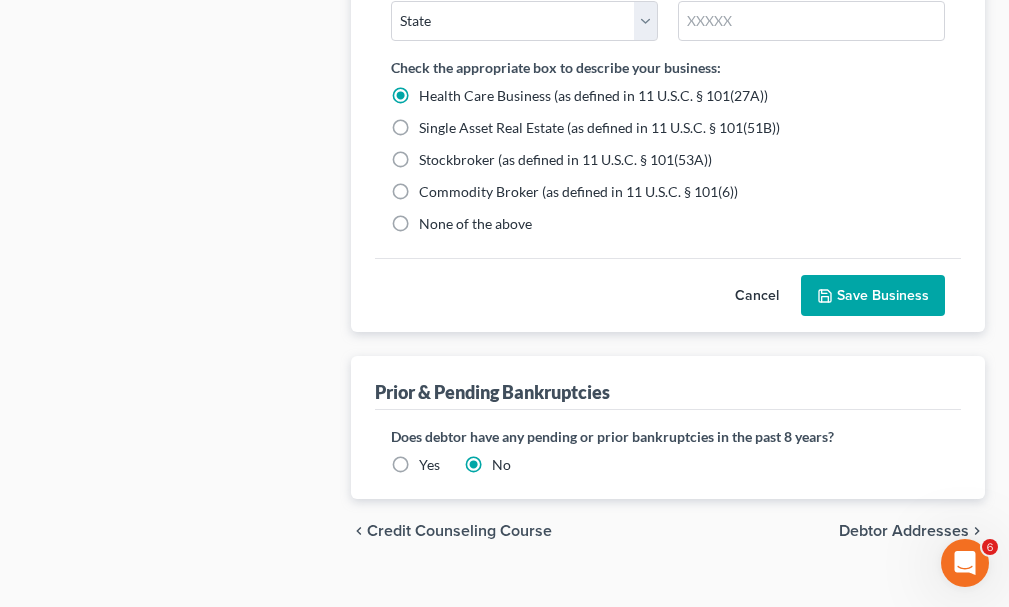 click on "None of the above" at bounding box center [475, 224] 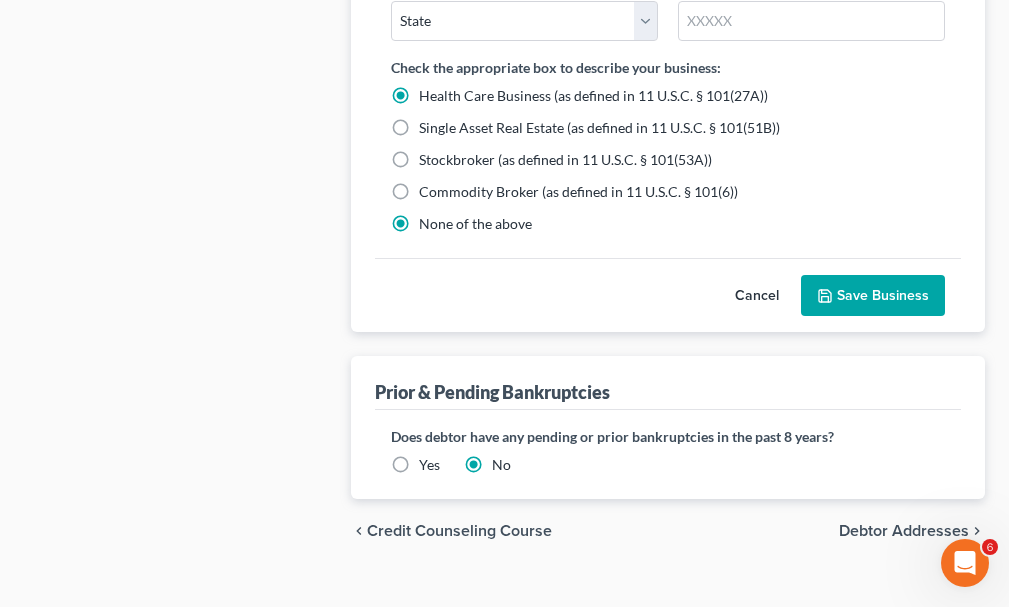 radio on "false" 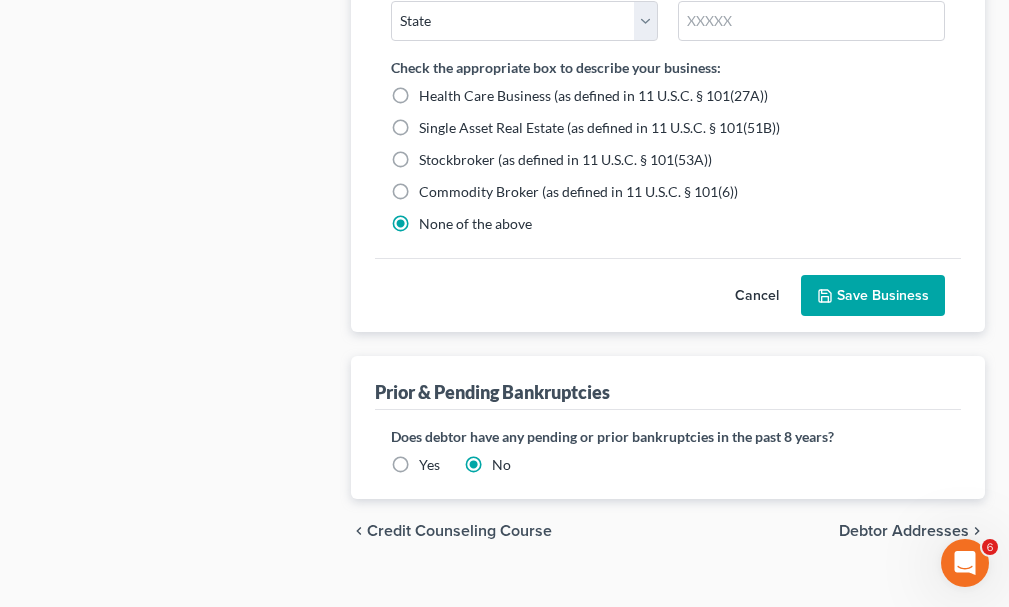 click on "Save Business" at bounding box center (873, 296) 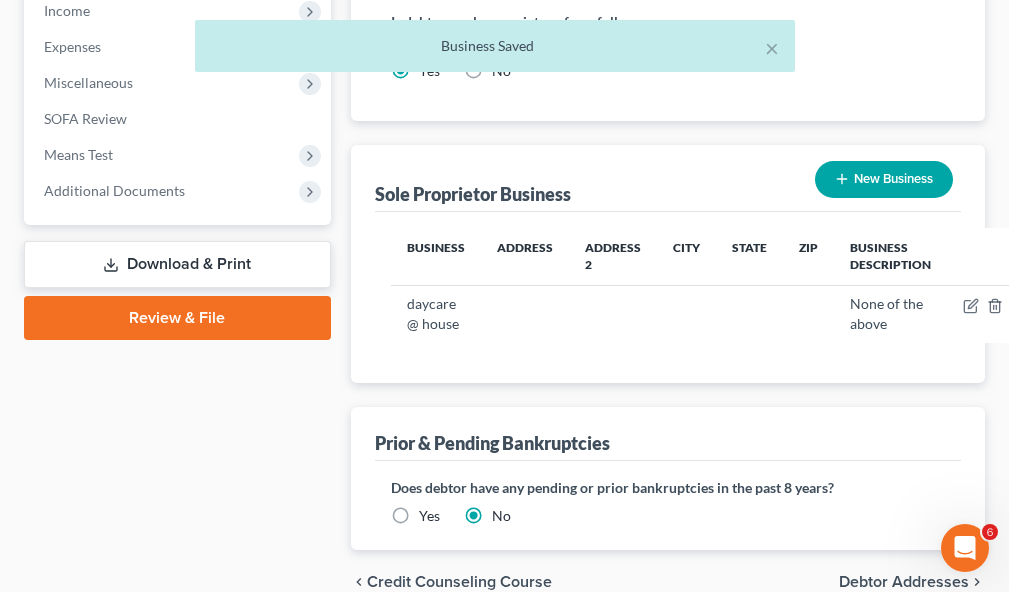 scroll, scrollTop: 861, scrollLeft: 0, axis: vertical 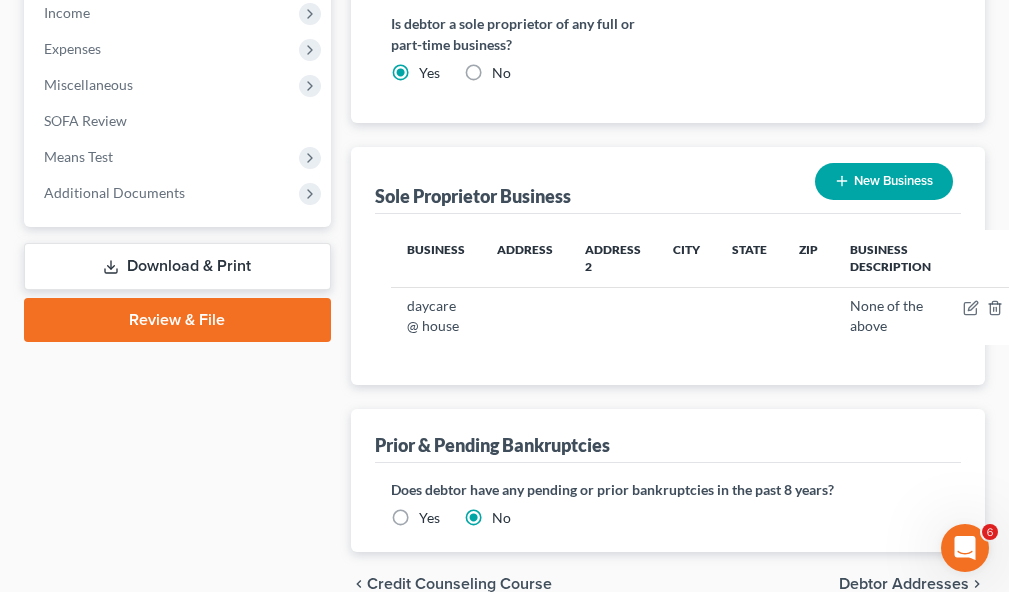 click on "Download & Print" at bounding box center [177, 266] 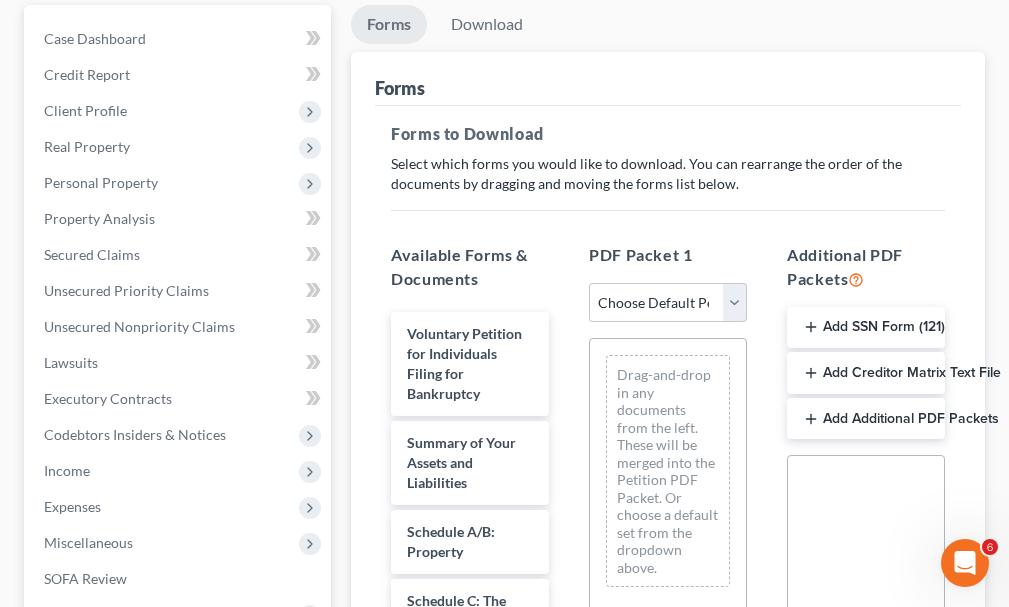 scroll, scrollTop: 300, scrollLeft: 0, axis: vertical 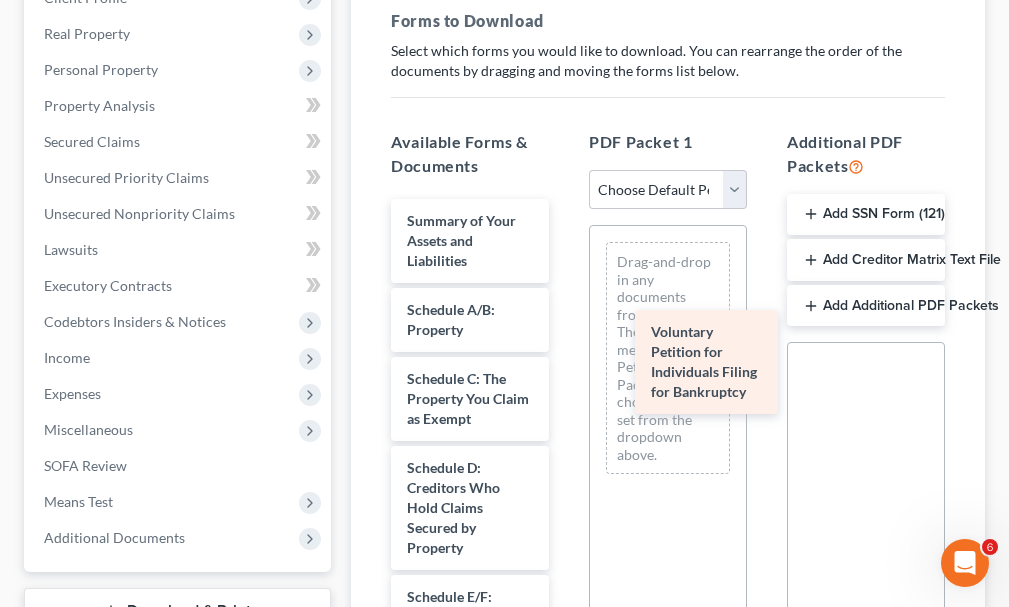 drag, startPoint x: 444, startPoint y: 231, endPoint x: 687, endPoint y: 341, distance: 266.7377 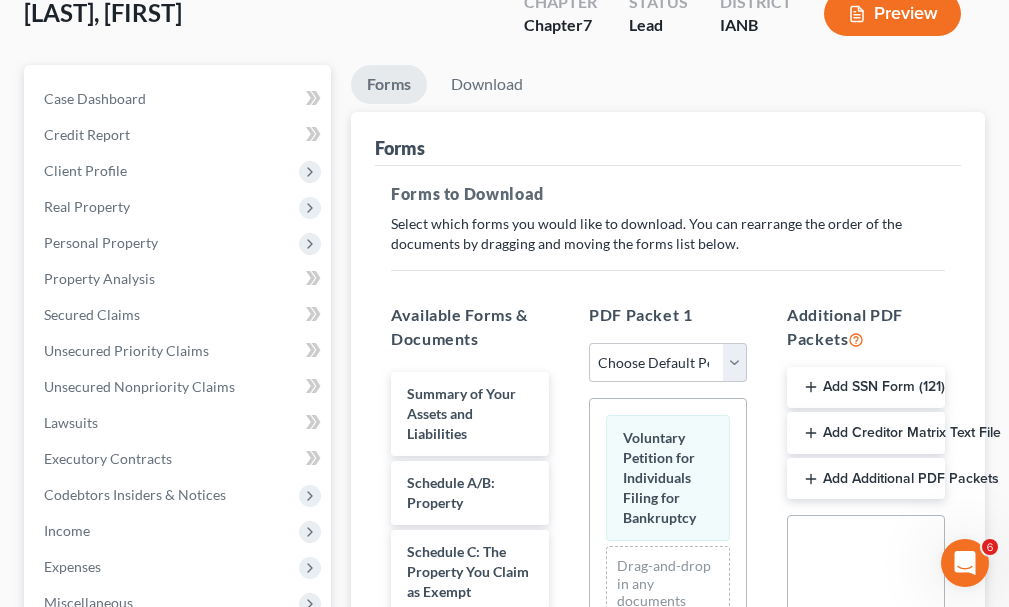 scroll, scrollTop: 100, scrollLeft: 0, axis: vertical 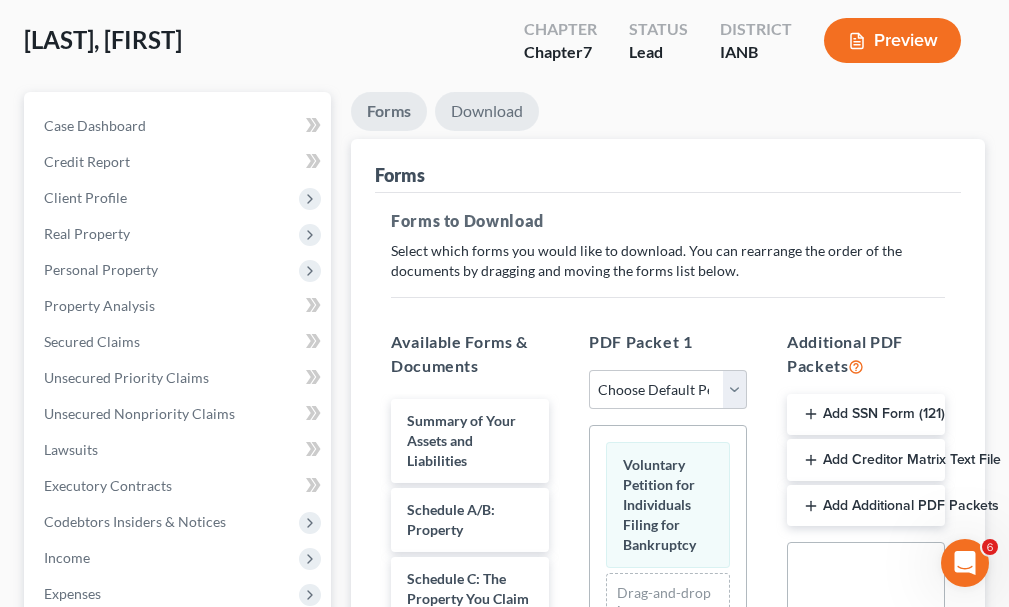 click on "Download" at bounding box center (487, 111) 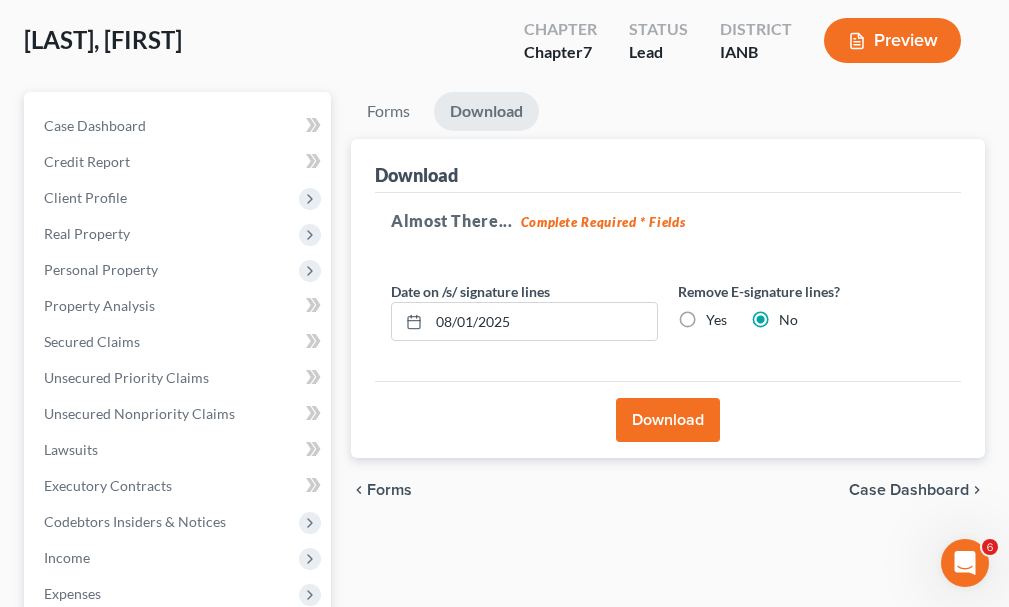 click on "Download" at bounding box center (668, 420) 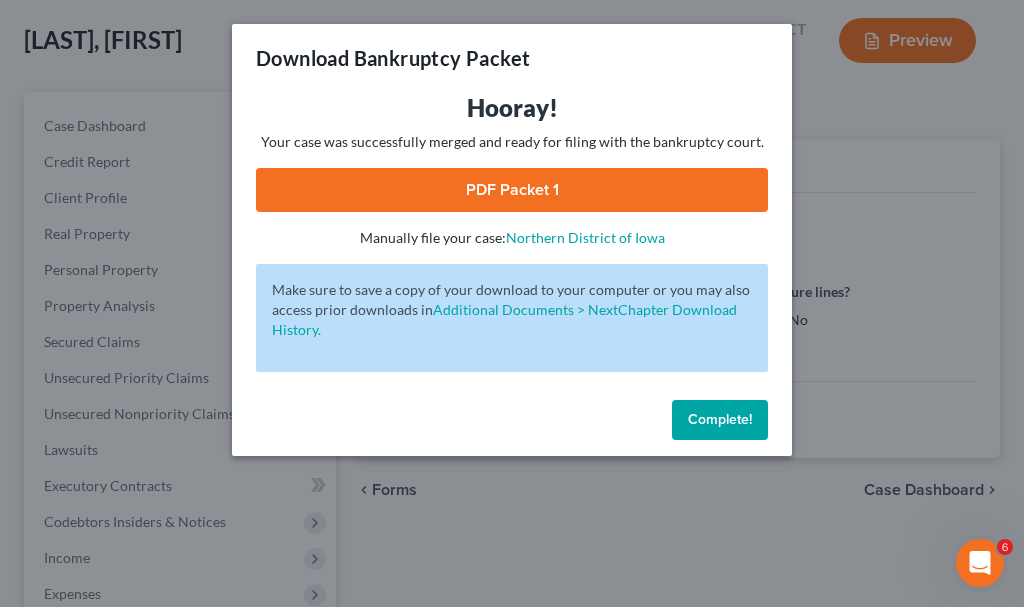 click on "PDF Packet 1" at bounding box center (512, 190) 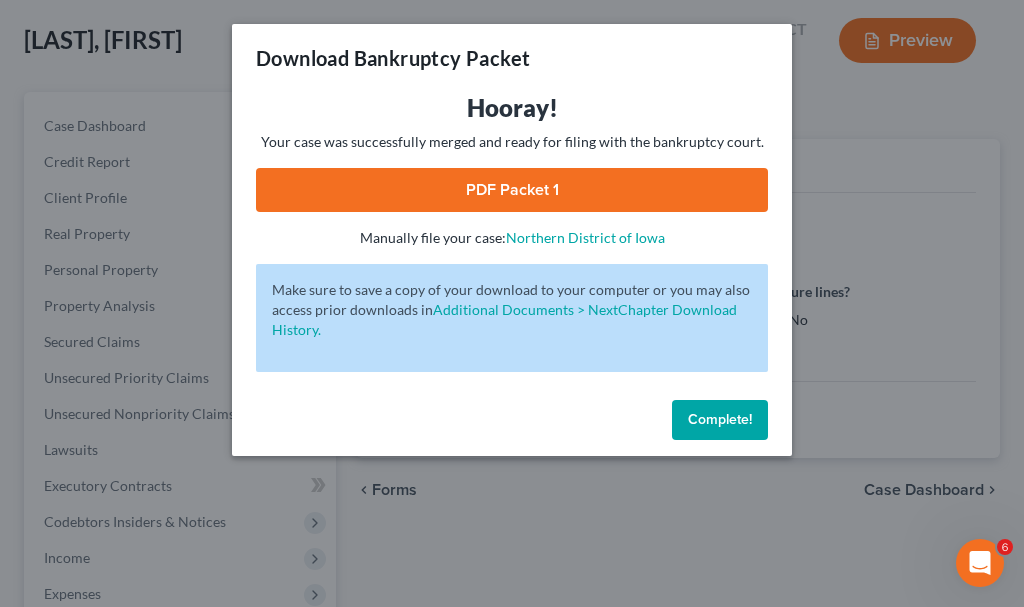 click on "Complete!" at bounding box center (720, 419) 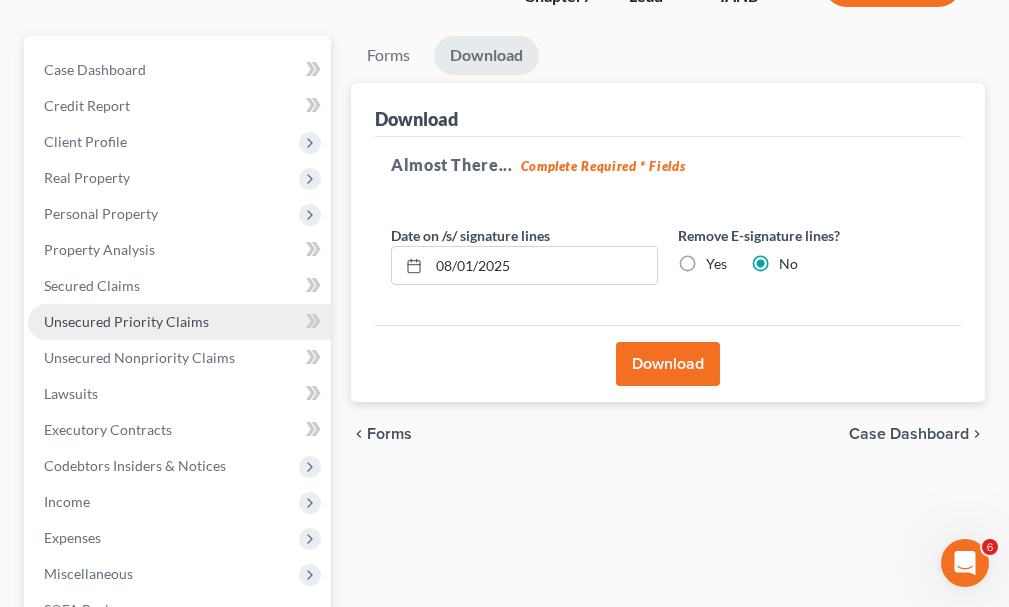 scroll, scrollTop: 200, scrollLeft: 0, axis: vertical 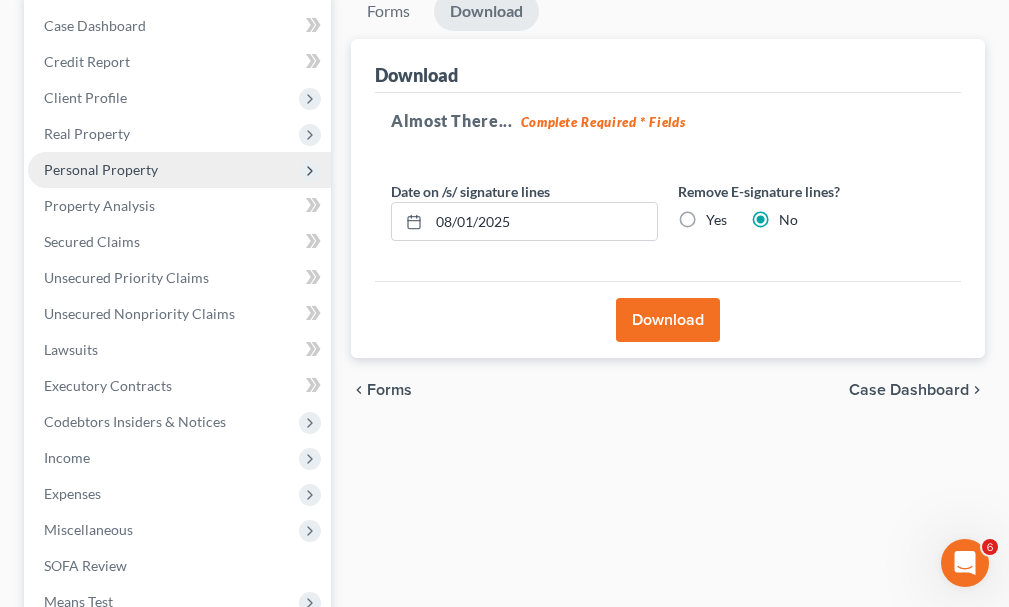 click on "Personal Property" at bounding box center [101, 169] 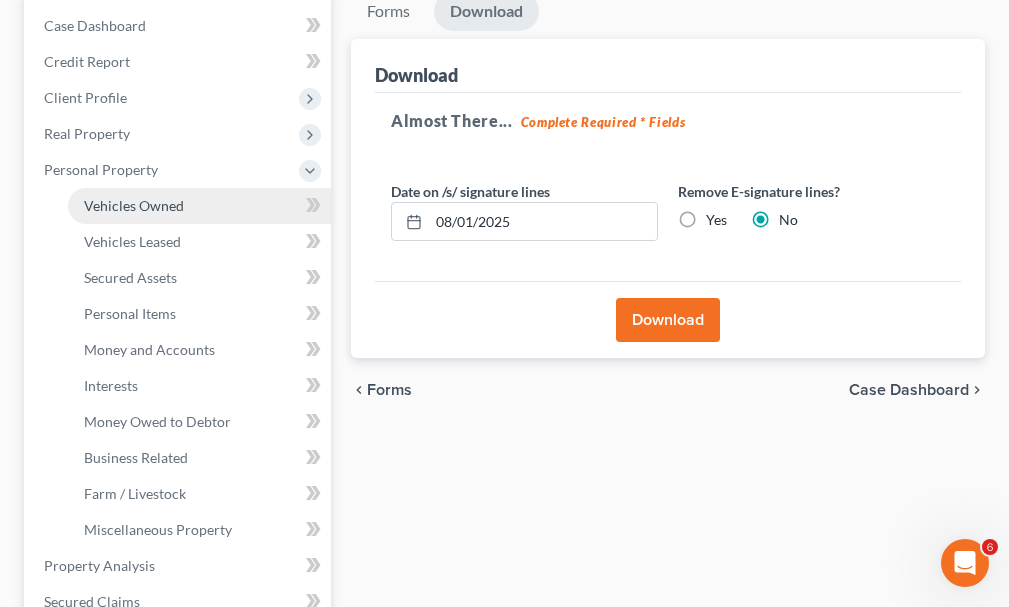 click on "Vehicles Owned" at bounding box center [134, 205] 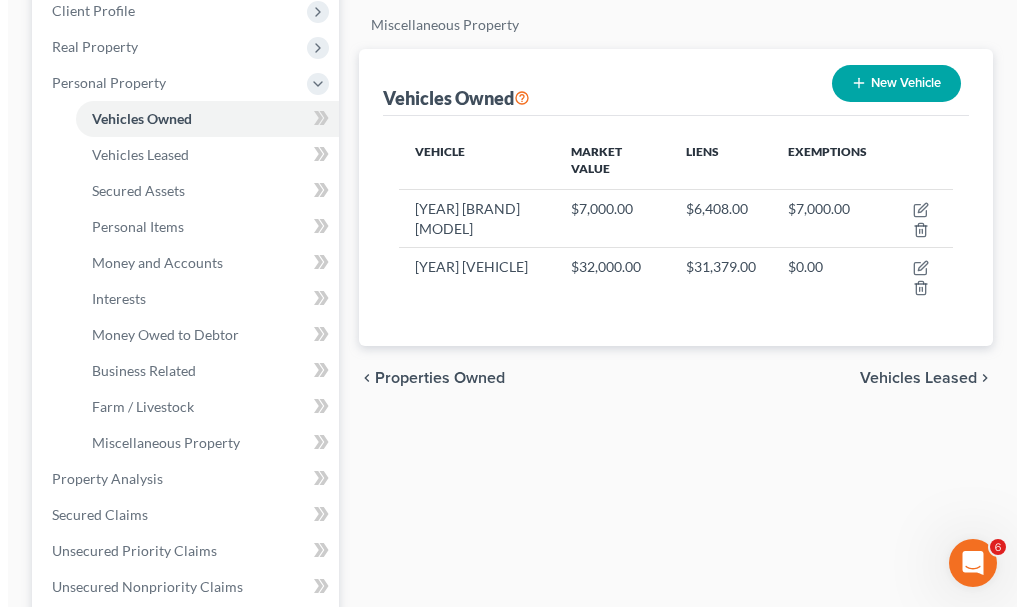 scroll, scrollTop: 300, scrollLeft: 0, axis: vertical 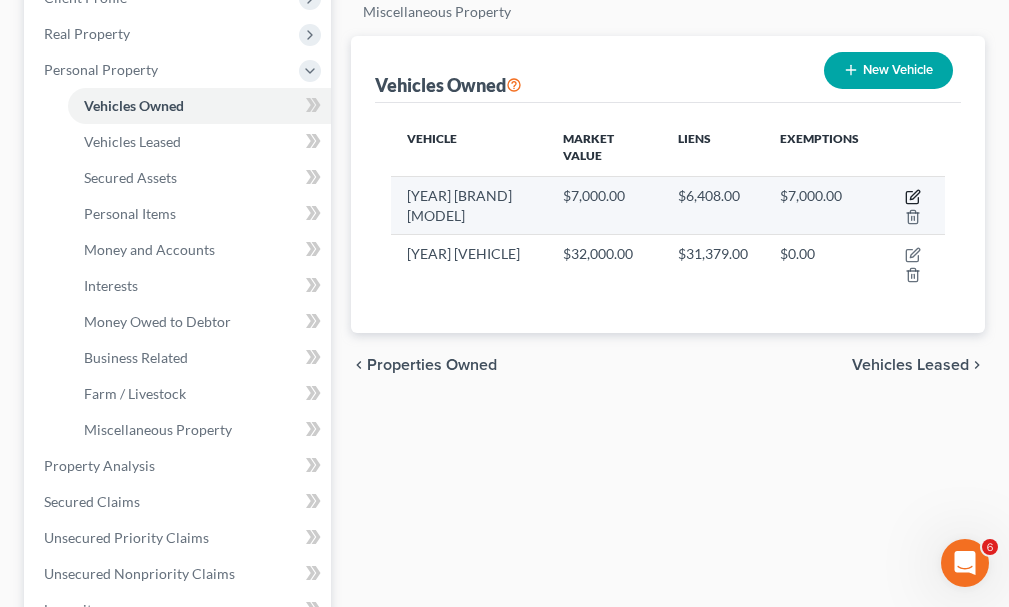 click 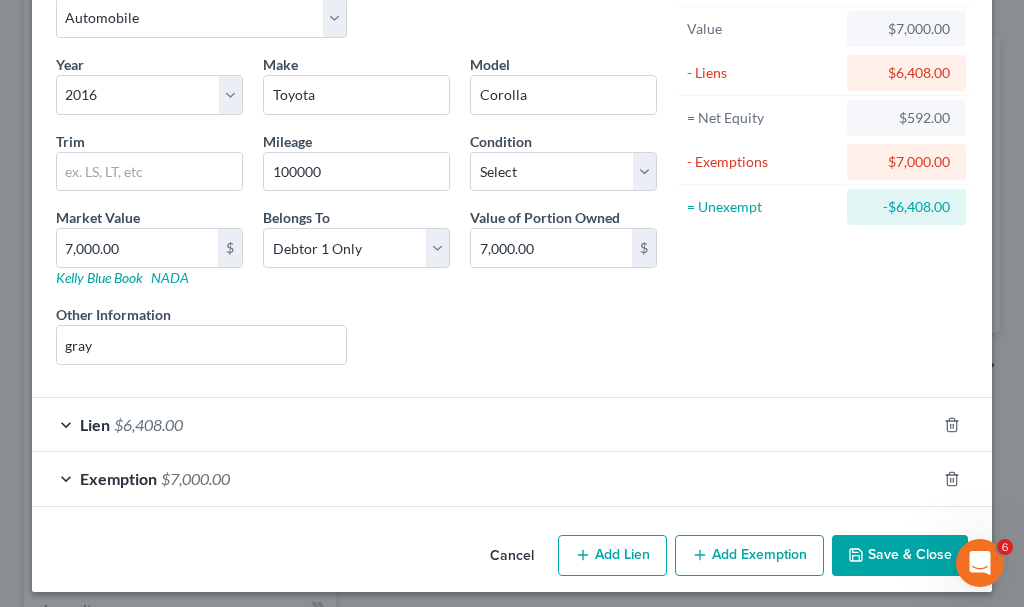 scroll, scrollTop: 124, scrollLeft: 0, axis: vertical 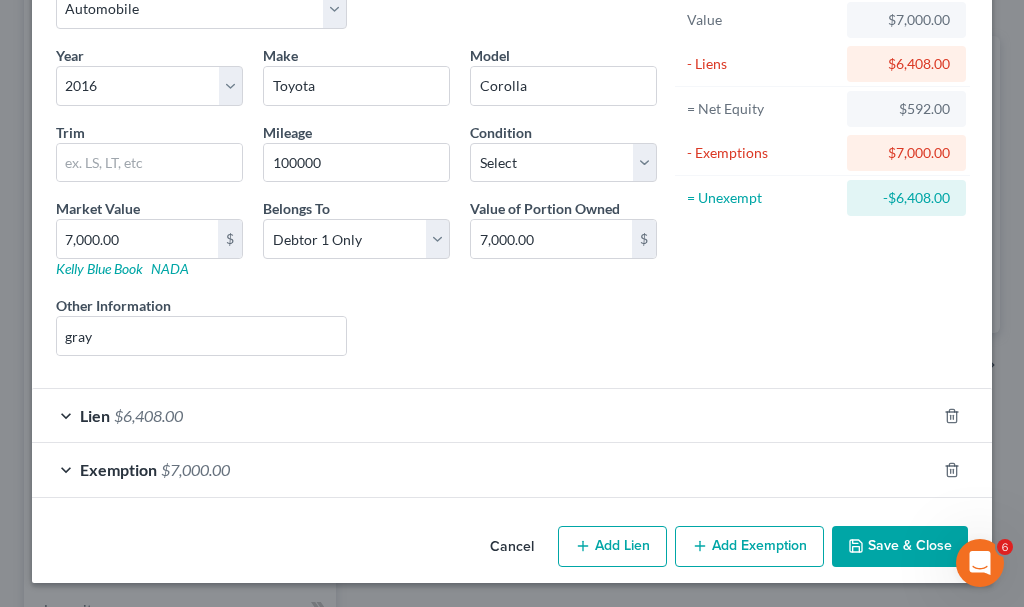 click on "Save & Close" at bounding box center (900, 547) 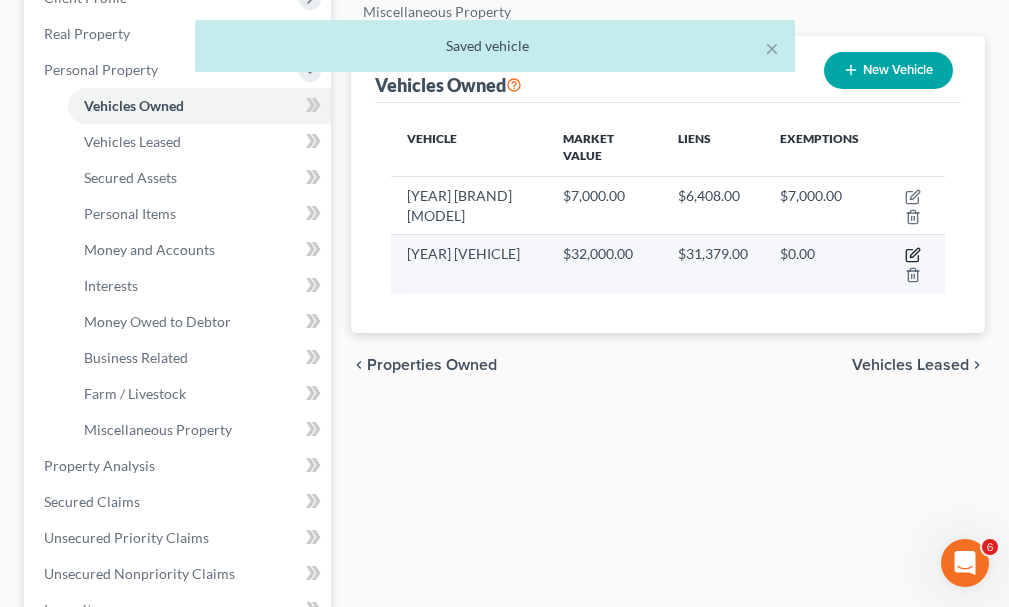 click 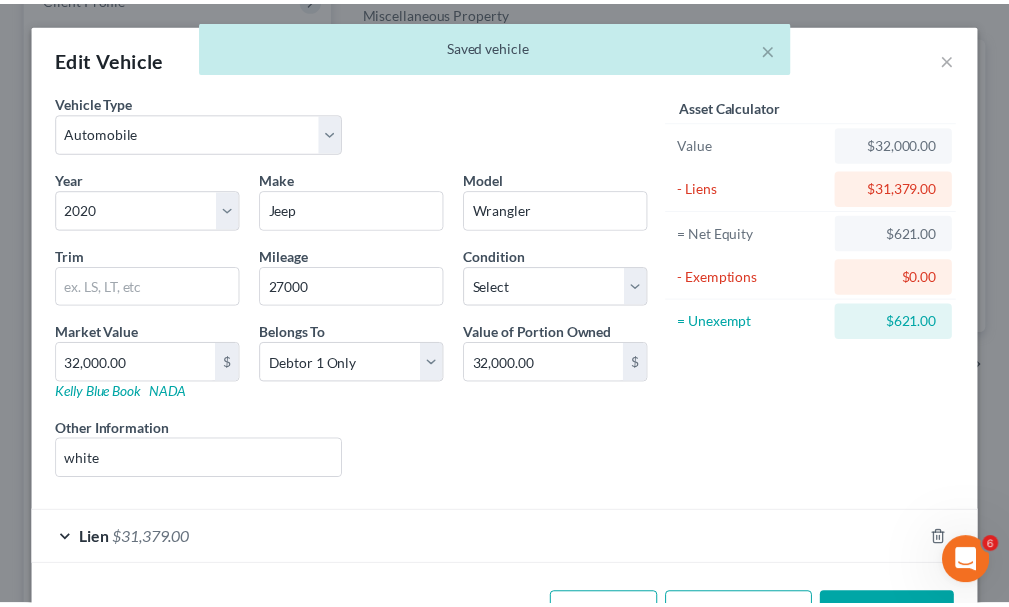 scroll, scrollTop: 70, scrollLeft: 0, axis: vertical 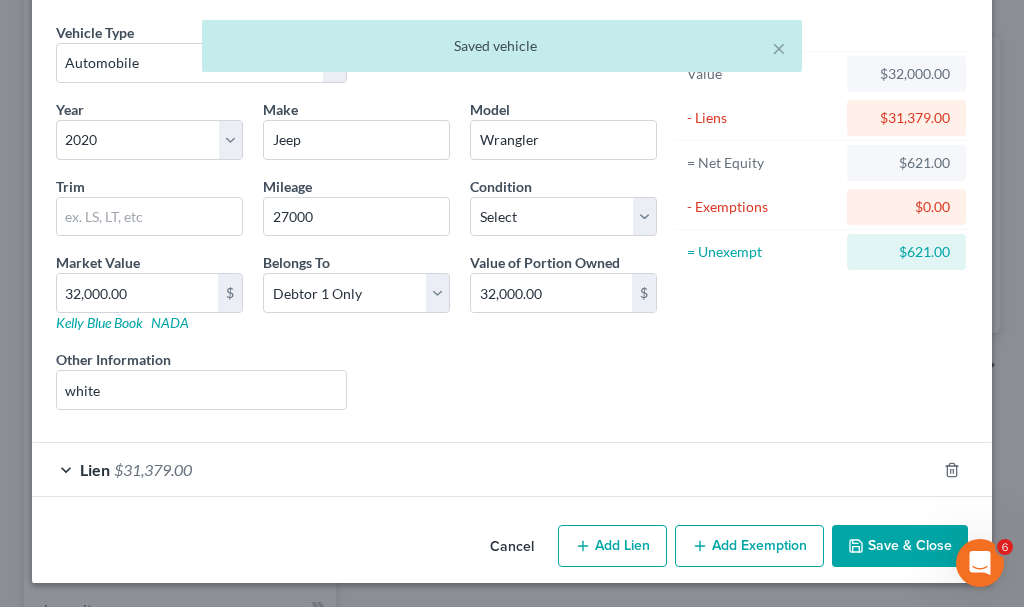 click on "Save & Close" at bounding box center (900, 546) 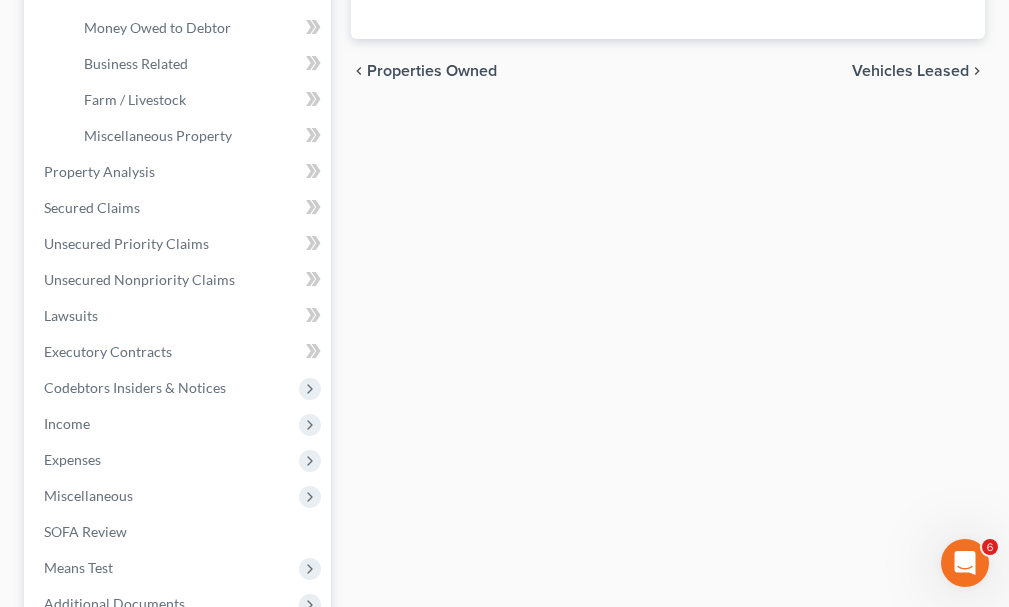 scroll, scrollTop: 600, scrollLeft: 0, axis: vertical 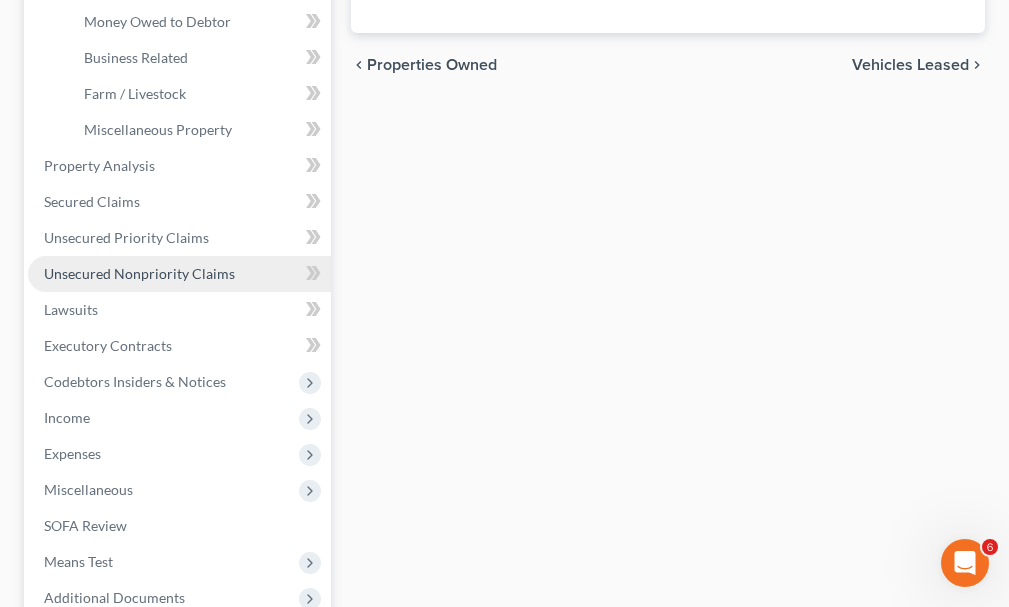 click on "Unsecured Nonpriority Claims" at bounding box center [179, 274] 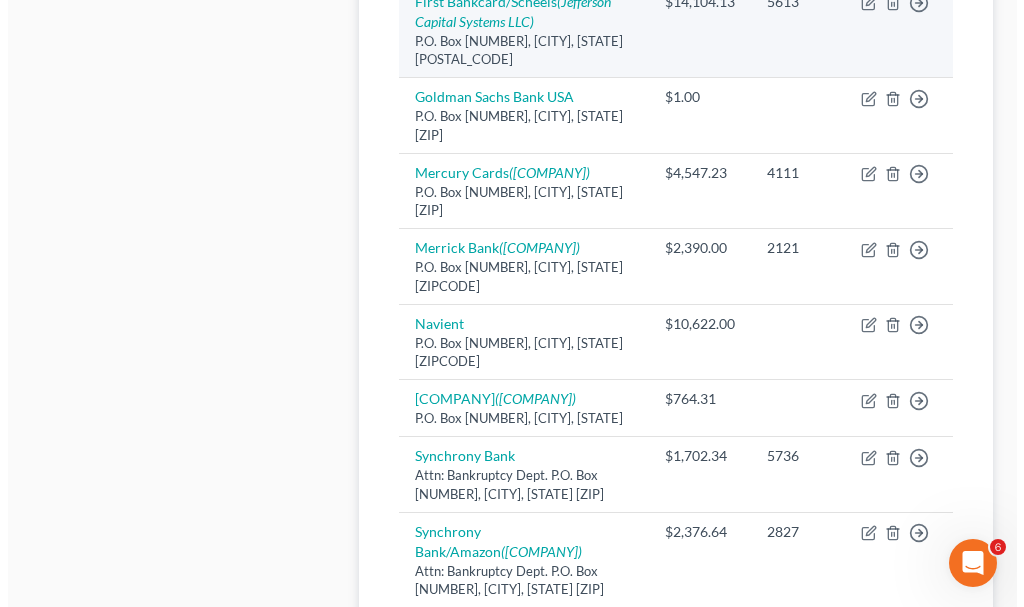 scroll, scrollTop: 1300, scrollLeft: 0, axis: vertical 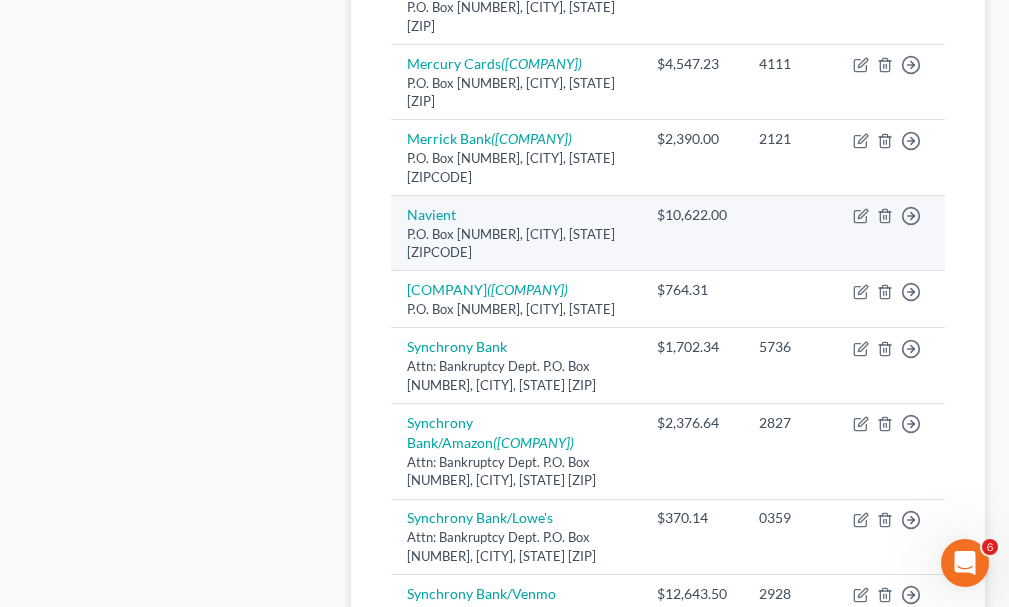 click on "Move to D Move to E Move to G Move to Notice Only" at bounding box center (891, 233) 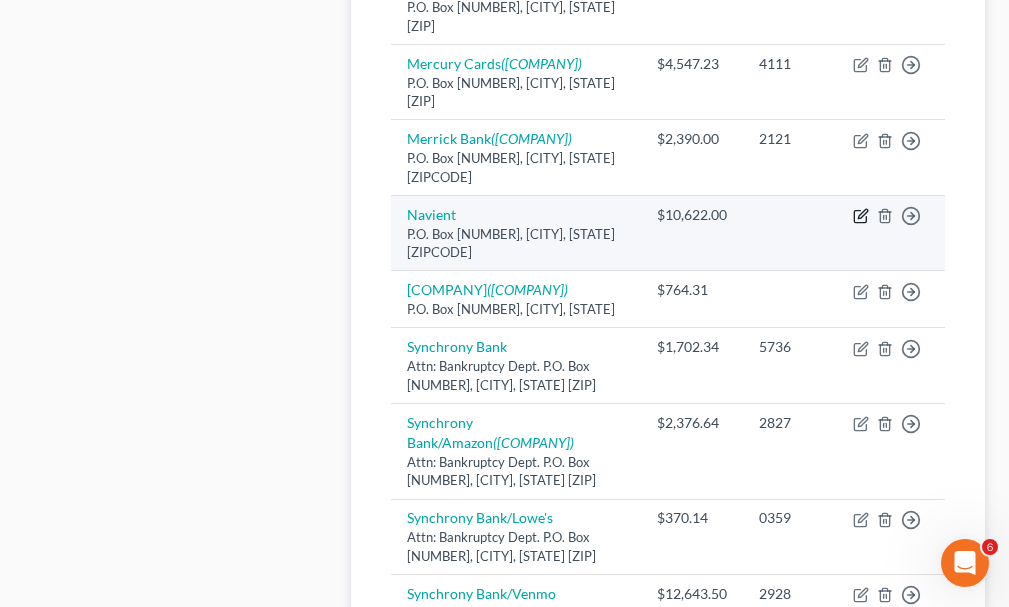 click 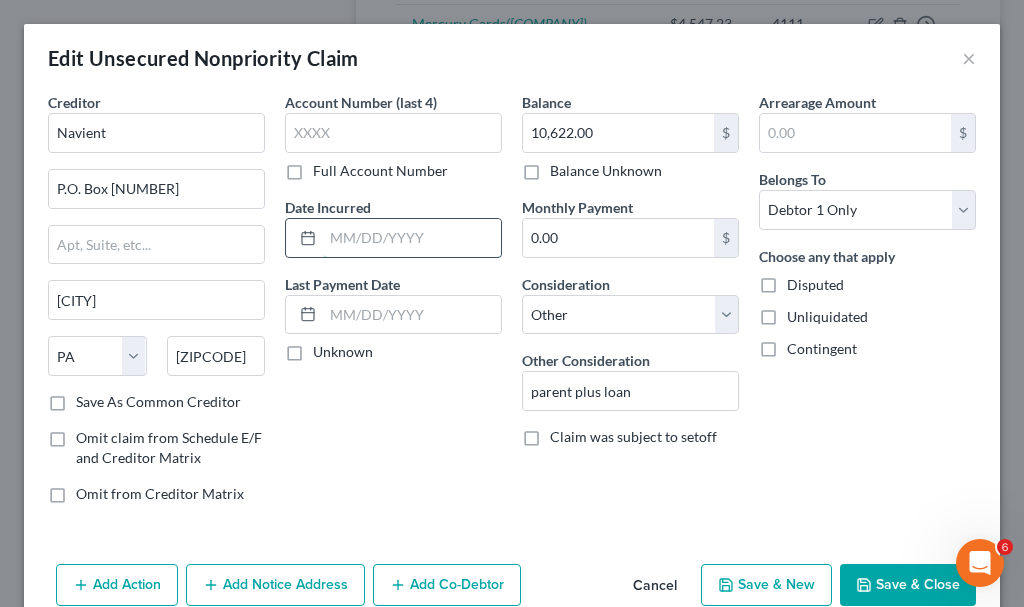 click at bounding box center (412, 238) 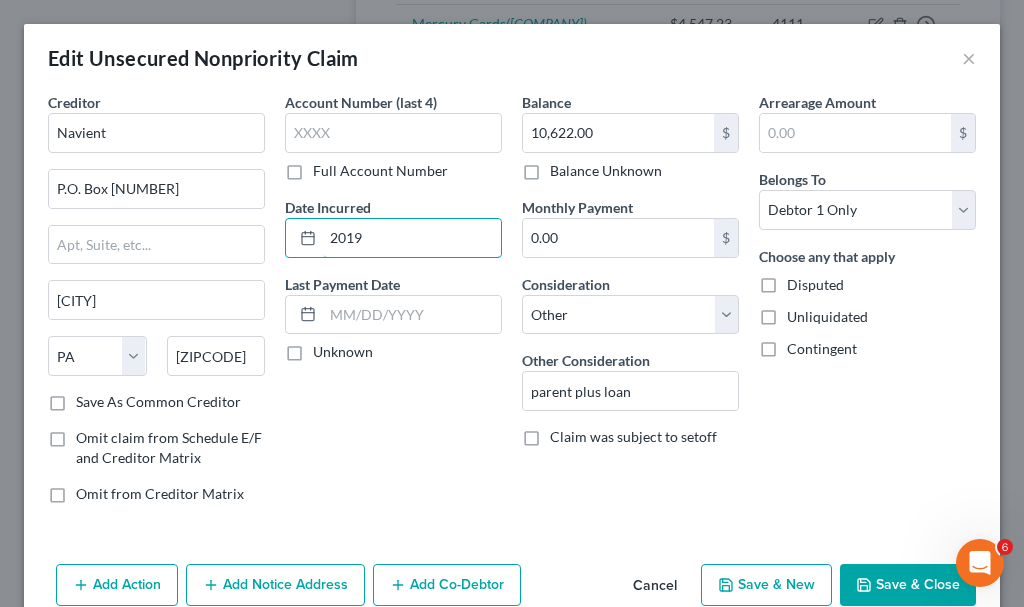 scroll, scrollTop: 96, scrollLeft: 0, axis: vertical 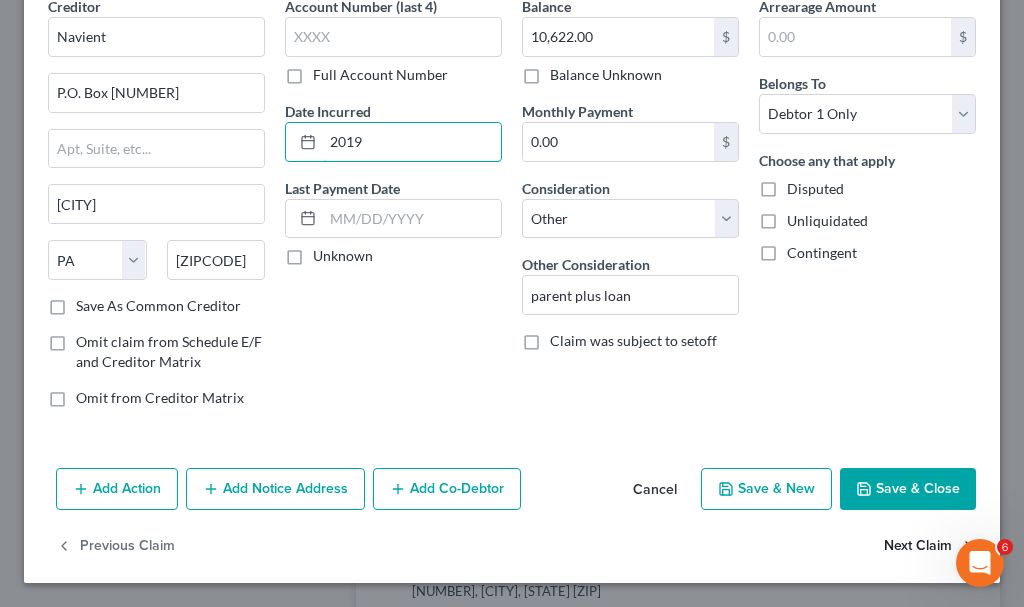 type on "2019" 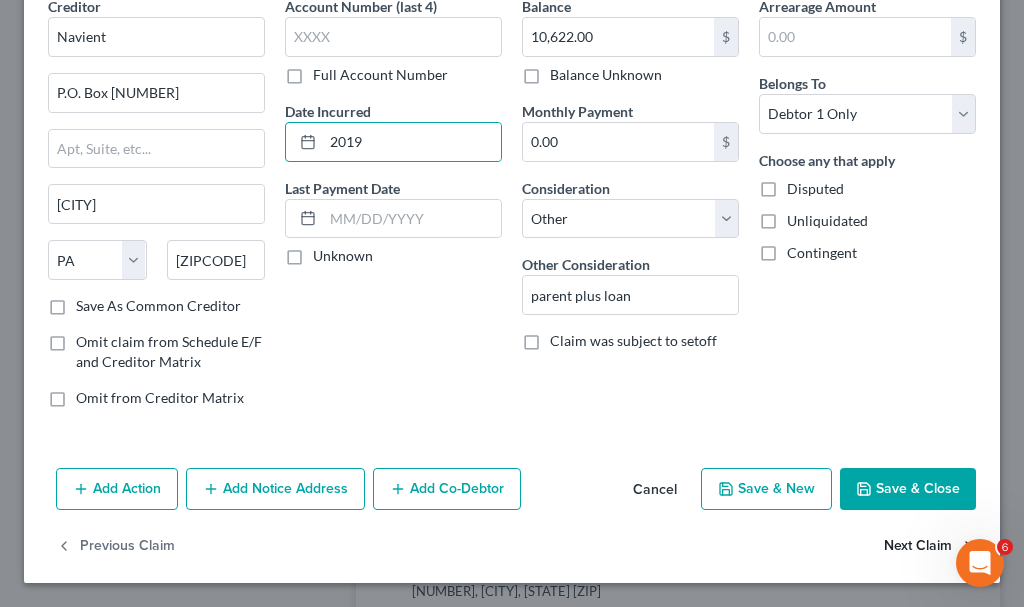 click on "Next Claim" at bounding box center [930, 547] 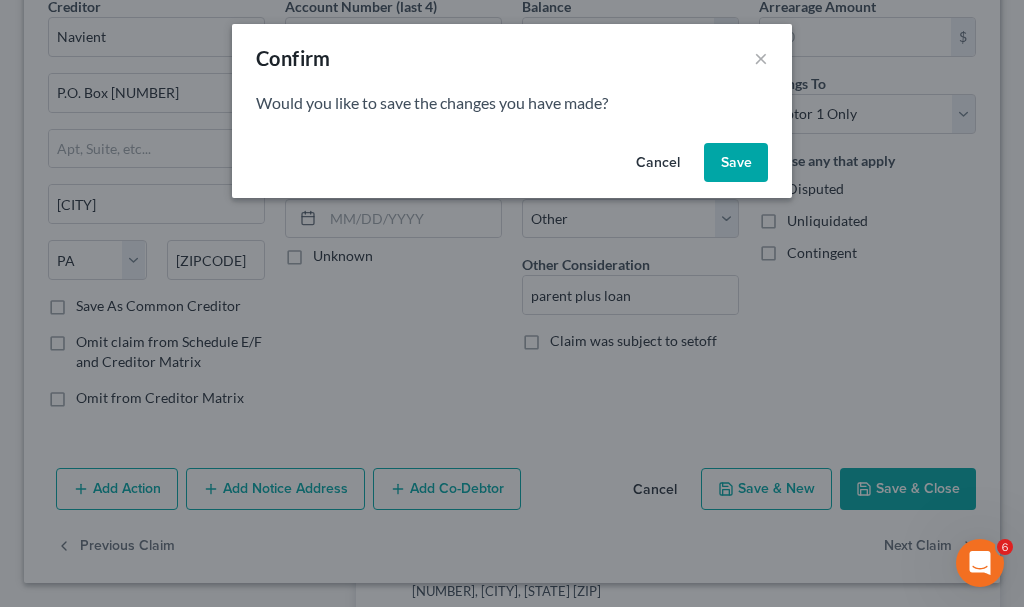 click on "Save" at bounding box center [736, 163] 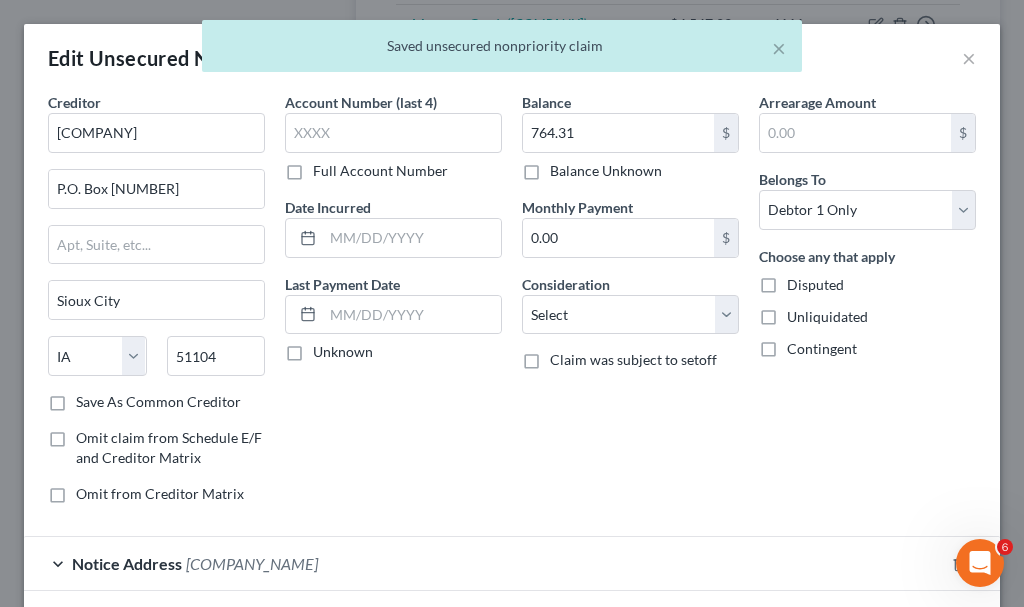 type on "0" 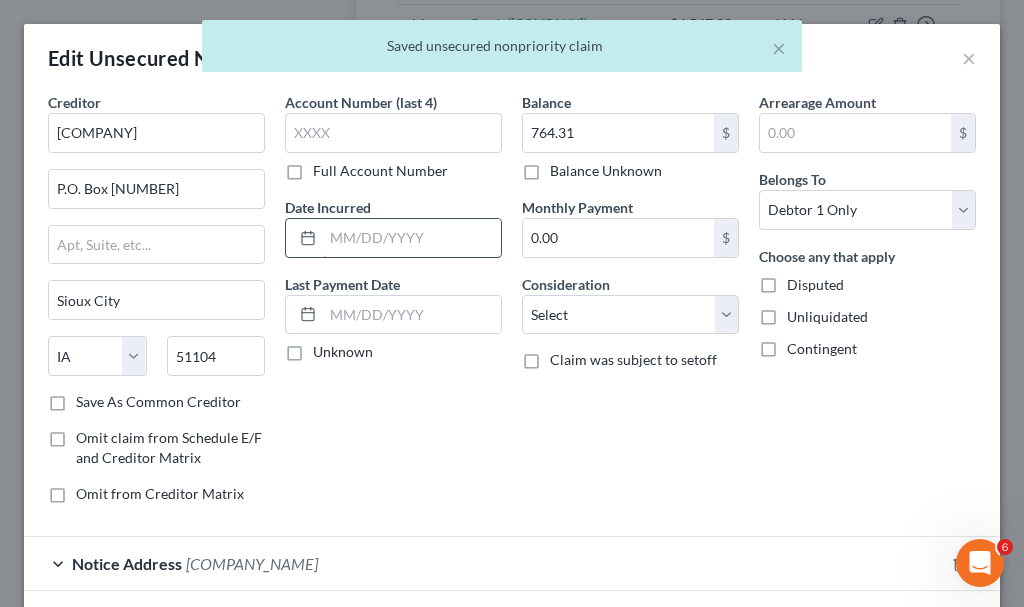 click at bounding box center [412, 238] 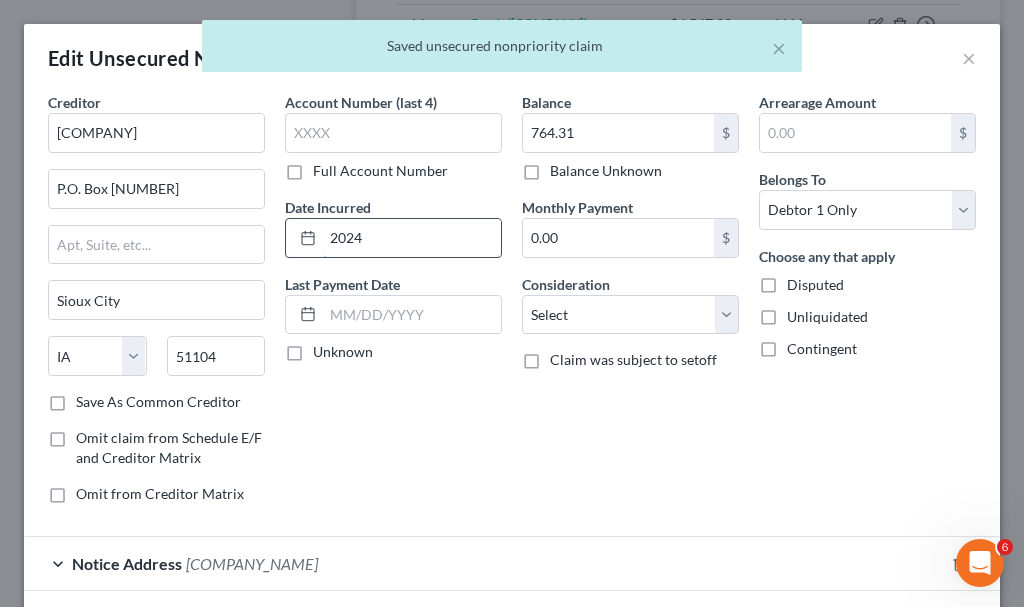 type on "2024" 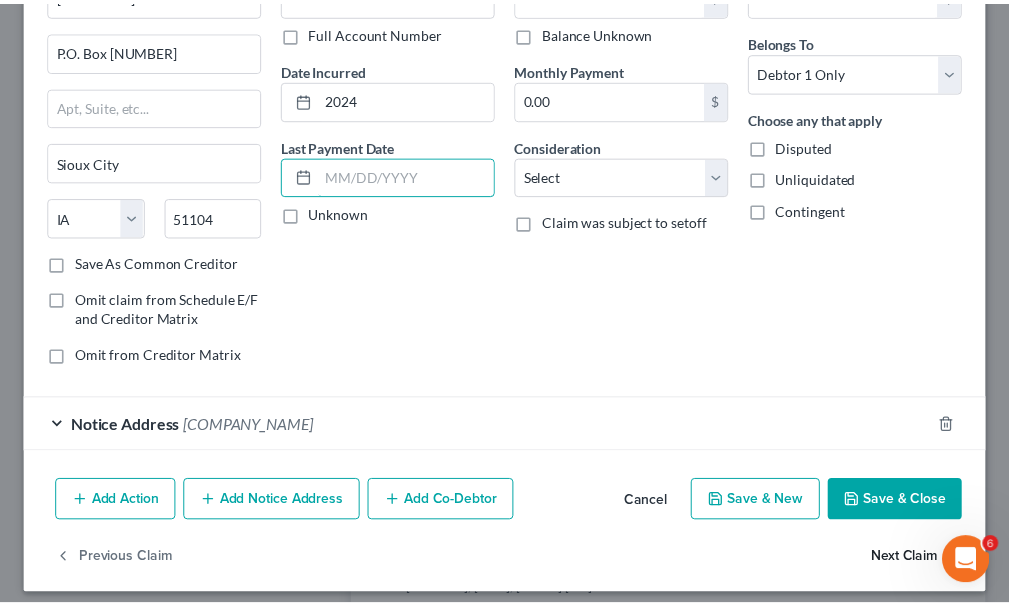 scroll, scrollTop: 151, scrollLeft: 0, axis: vertical 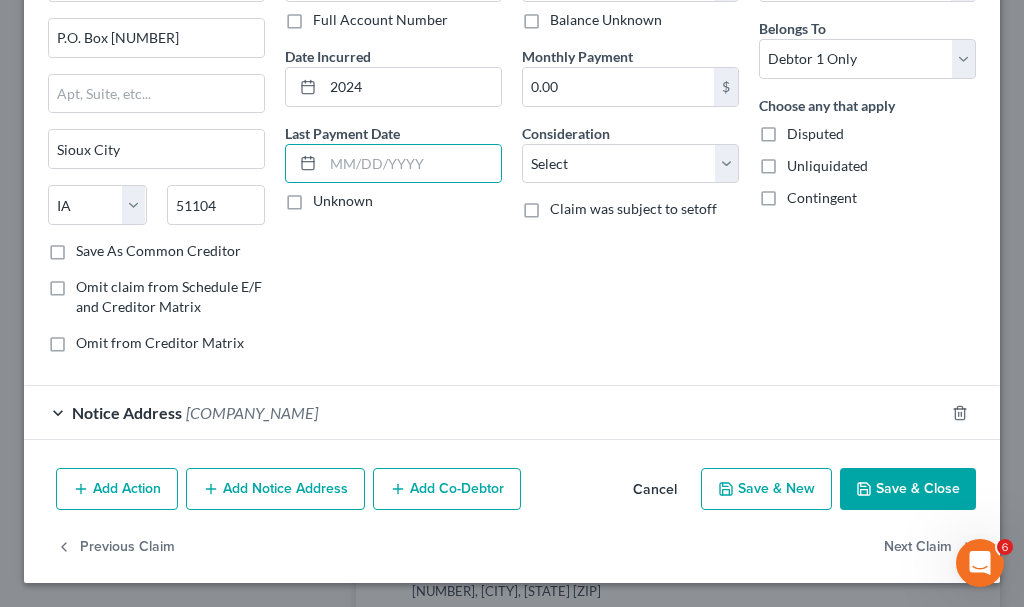 click on "Save & Close" at bounding box center [908, 489] 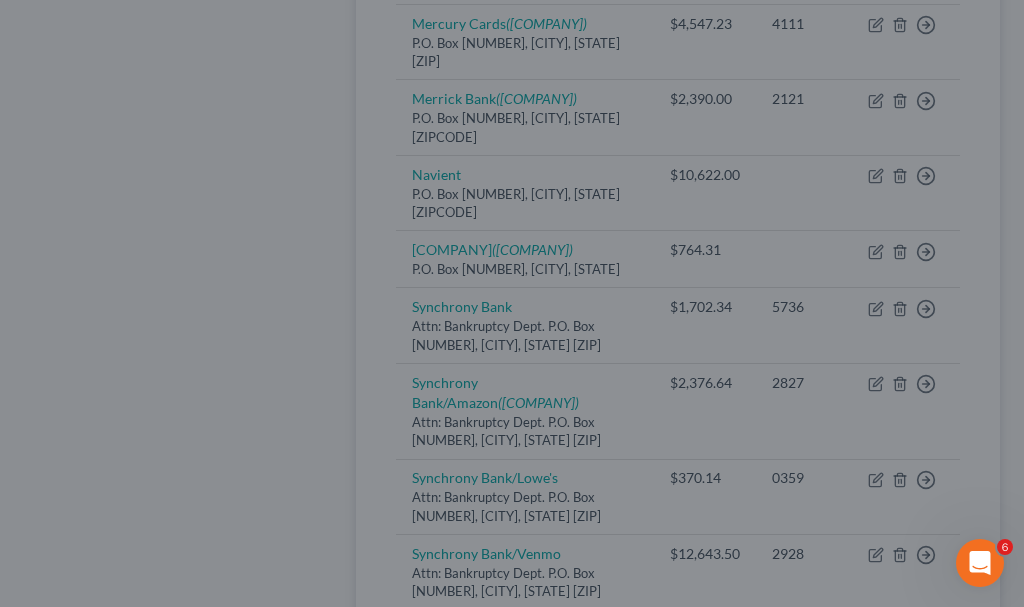type on "0" 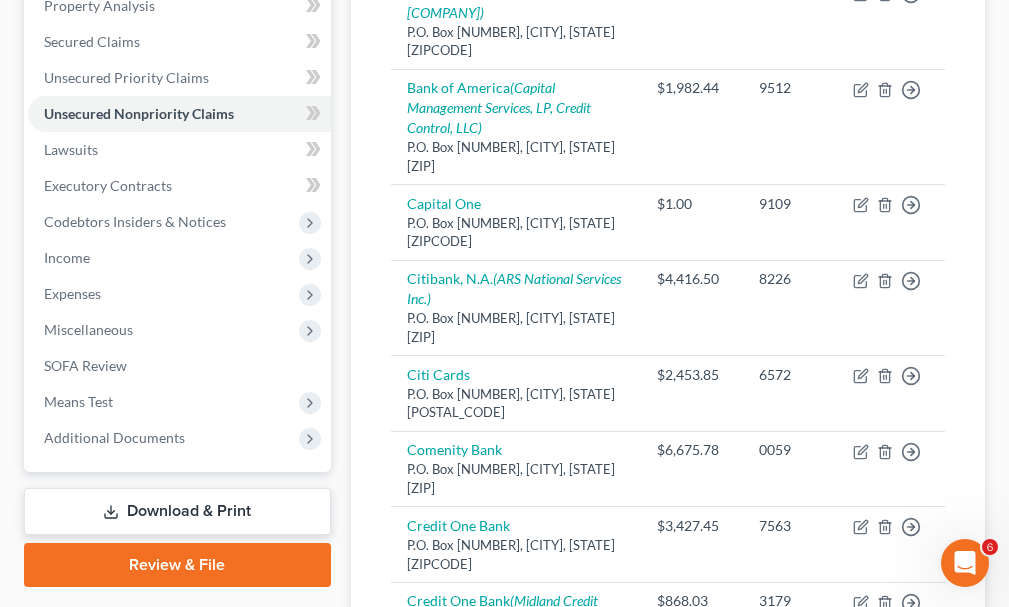 scroll, scrollTop: 0, scrollLeft: 0, axis: both 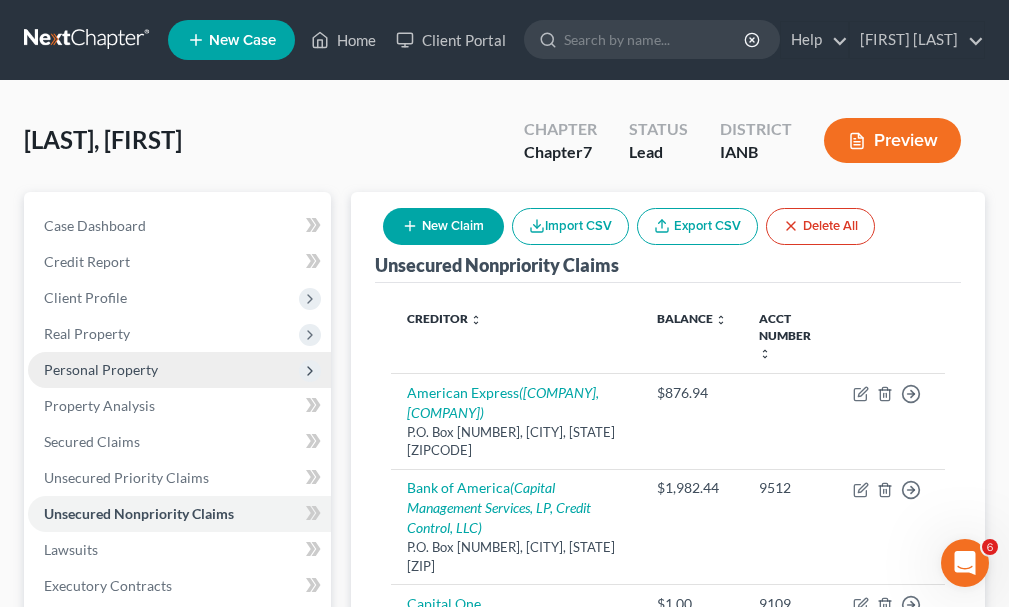 click on "Personal Property" at bounding box center (101, 369) 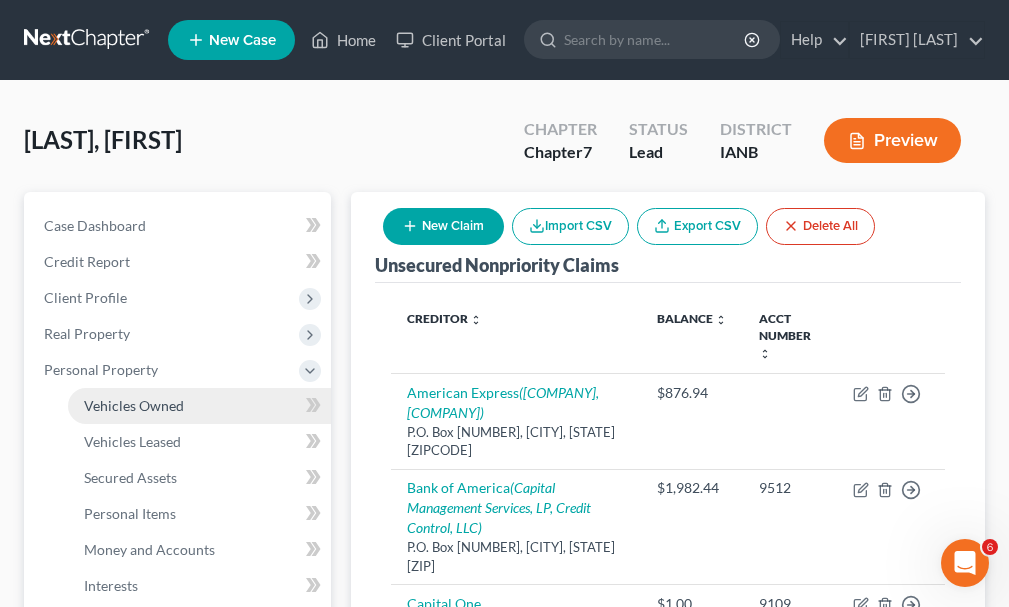 click on "Vehicles Owned" at bounding box center (134, 405) 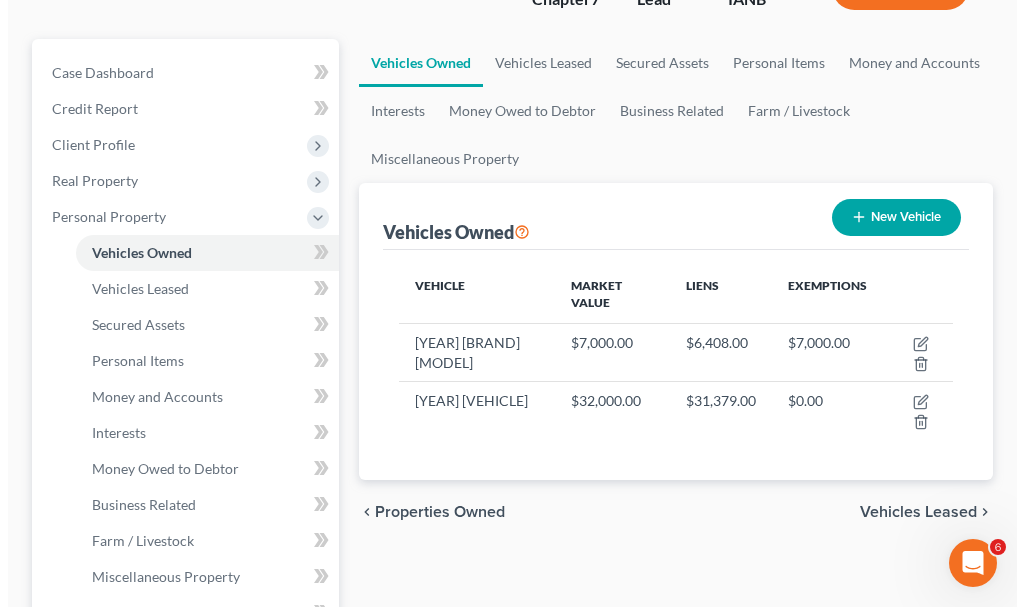 scroll, scrollTop: 300, scrollLeft: 0, axis: vertical 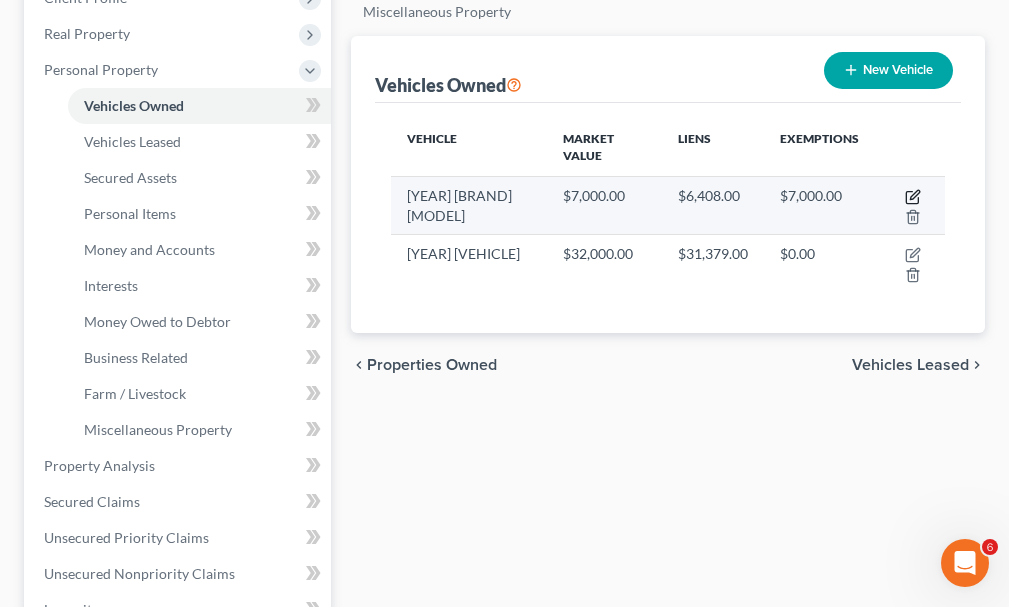 click 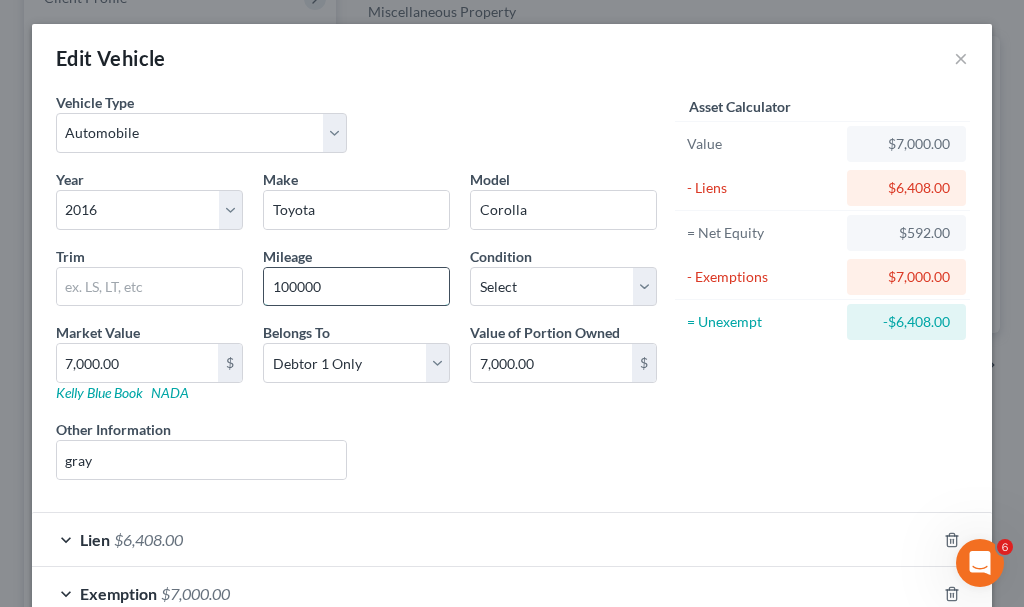 click on "100000" at bounding box center (356, 287) 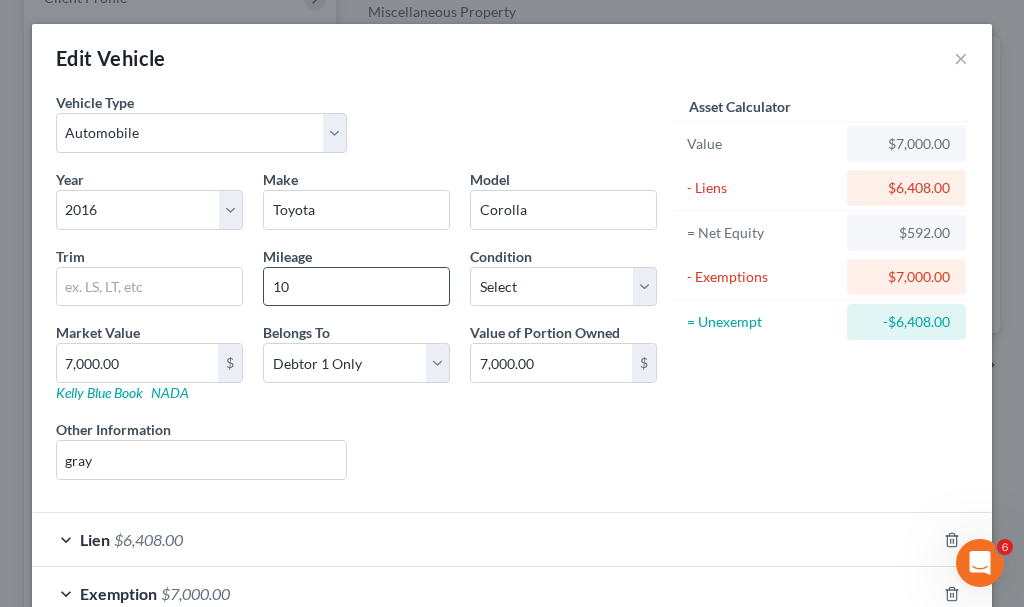 type on "1" 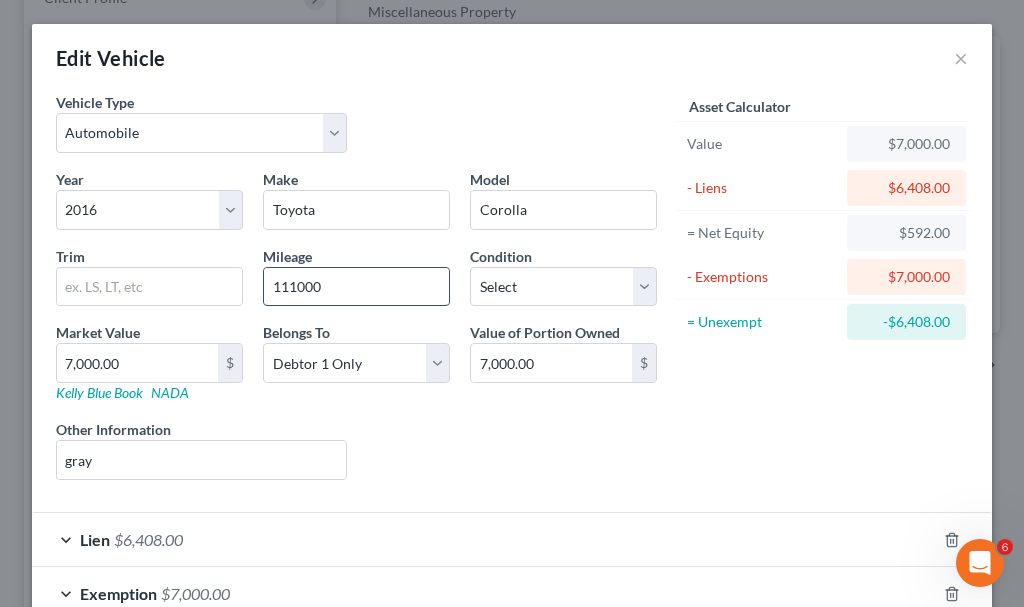 type on "111000" 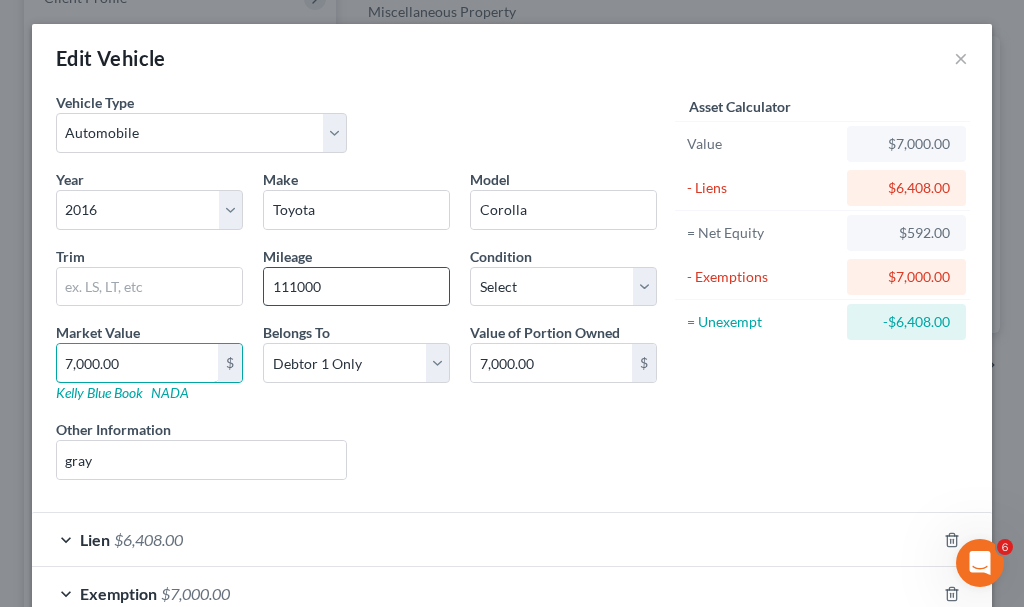 type on "6" 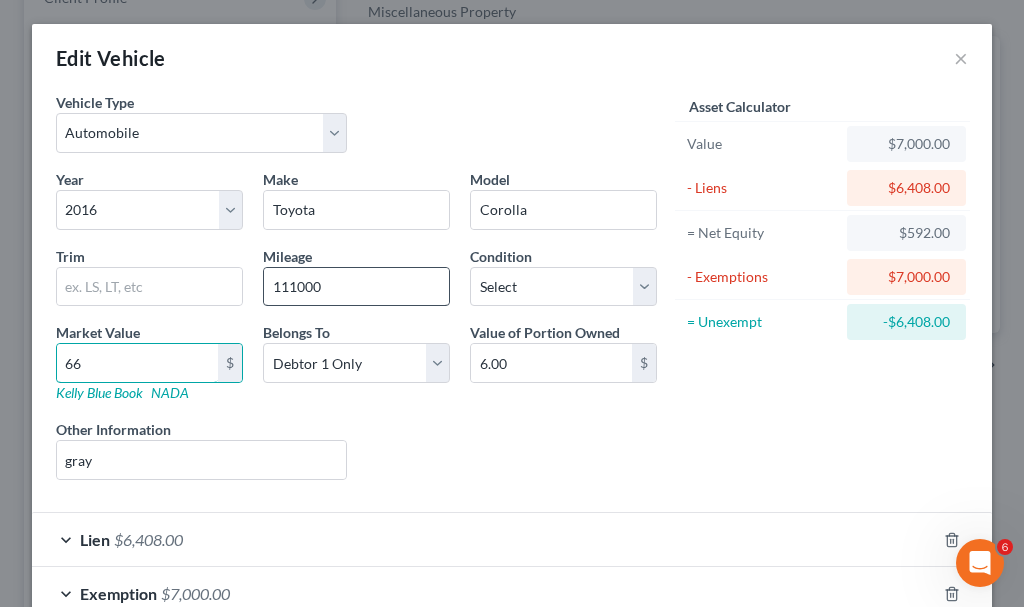 type on "667" 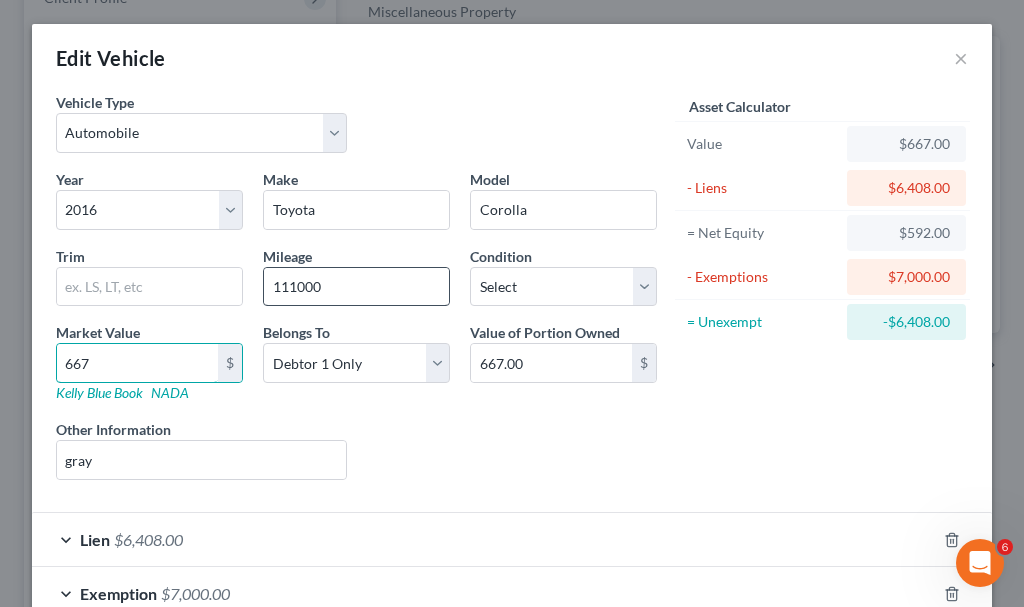 type on "6675" 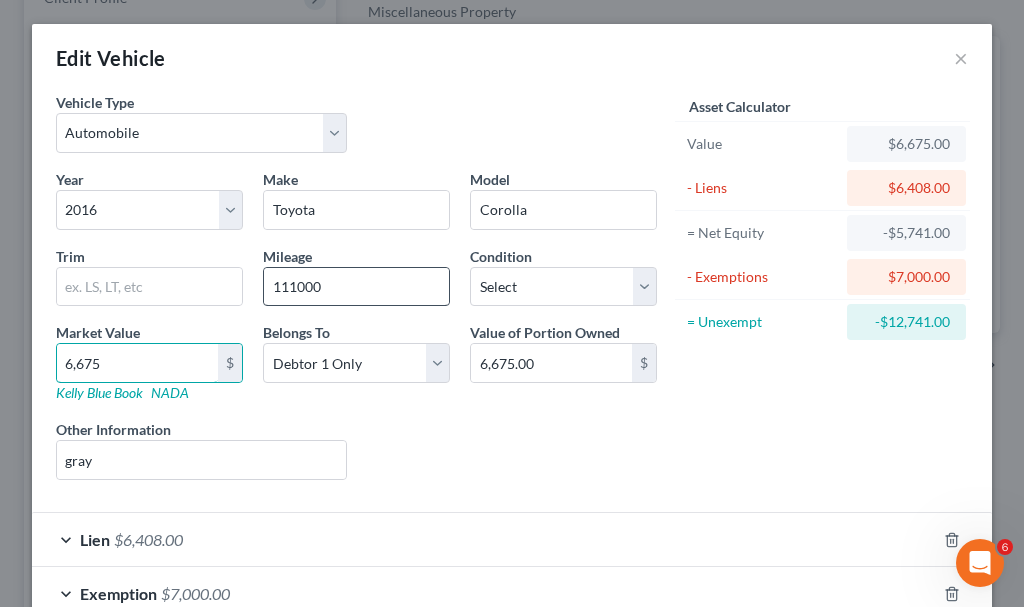 type on "6,675" 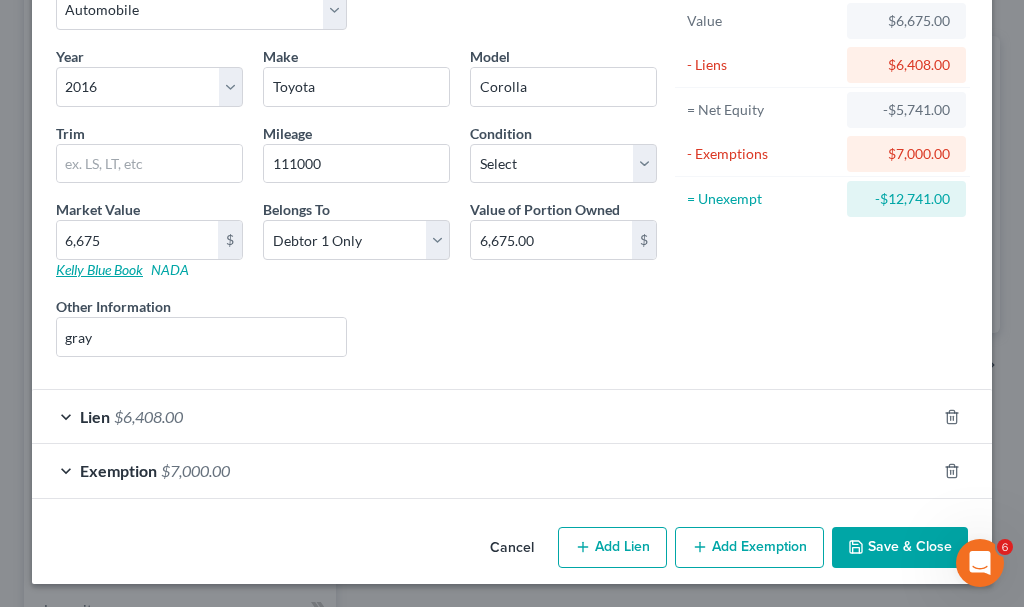 scroll, scrollTop: 124, scrollLeft: 0, axis: vertical 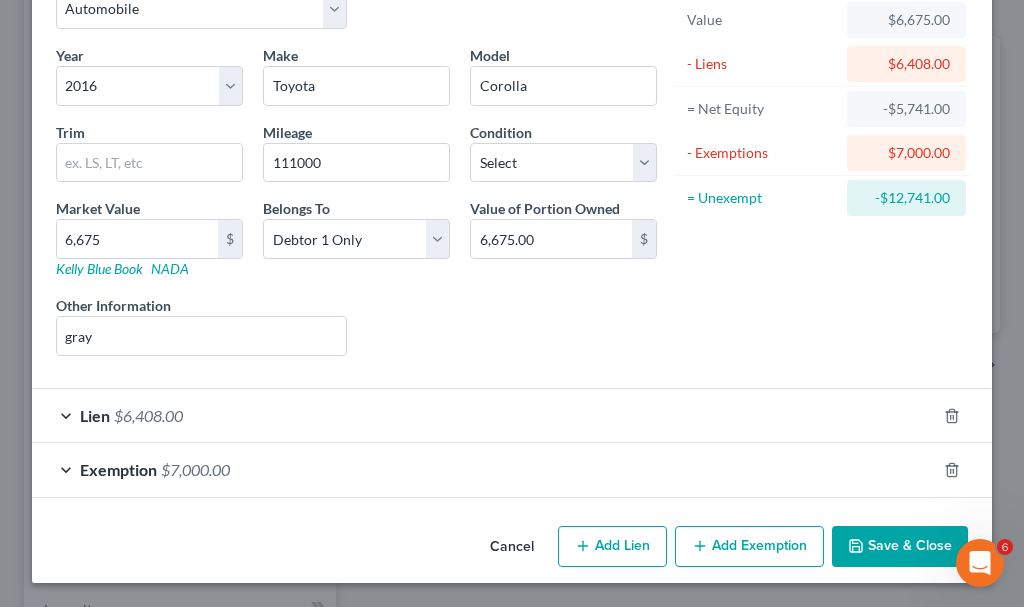 click on "$7,000.00" at bounding box center (195, 469) 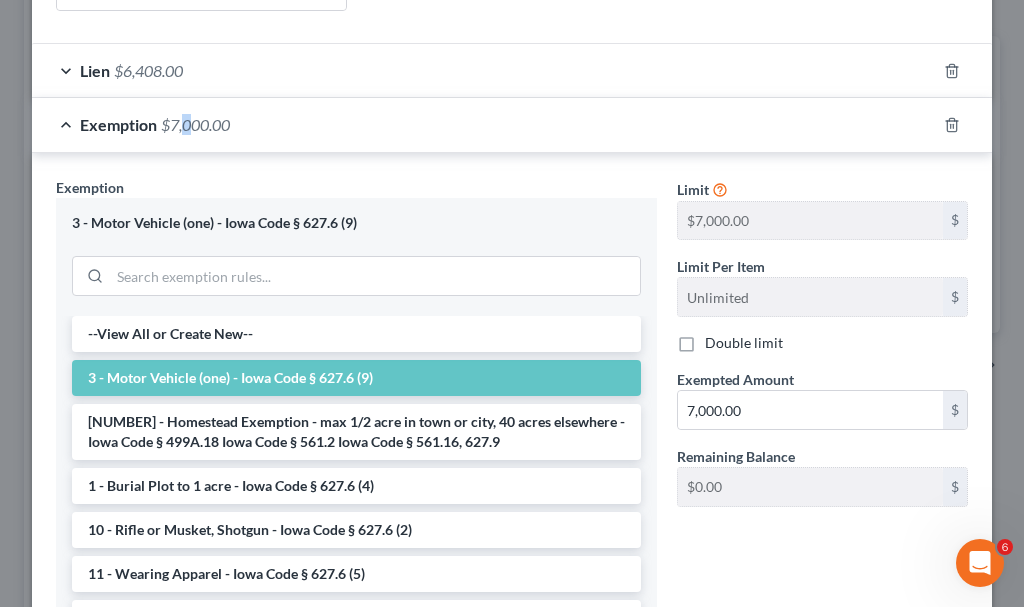 scroll, scrollTop: 641, scrollLeft: 0, axis: vertical 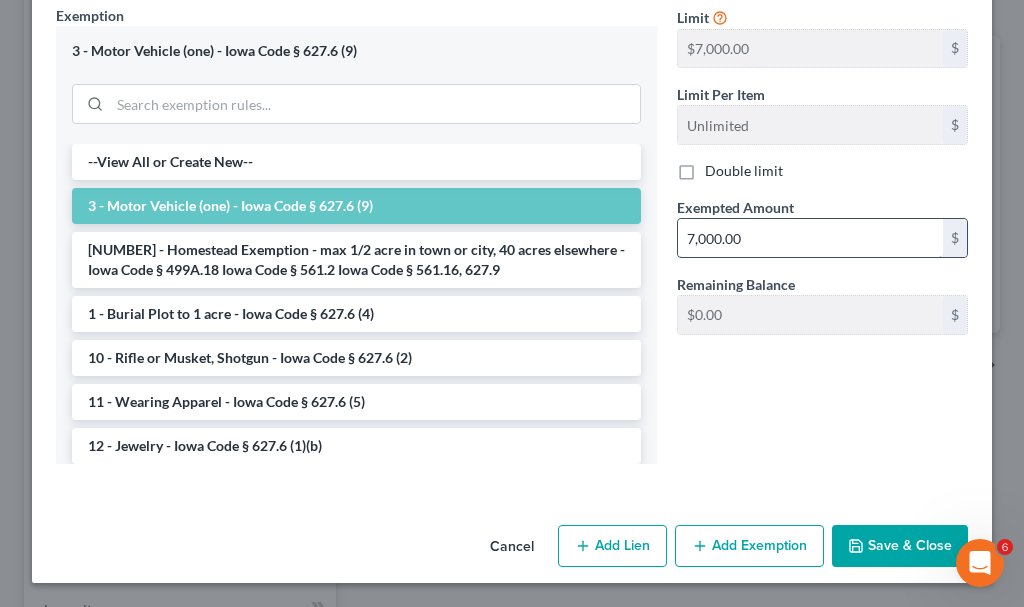 click on "7,000.00" at bounding box center (810, 238) 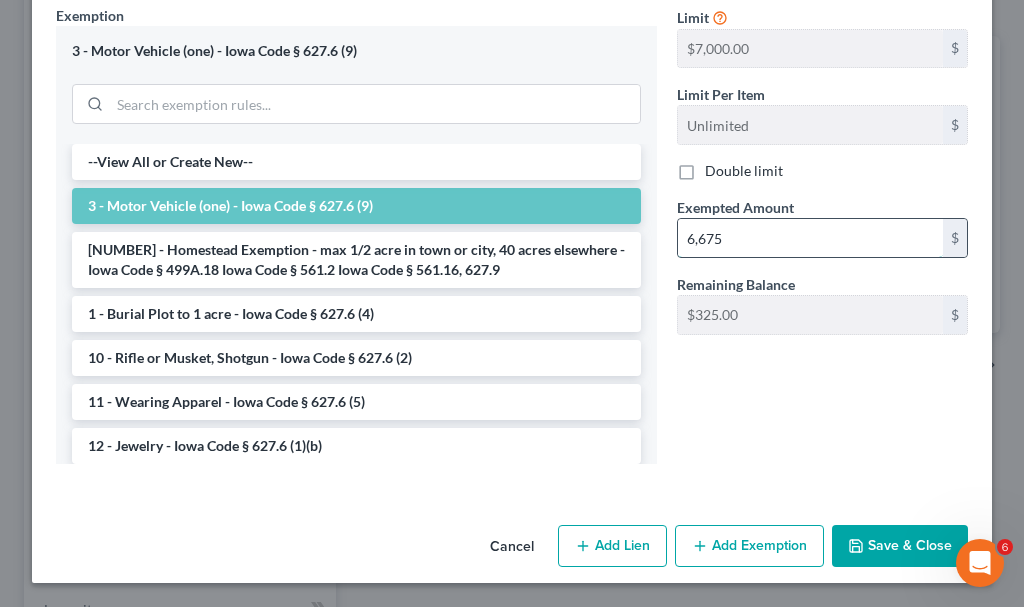 type on "6,675" 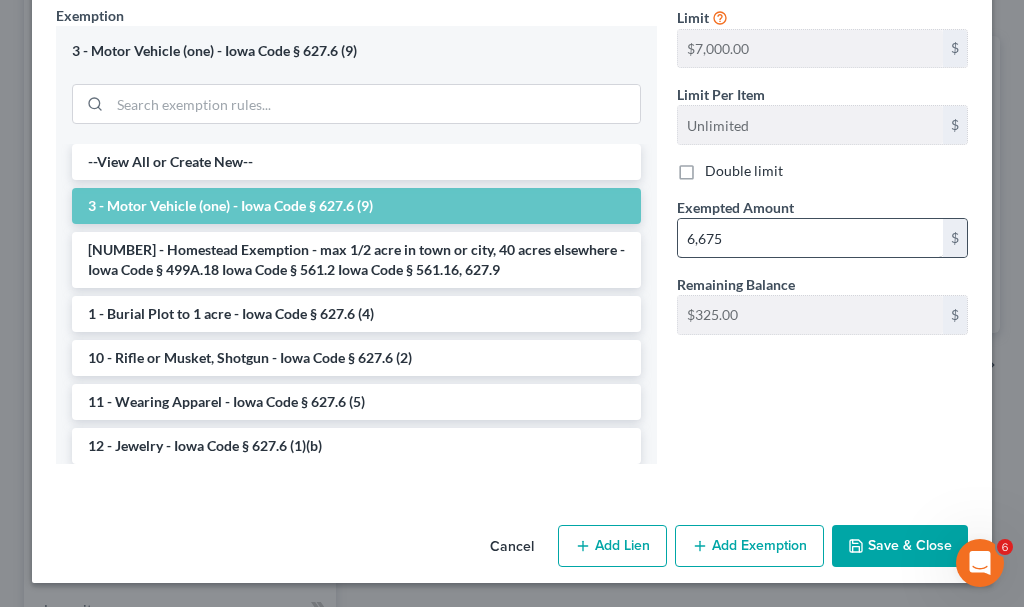 type 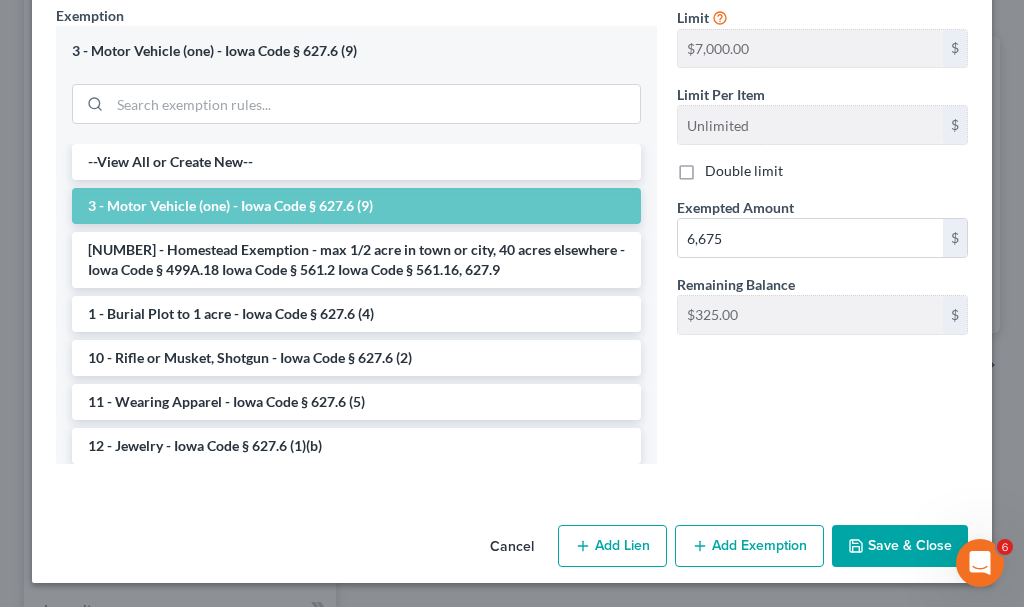 click on "Save & Close" at bounding box center (900, 546) 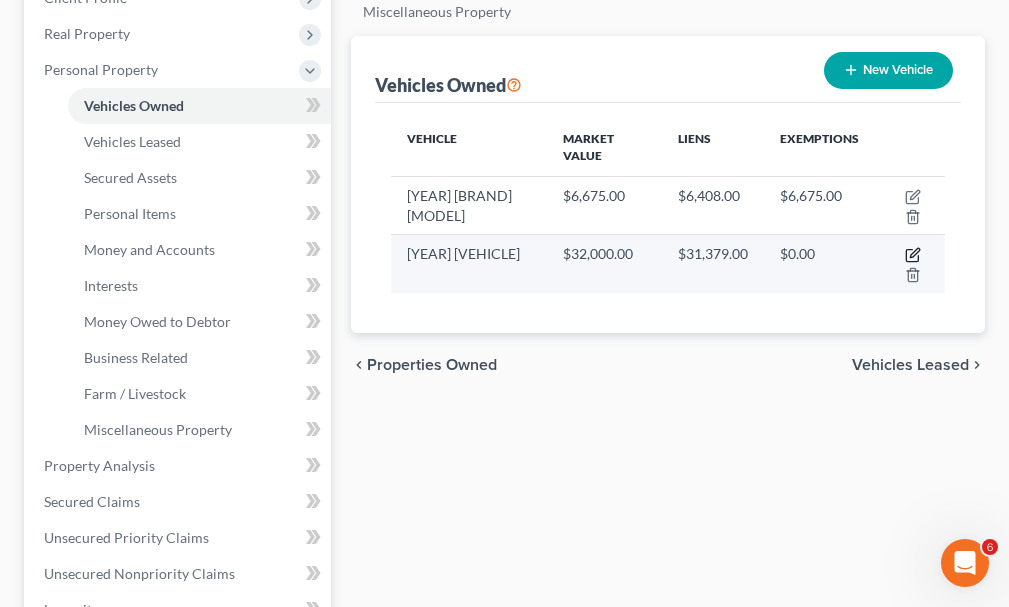click 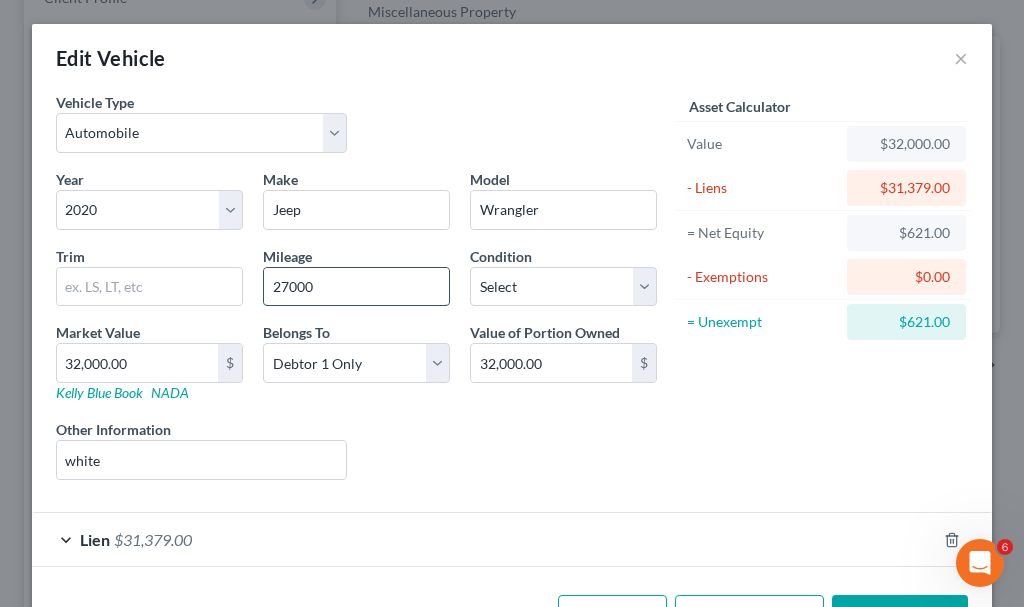 click on "27000" at bounding box center [356, 287] 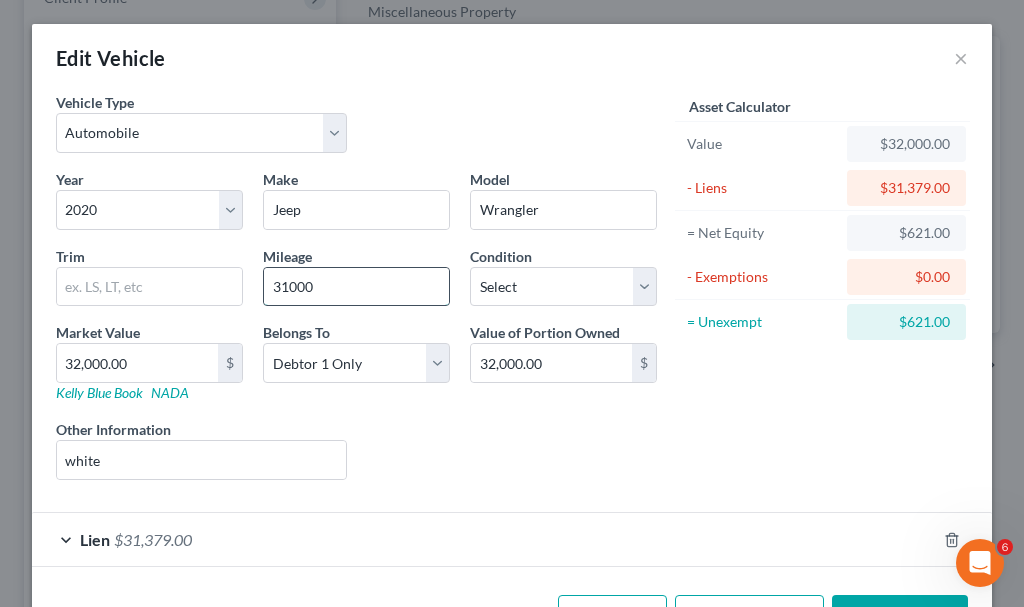 type on "31000" 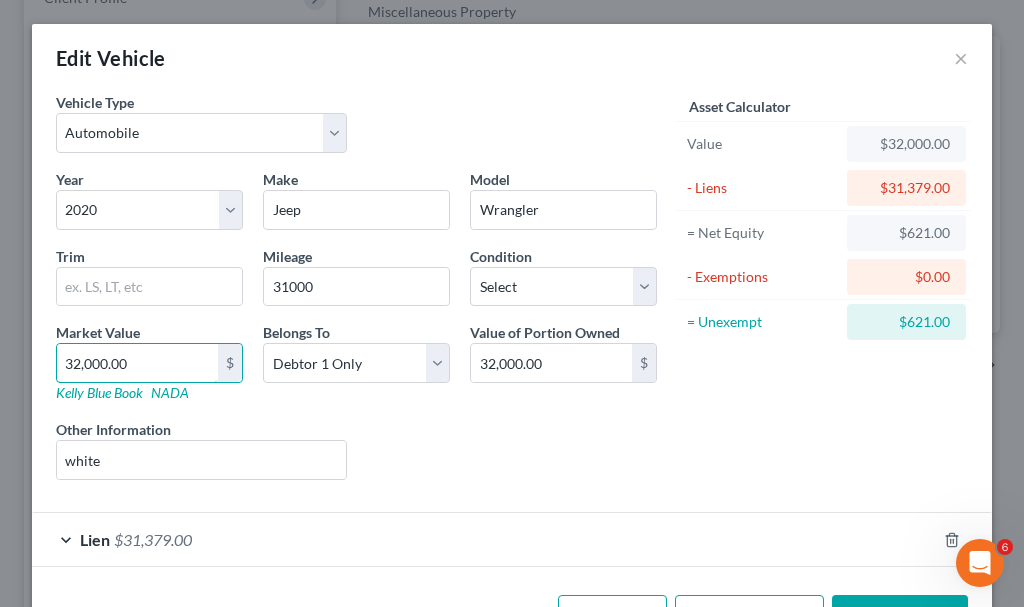 type on "2" 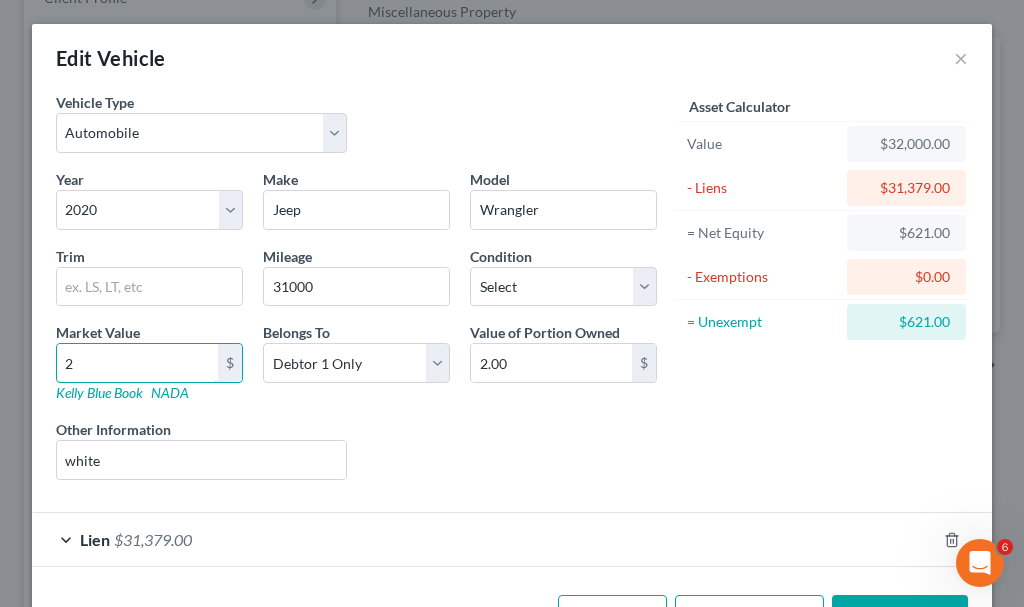type on "23" 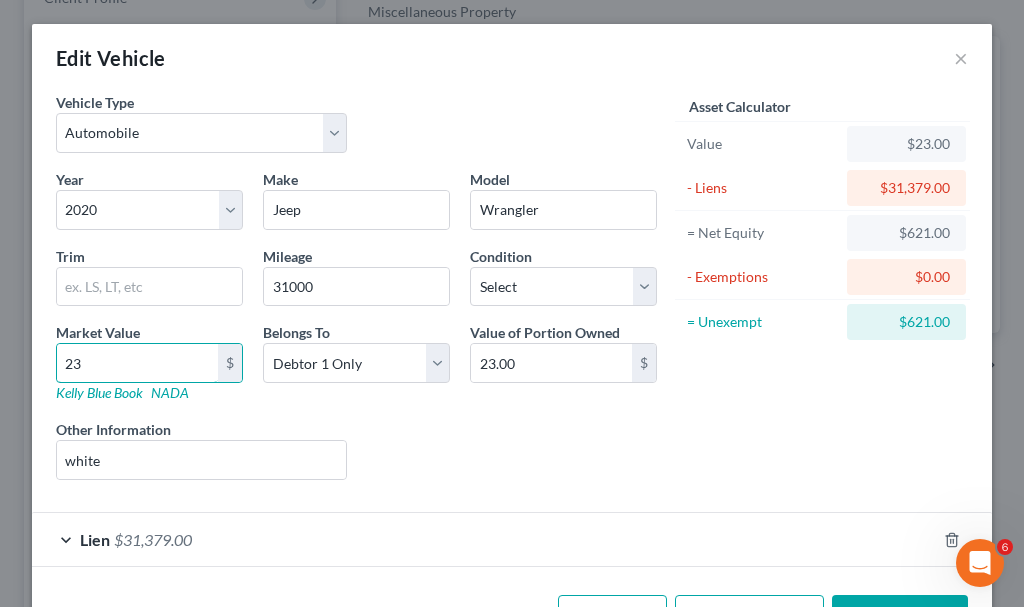 type on "234" 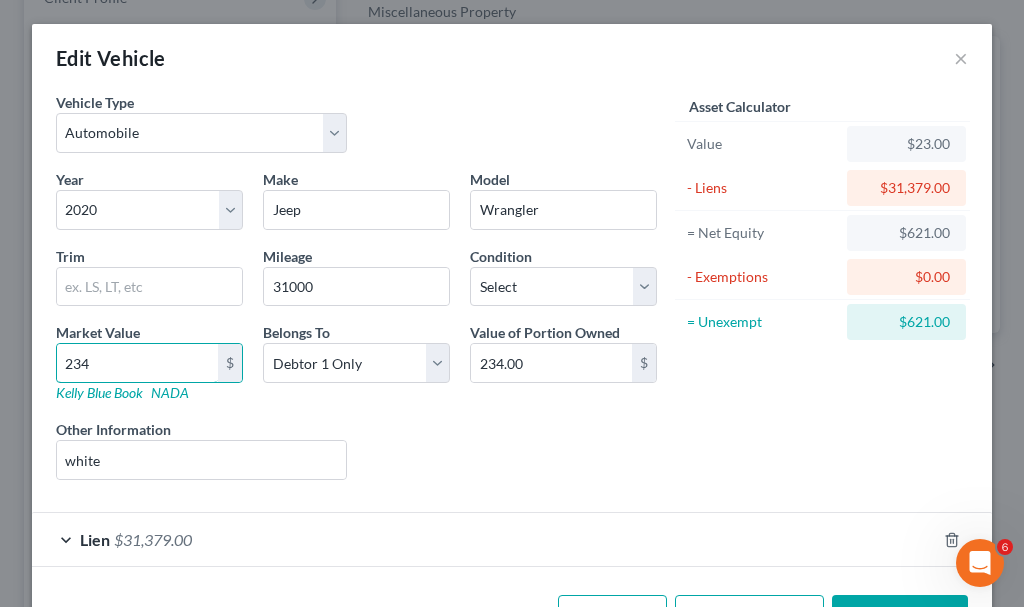 type on "2342" 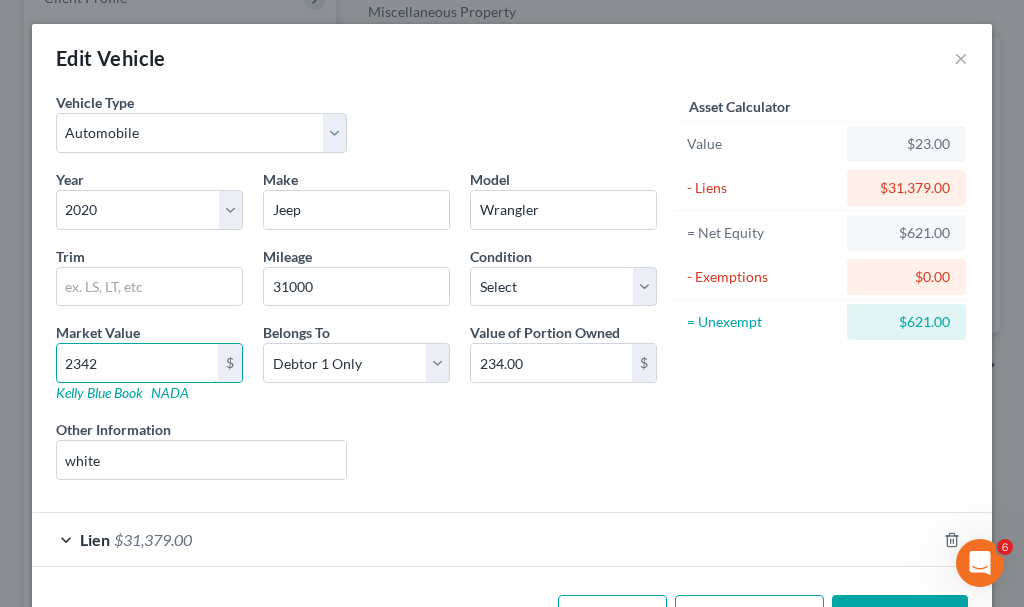 type on "2,342.00" 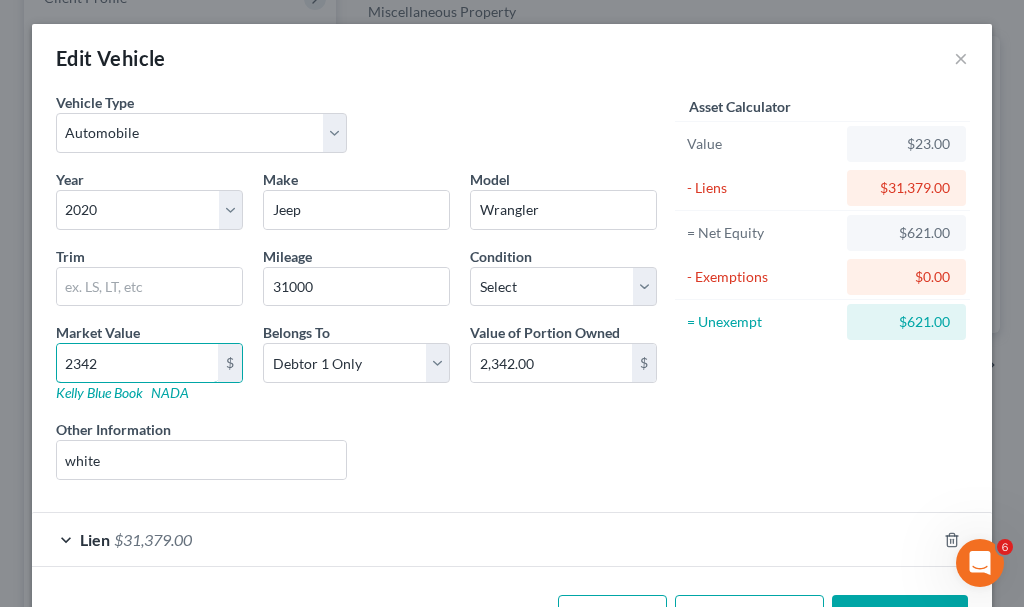 type on "23420" 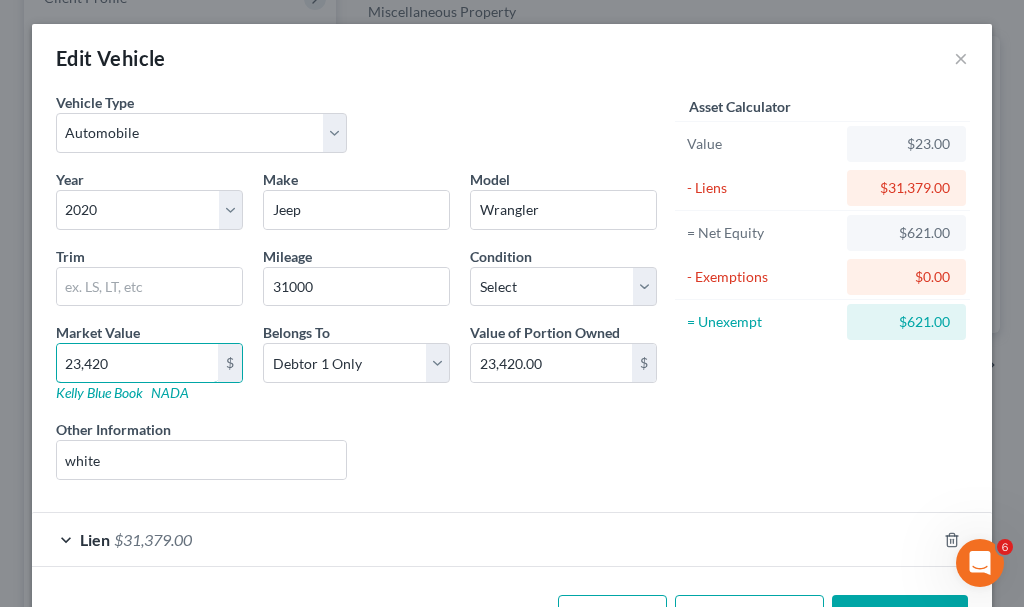 type on "23,420" 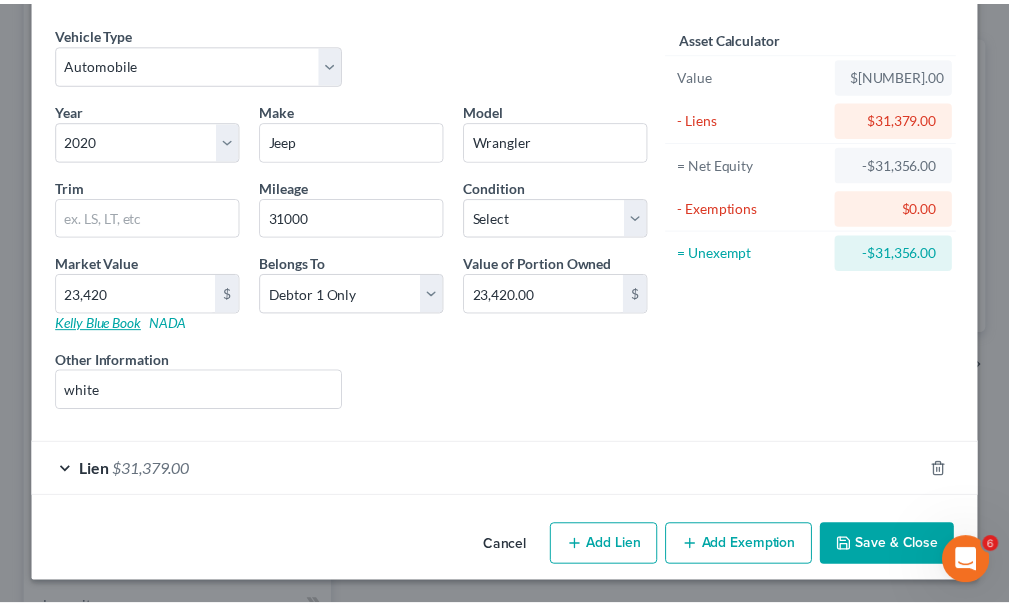 scroll, scrollTop: 70, scrollLeft: 0, axis: vertical 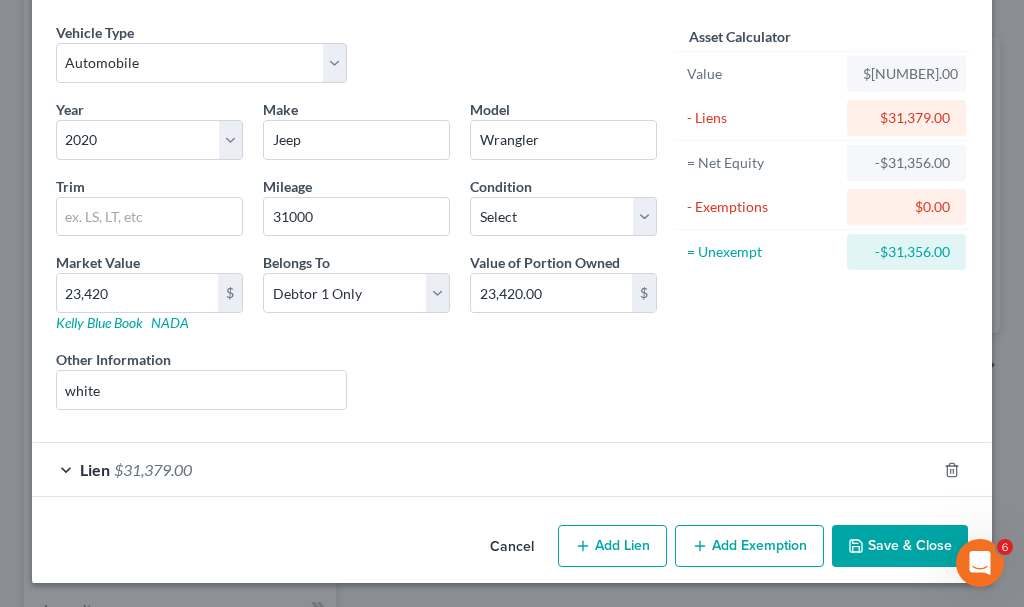 click on "Save & Close" at bounding box center [900, 546] 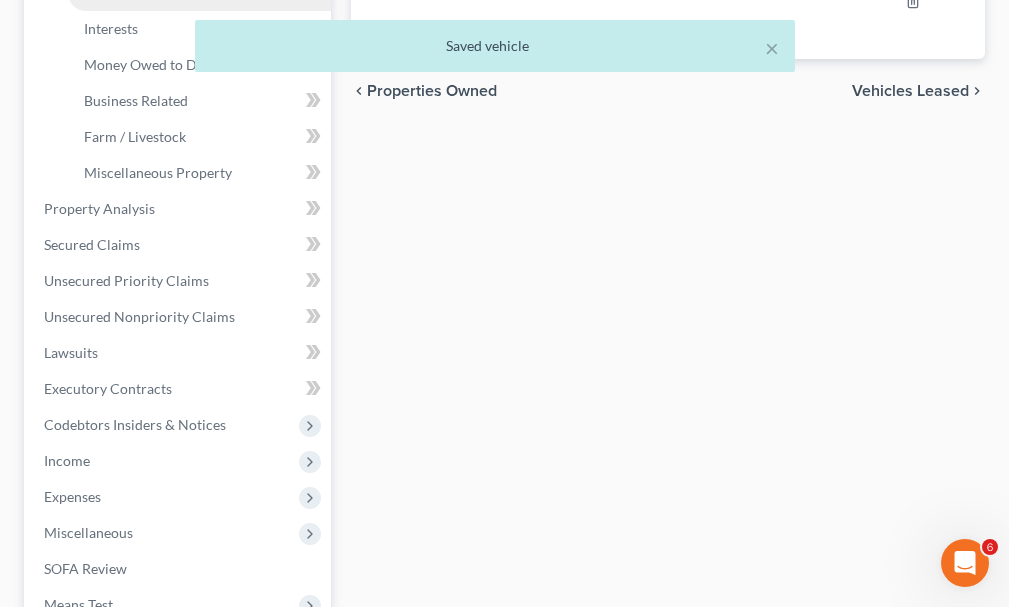 scroll, scrollTop: 600, scrollLeft: 0, axis: vertical 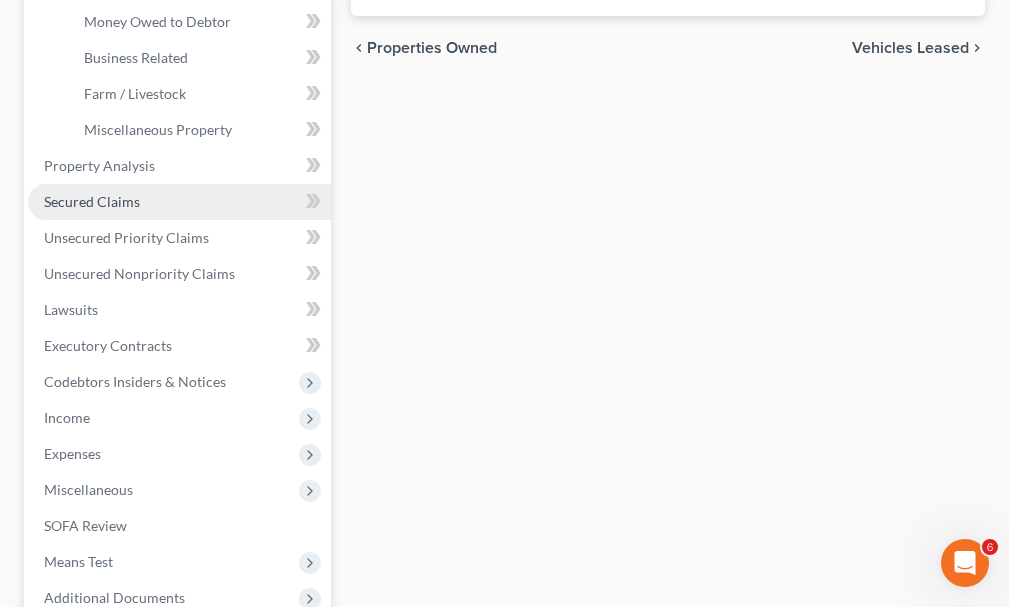 click on "Secured Claims" at bounding box center [92, 201] 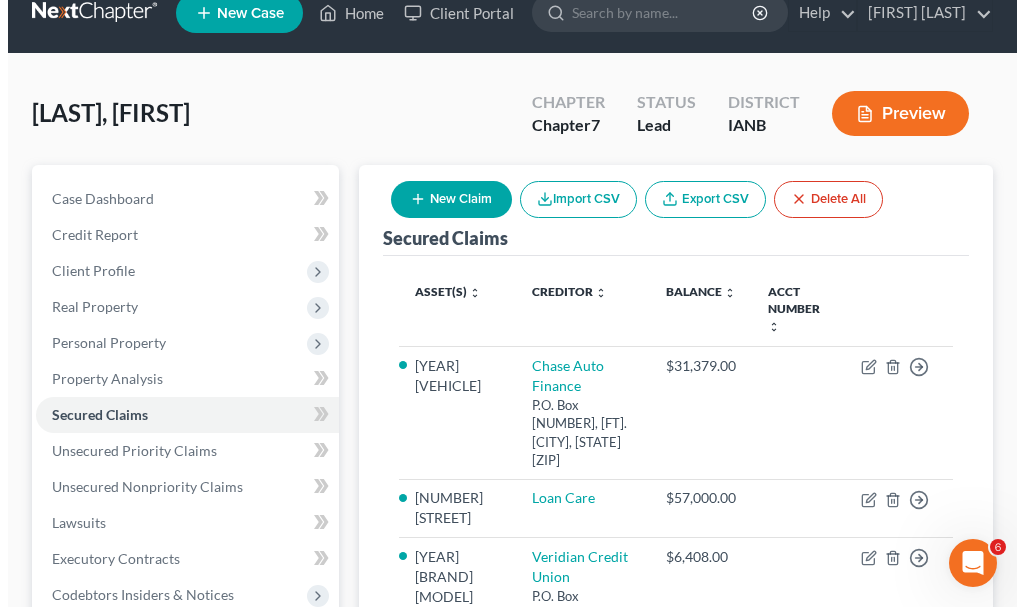 scroll, scrollTop: 0, scrollLeft: 0, axis: both 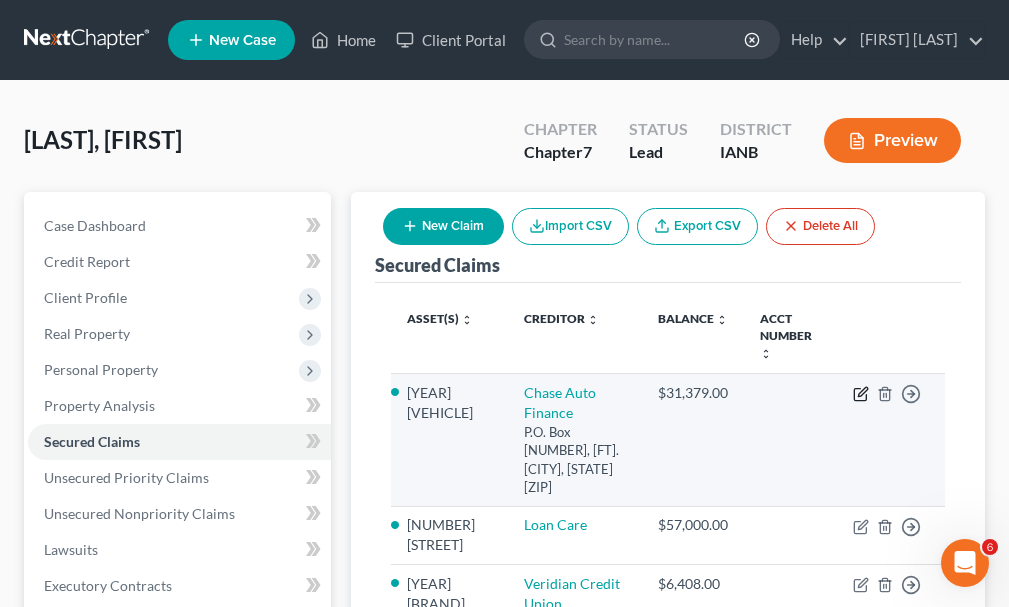 click 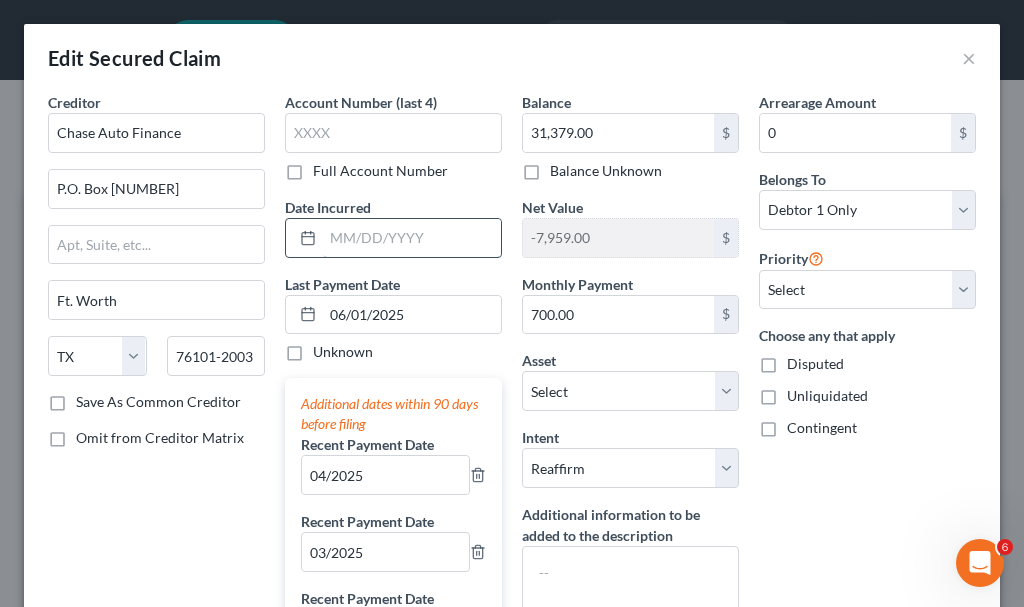 click at bounding box center (412, 238) 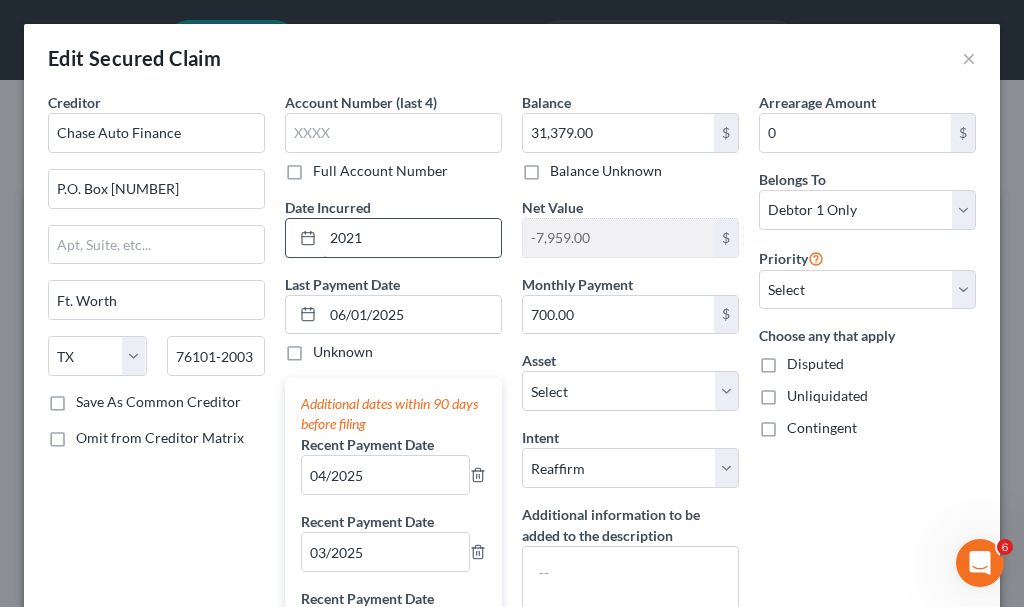 type on "2021" 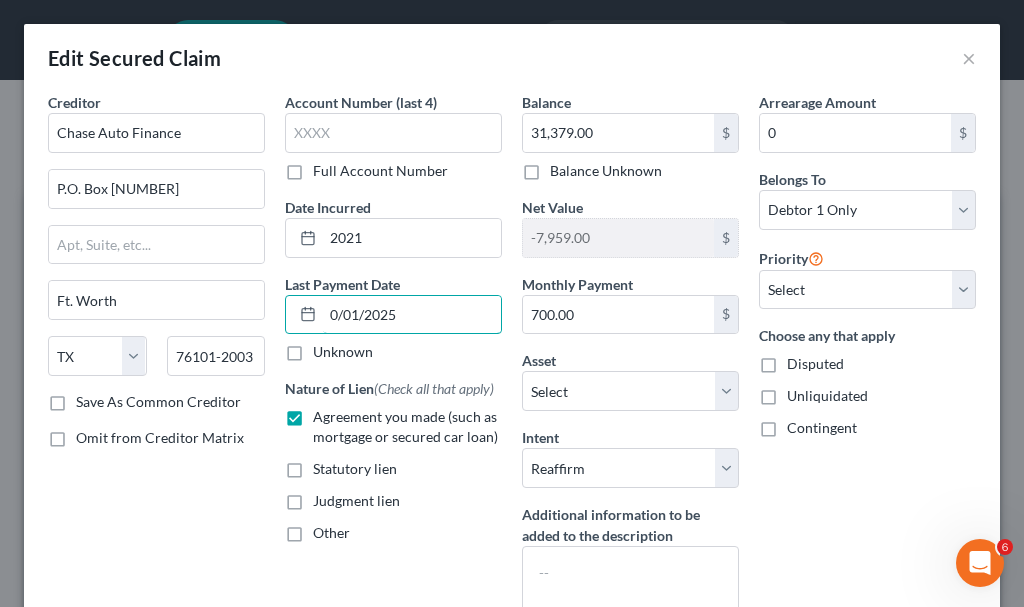 type on "08/01/2025" 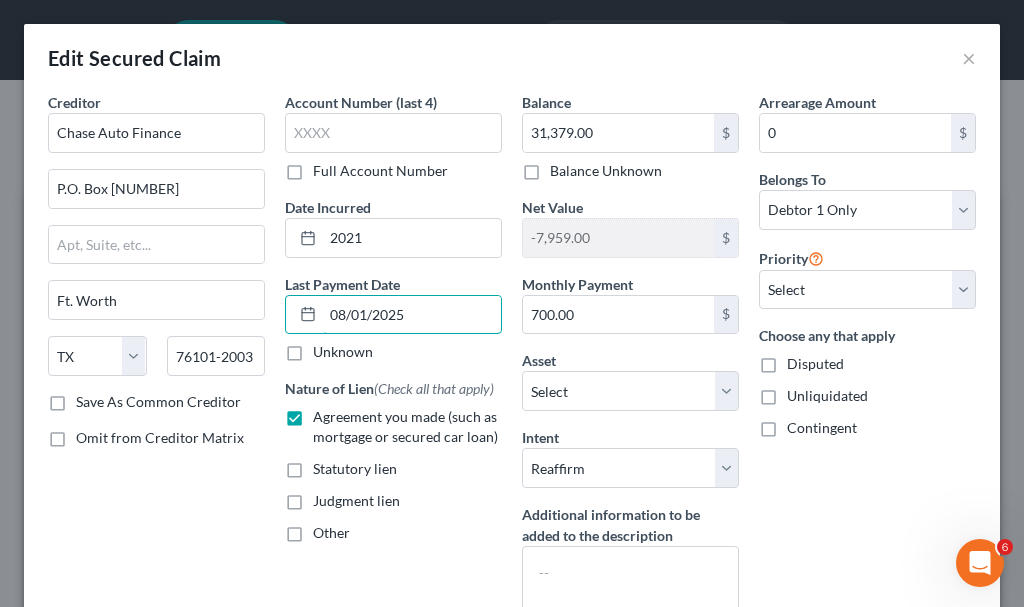 select on "0" 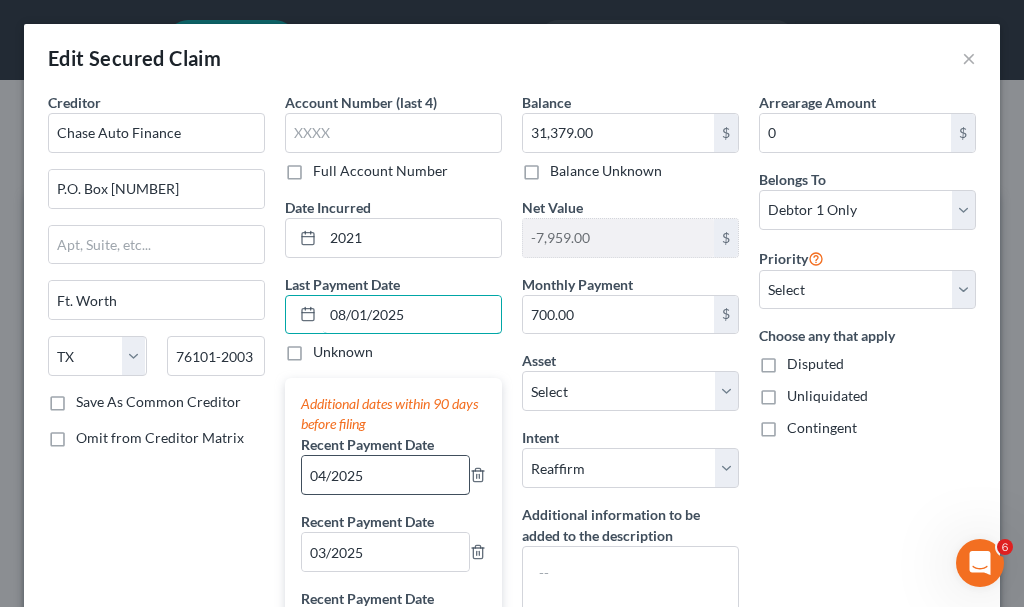 type on "08/01/2025" 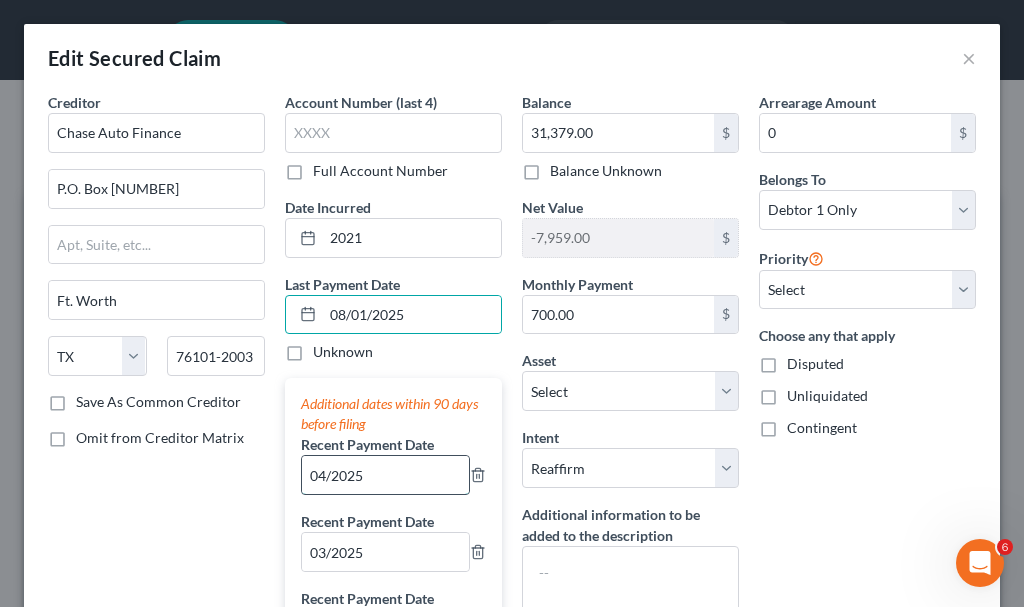 click on "04/2025" at bounding box center (385, 475) 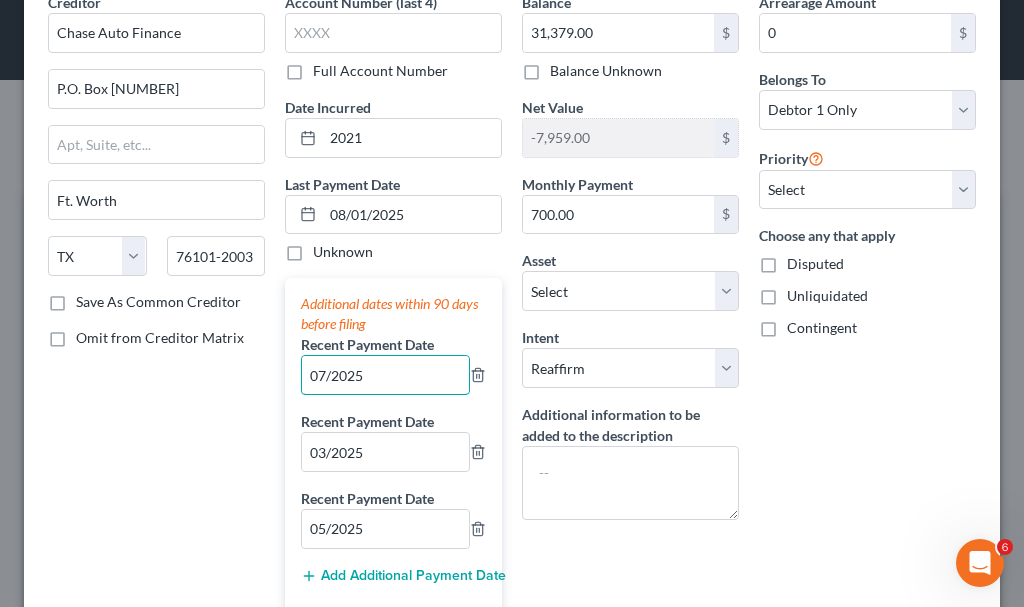scroll, scrollTop: 200, scrollLeft: 0, axis: vertical 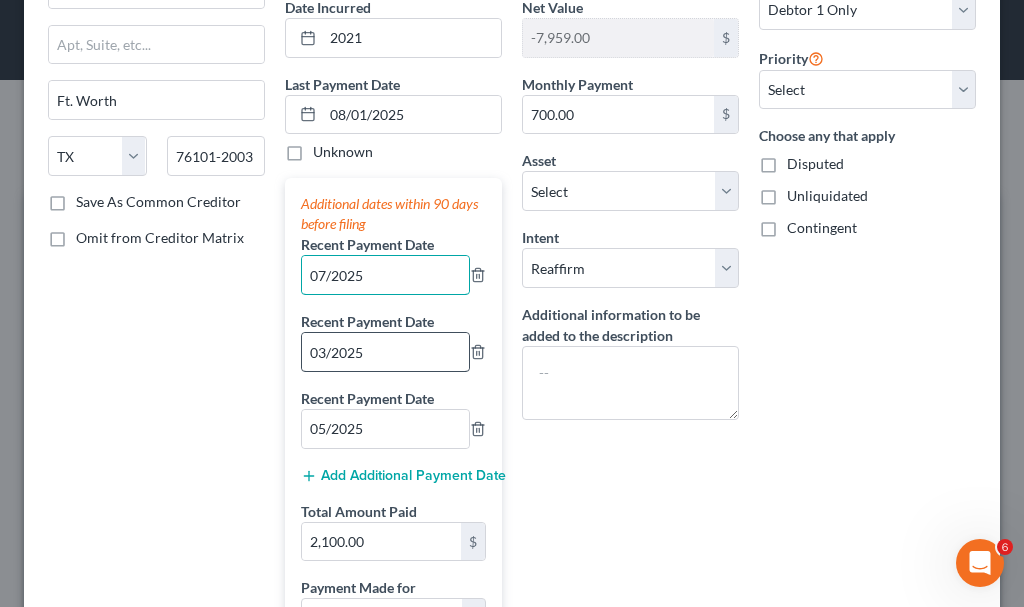 type on "07/2025" 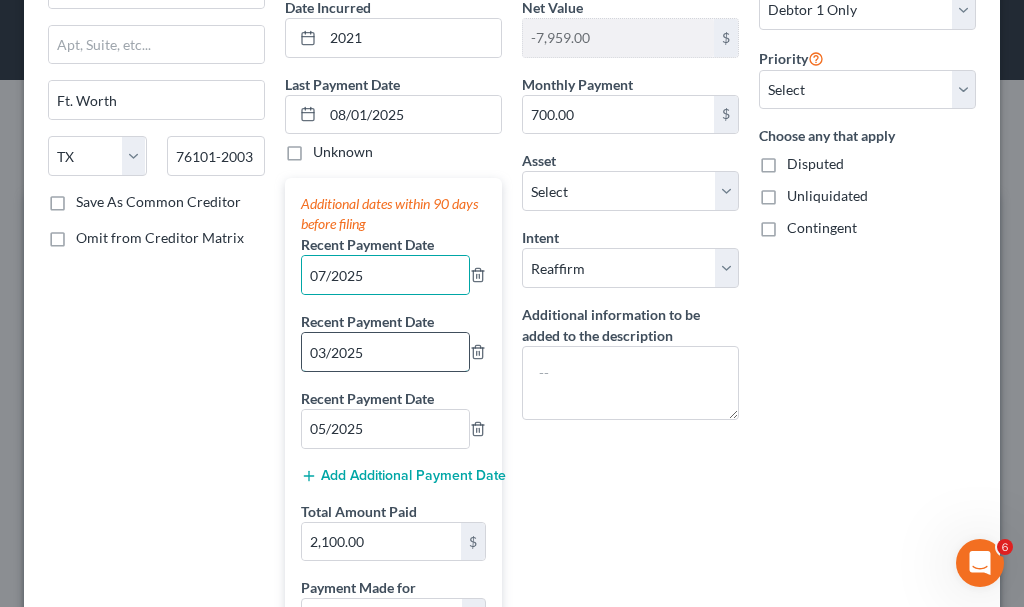 click on "03/2025" at bounding box center (385, 352) 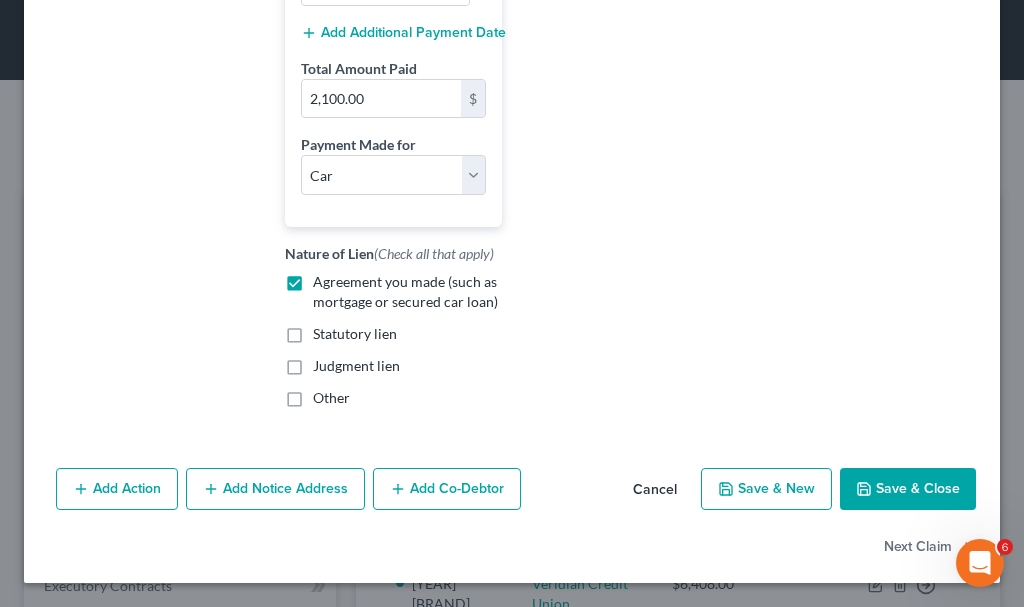 scroll, scrollTop: 0, scrollLeft: 0, axis: both 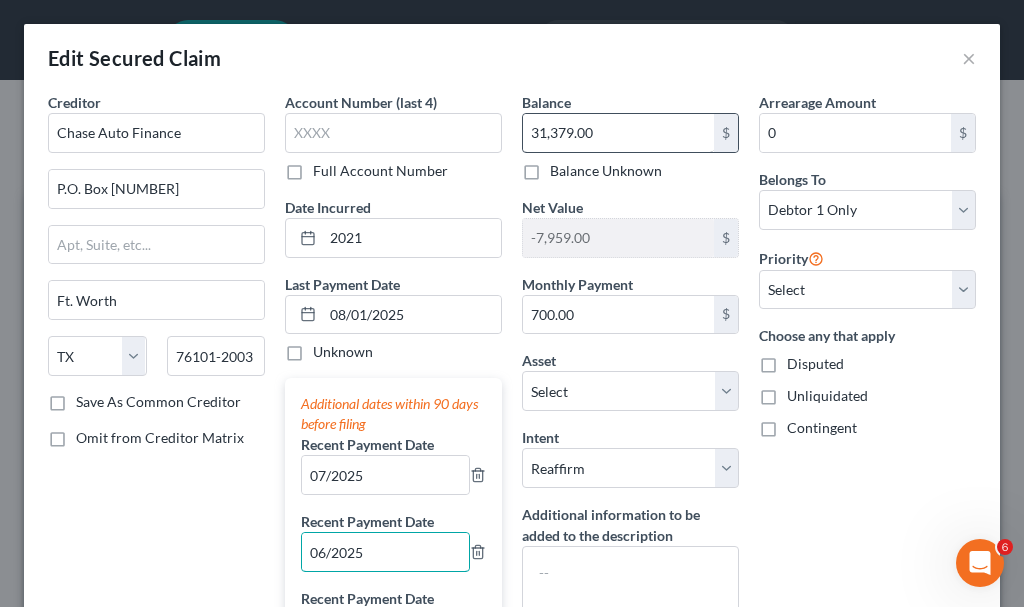 type on "06/2025" 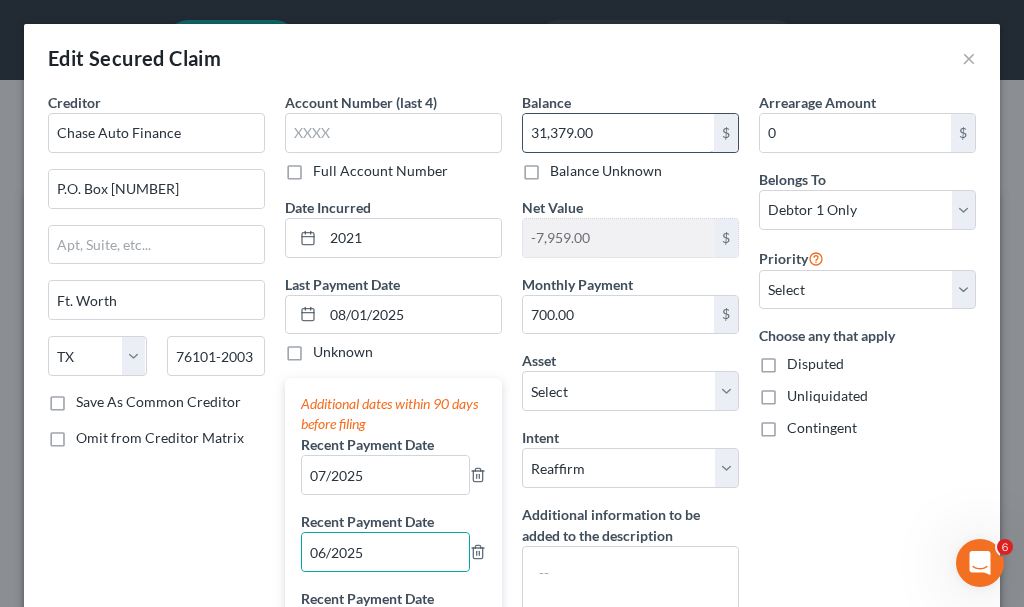 click on "31,379.00" at bounding box center (618, 133) 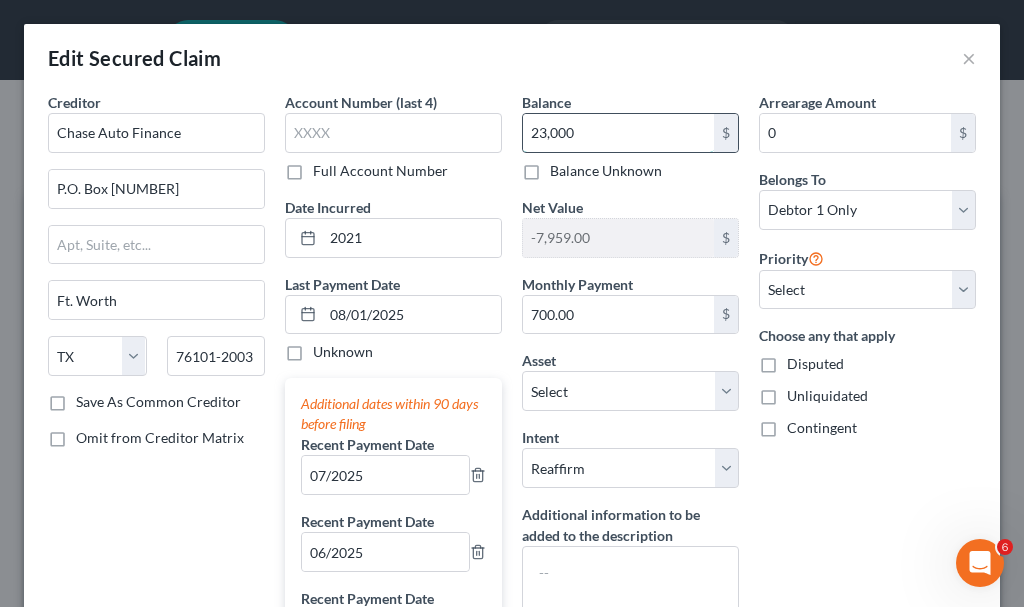 type on "23,000" 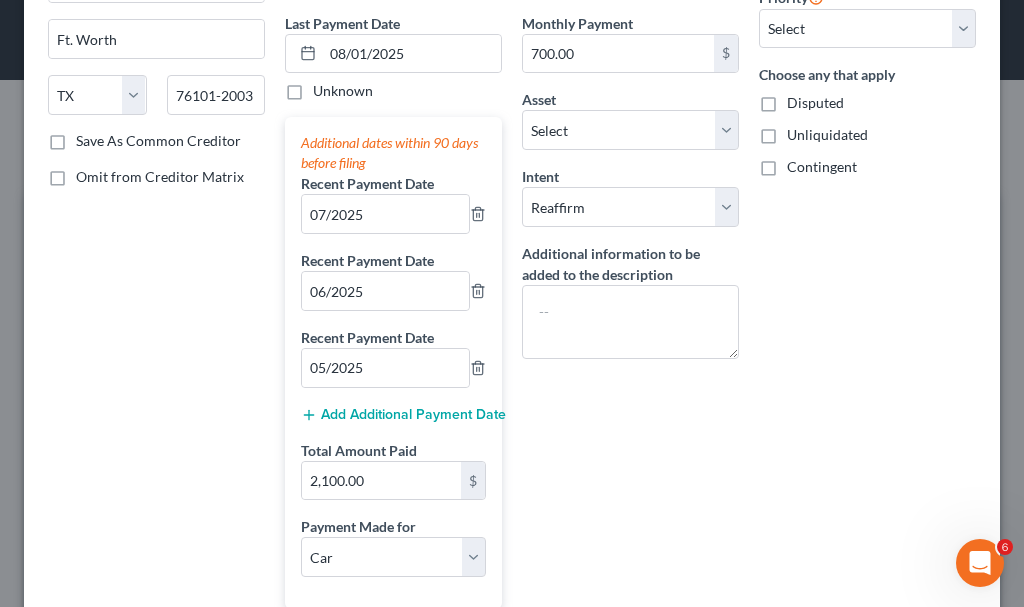 scroll, scrollTop: 643, scrollLeft: 0, axis: vertical 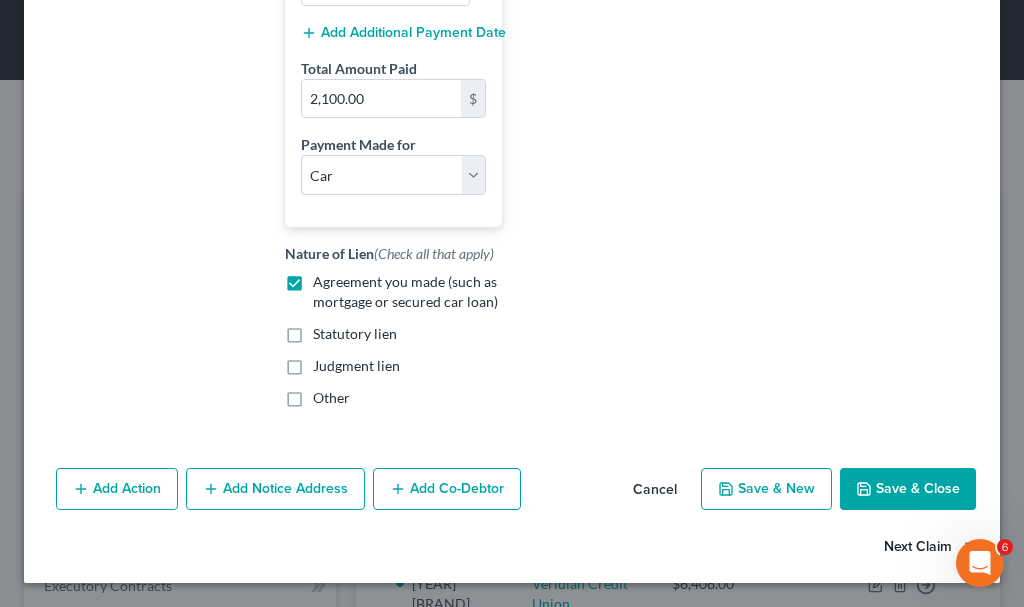 click on "Next Claim" at bounding box center (930, 547) 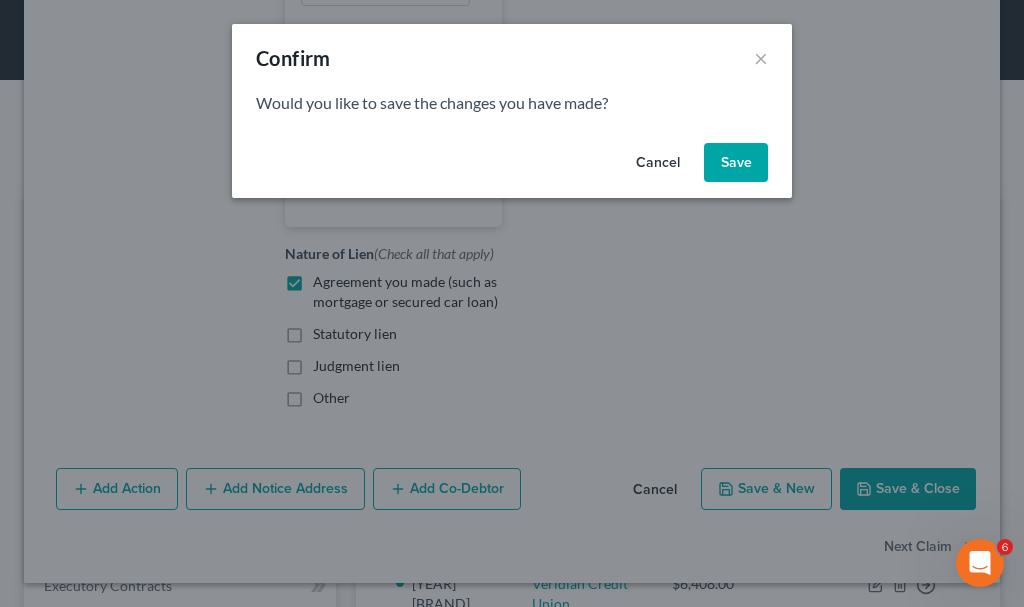 click on "Save" at bounding box center (736, 163) 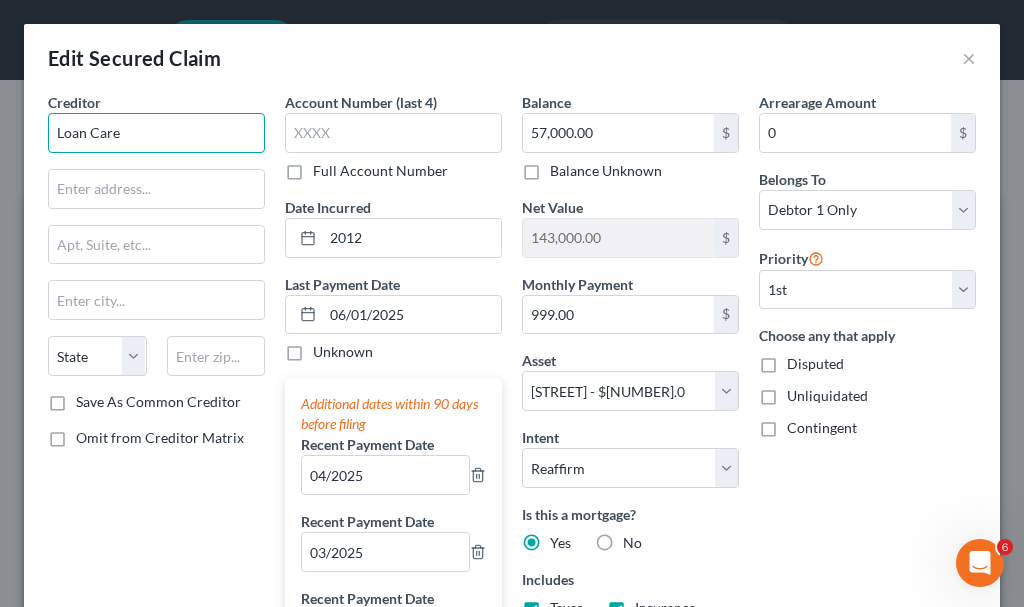 click on "Loan Care" at bounding box center (156, 133) 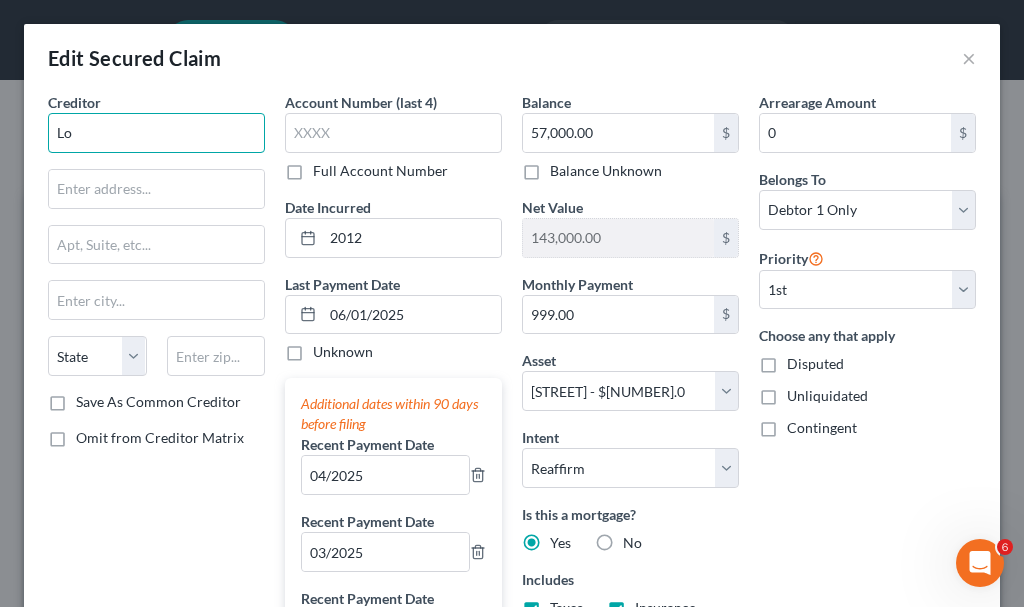 type on "L" 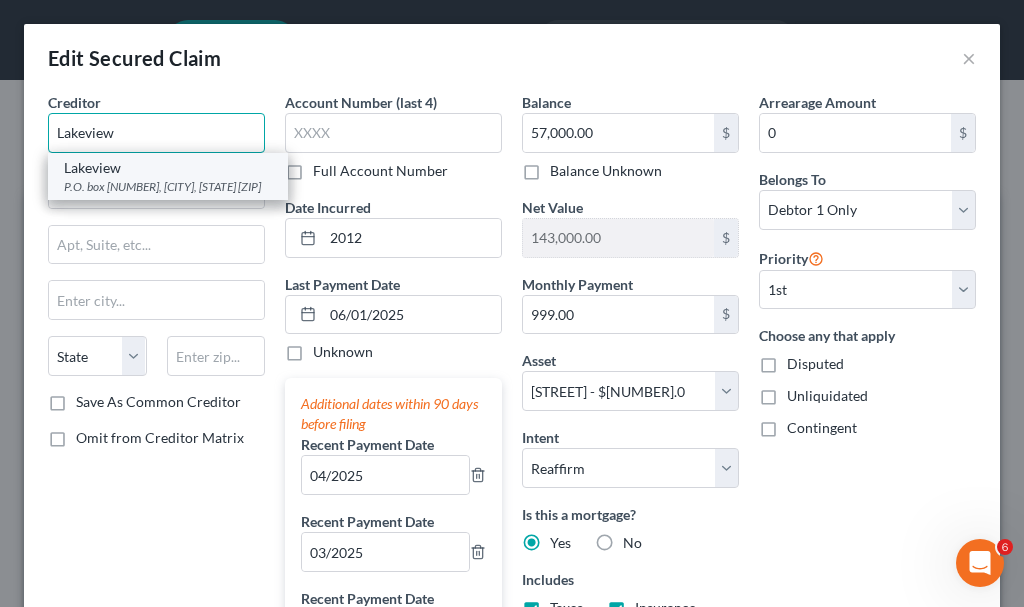 type on "Lakeview" 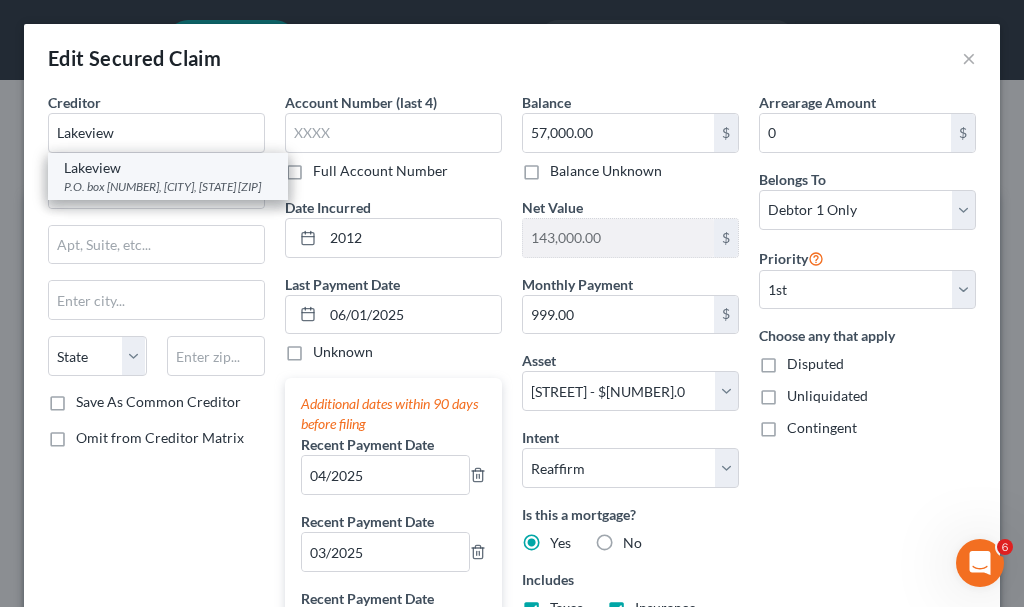 click on "P.O. box [NUMBER], [CITY], [STATE] [ZIP]" at bounding box center [168, 186] 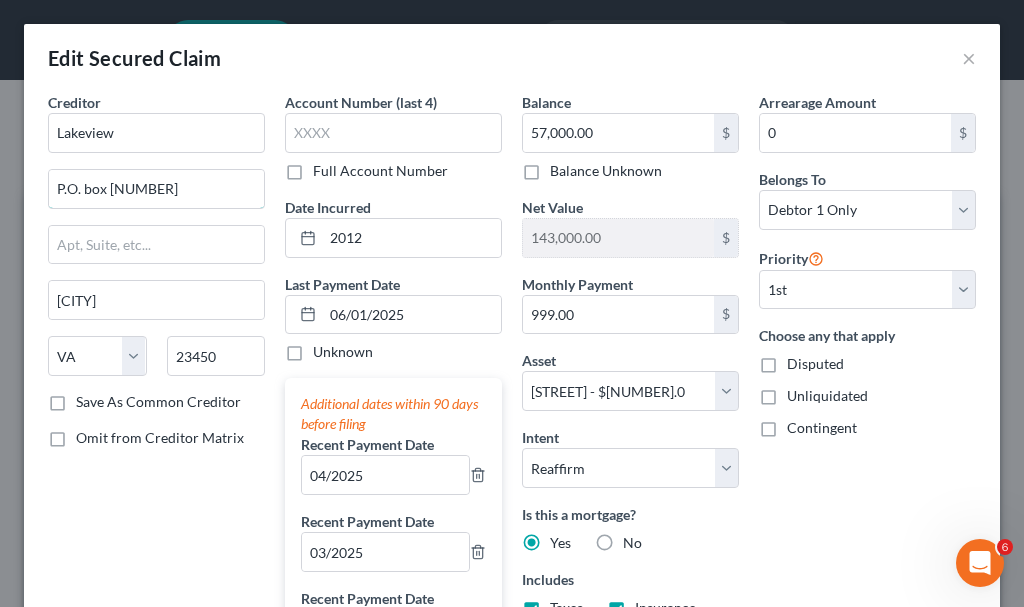 drag, startPoint x: 89, startPoint y: 193, endPoint x: 105, endPoint y: 213, distance: 25.612497 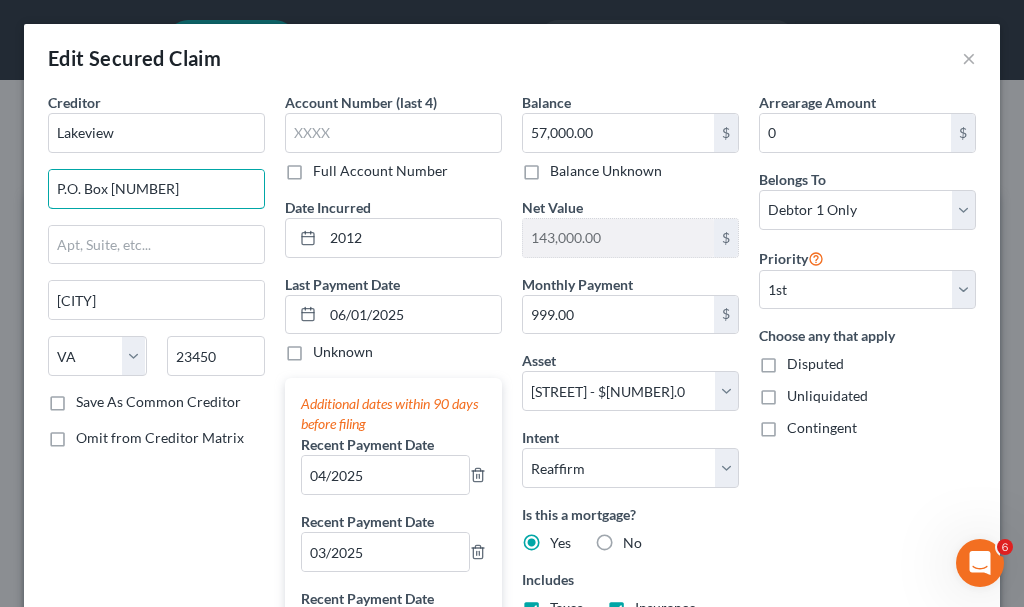 type on "P.O. Box [NUMBER]" 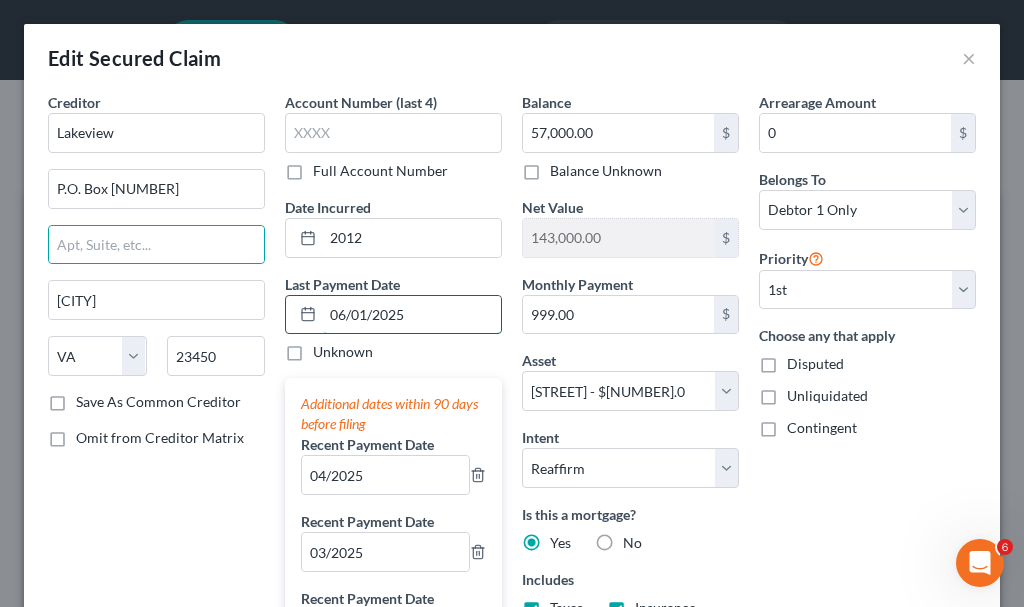 click on "06/01/2025" at bounding box center (412, 315) 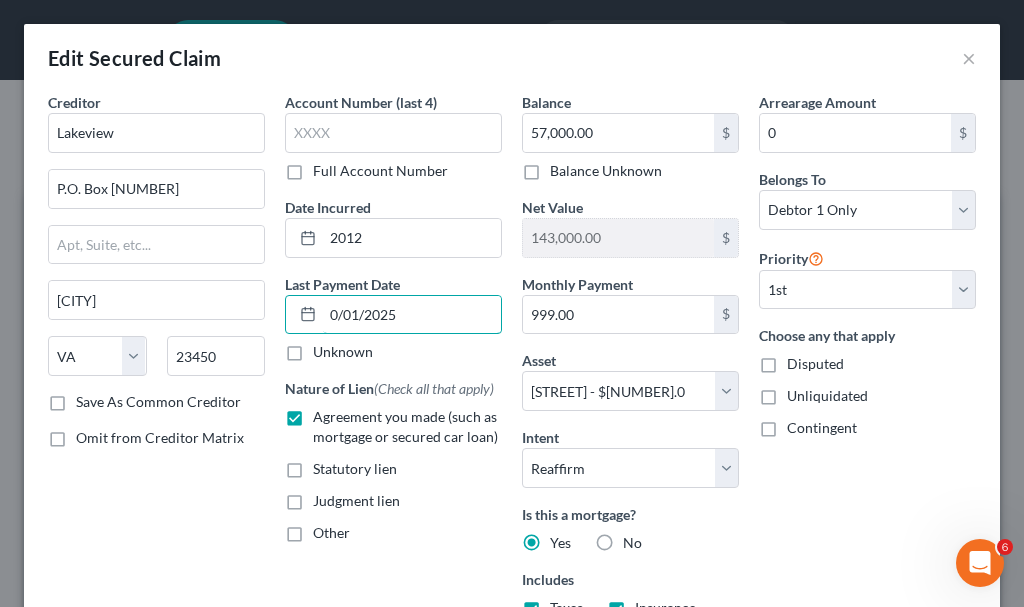 type on "08/01/2025" 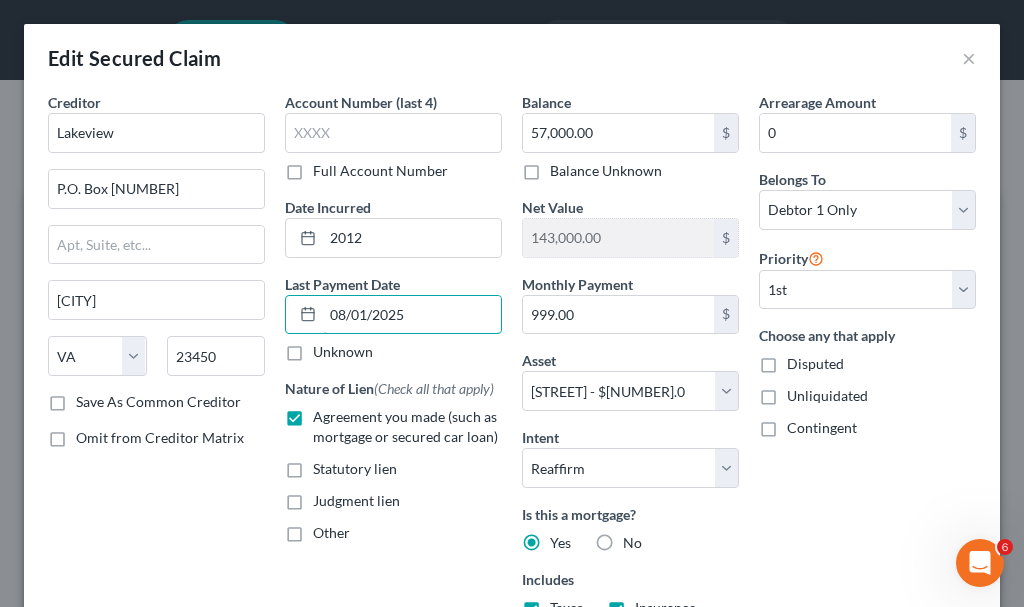 select on "3" 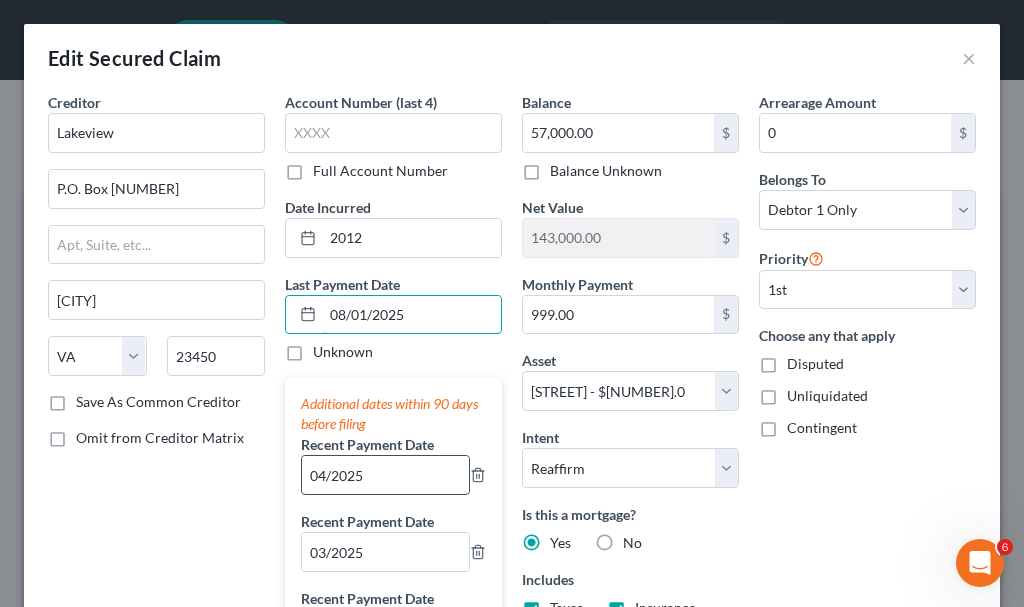 type on "08/01/2025" 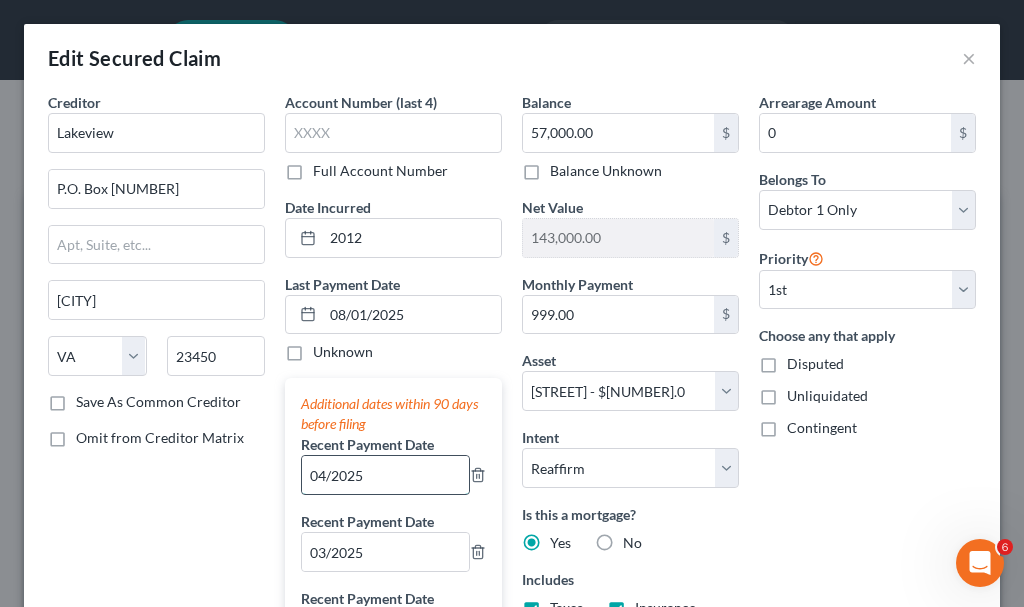 click on "04/2025" at bounding box center (385, 475) 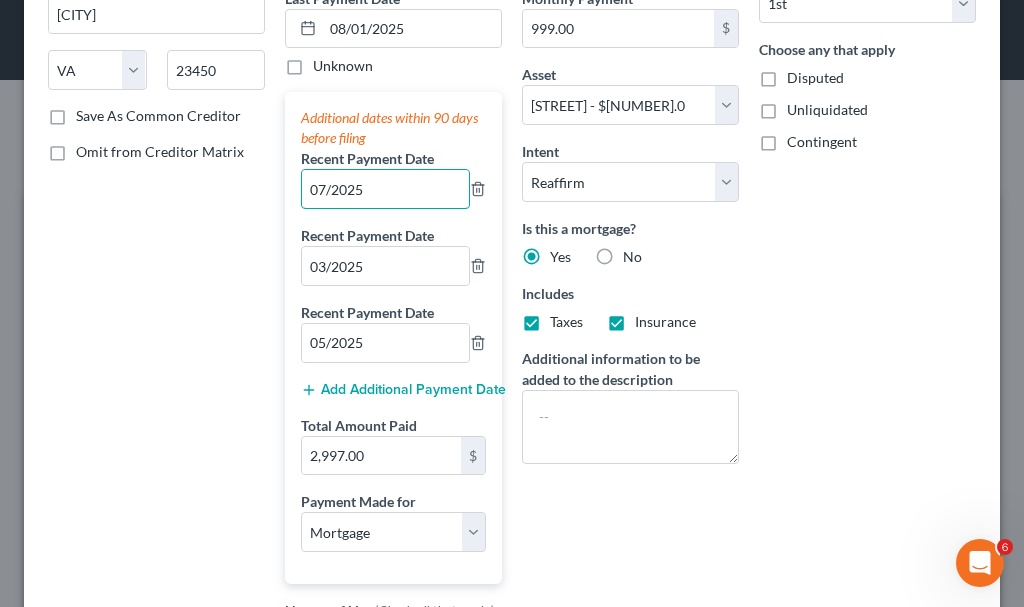 scroll, scrollTop: 300, scrollLeft: 0, axis: vertical 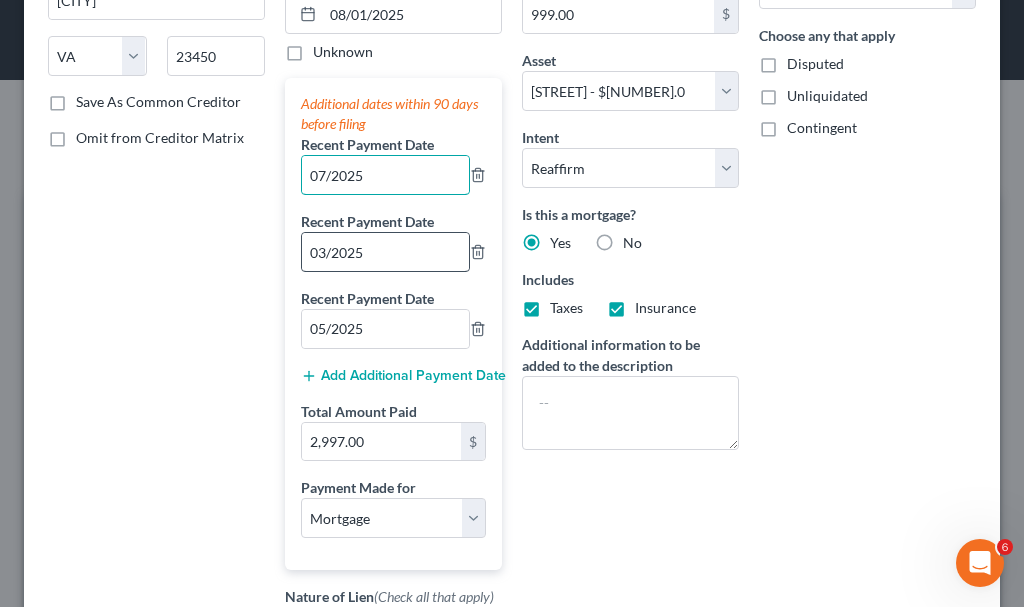type on "07/2025" 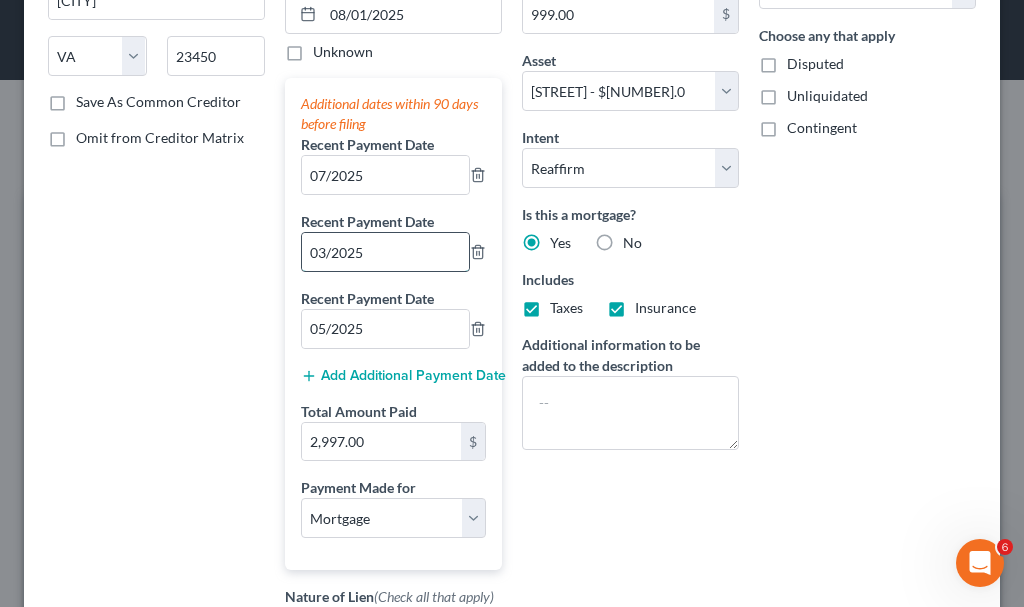 drag, startPoint x: 307, startPoint y: 256, endPoint x: 290, endPoint y: 279, distance: 28.600698 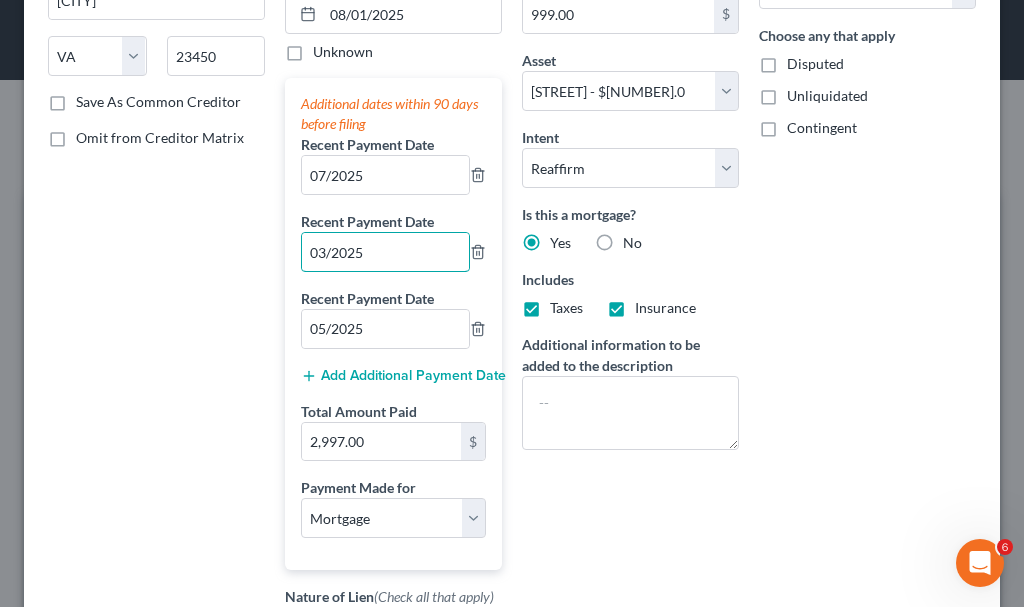 click on "03/2025" at bounding box center (385, 252) 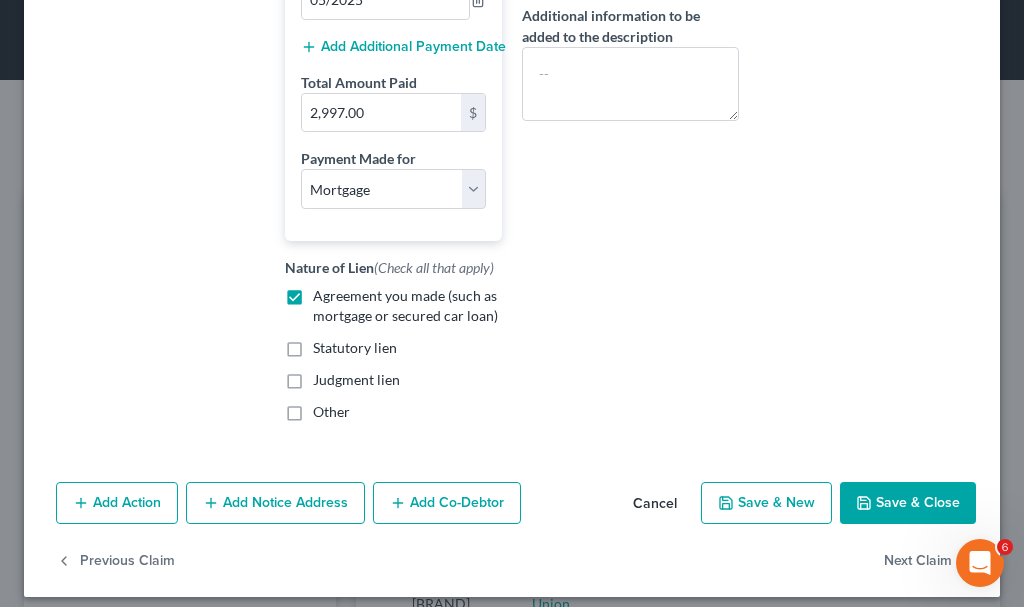 scroll, scrollTop: 643, scrollLeft: 0, axis: vertical 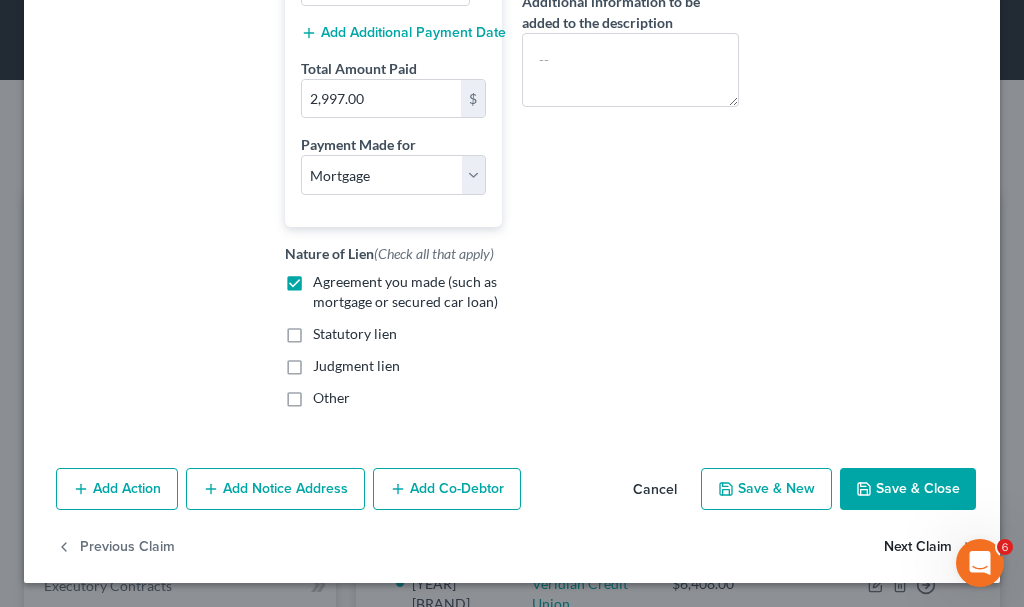 type on "06/2025" 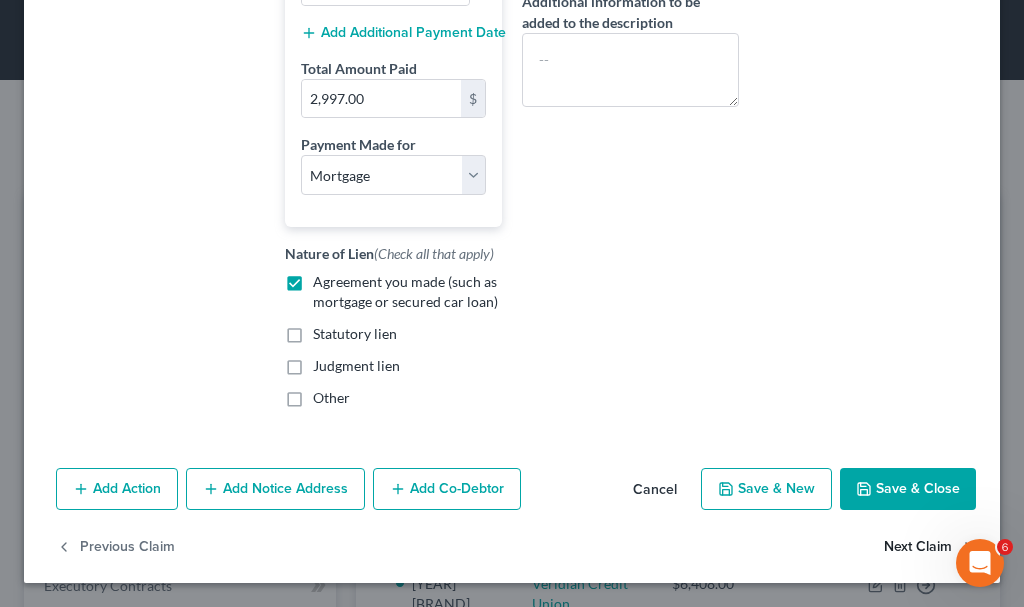 click on "Next Claim" at bounding box center [930, 547] 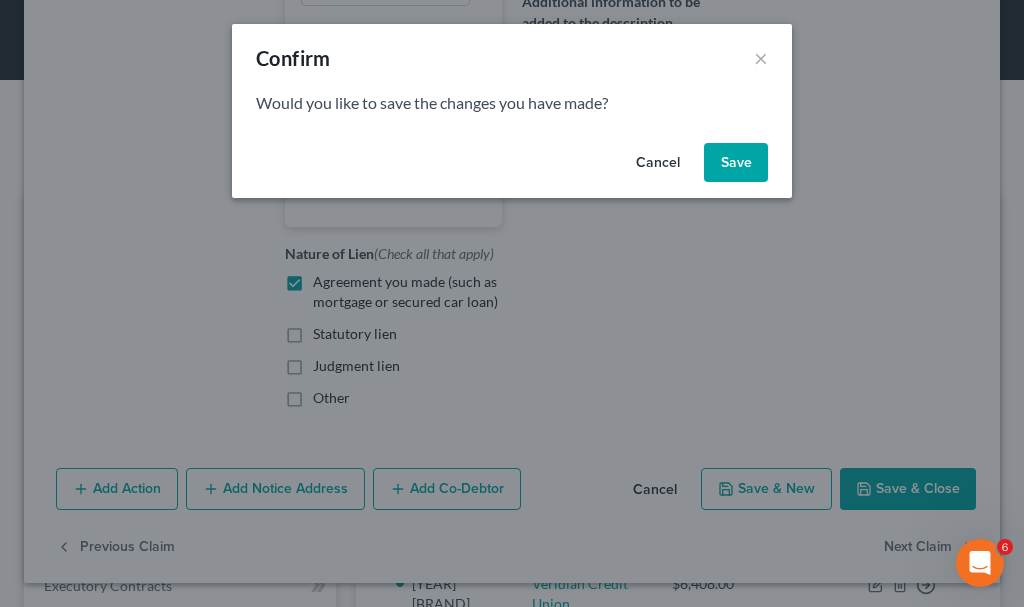 click on "Save" at bounding box center (736, 163) 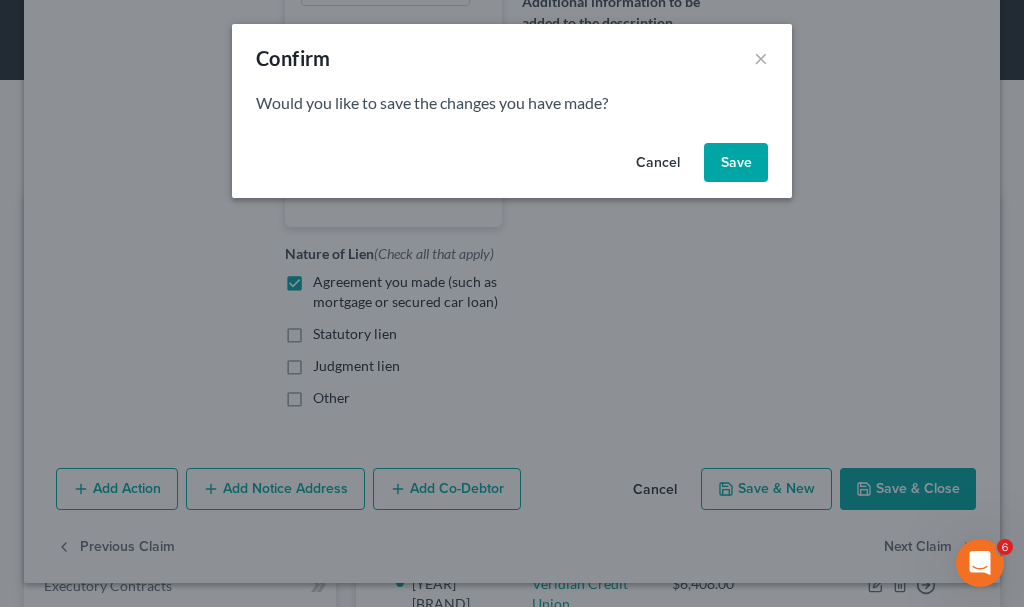 select on "16" 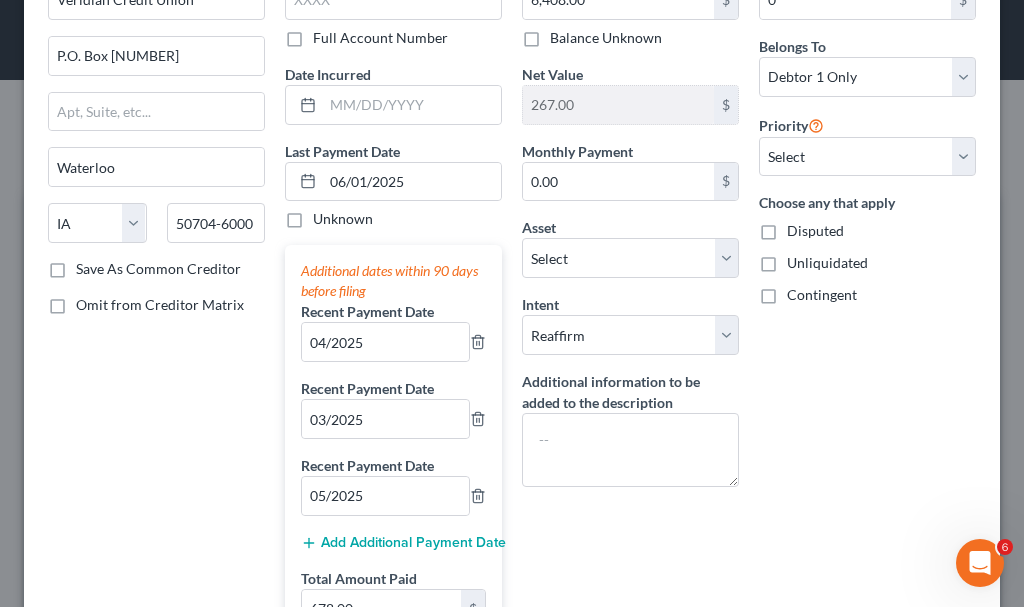 scroll, scrollTop: 0, scrollLeft: 0, axis: both 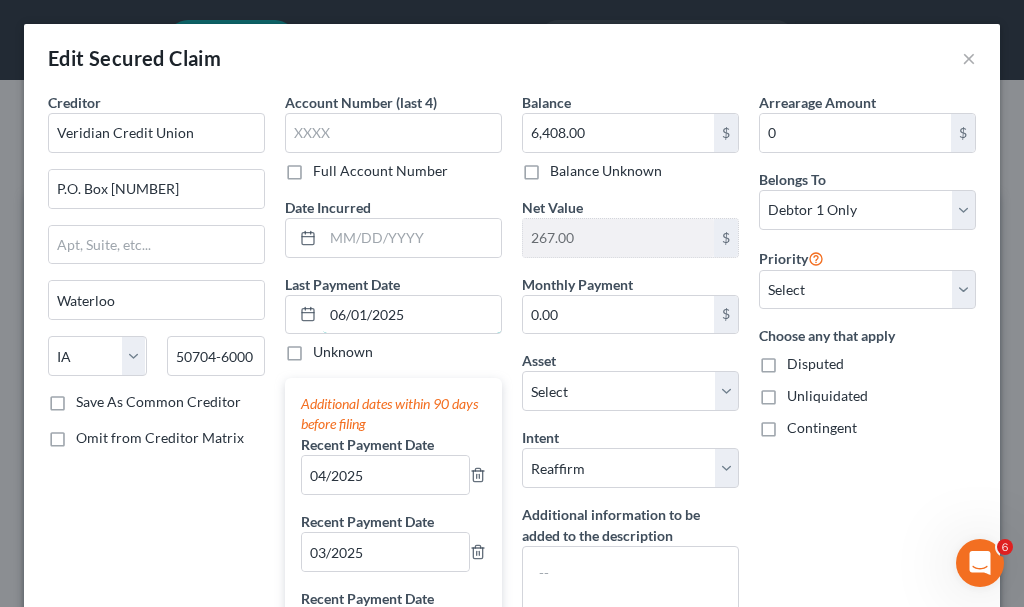 drag, startPoint x: 330, startPoint y: 323, endPoint x: 330, endPoint y: 348, distance: 25 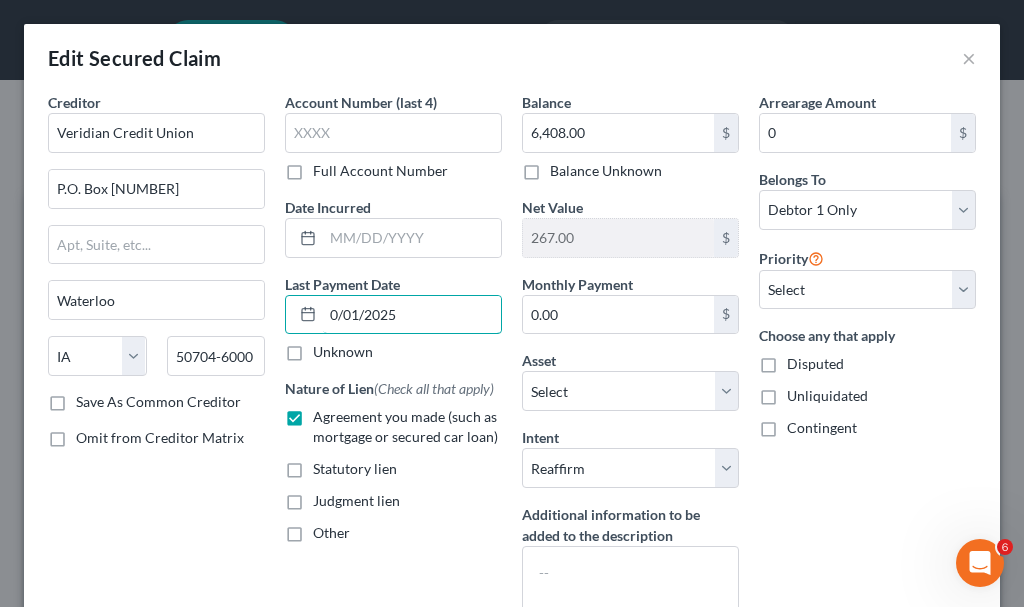 type on "08/01/2025" 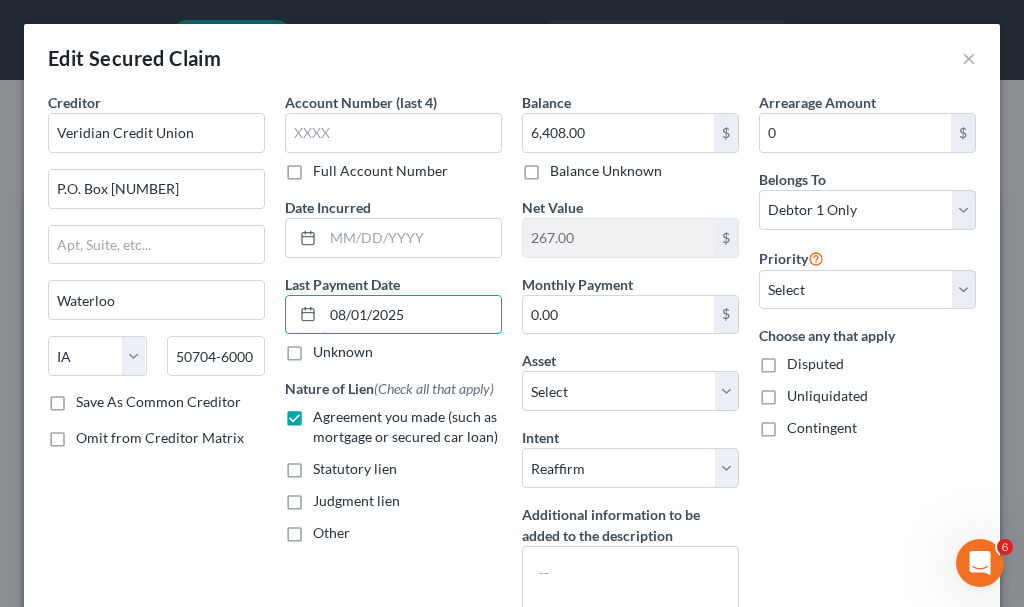 select on "0" 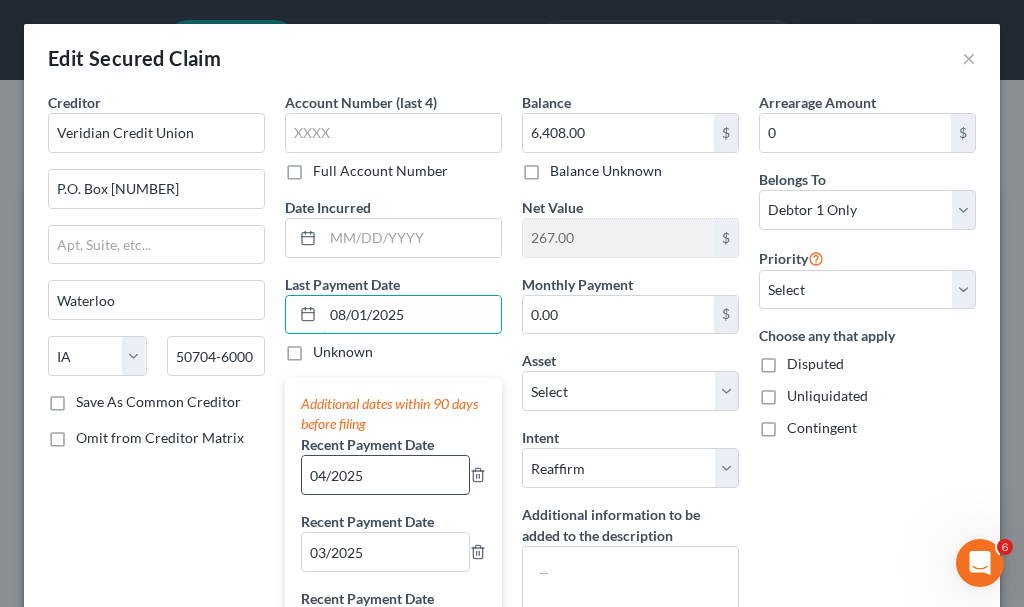 type on "08/01/2025" 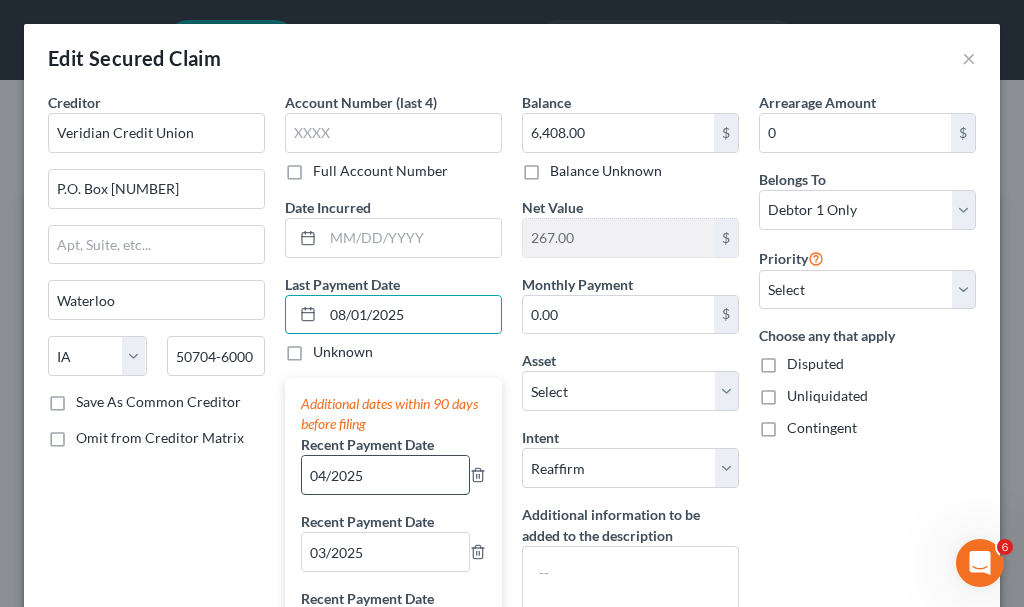 drag, startPoint x: 308, startPoint y: 479, endPoint x: 308, endPoint y: 494, distance: 15 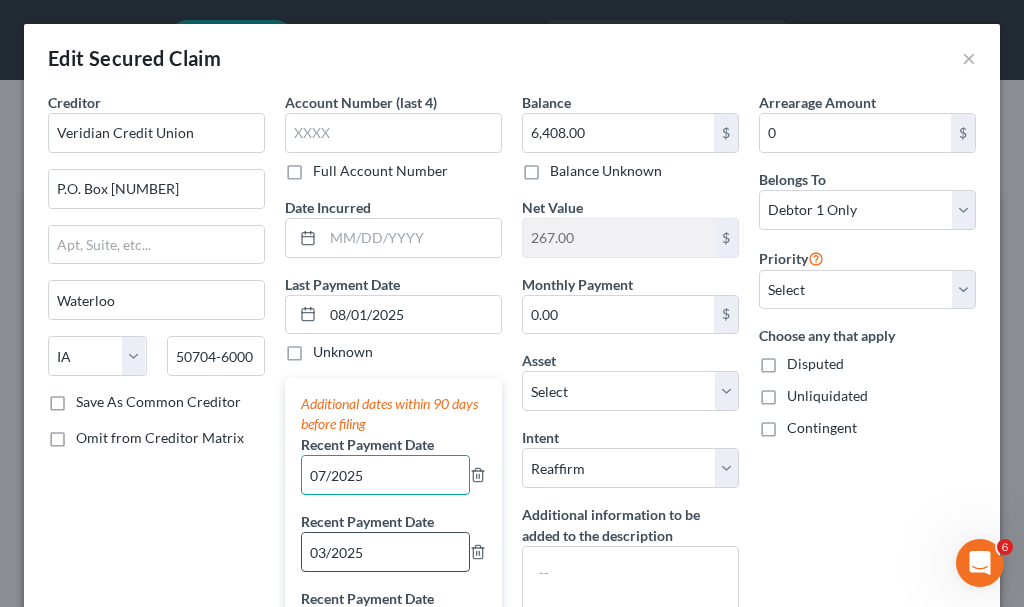 type on "07/2025" 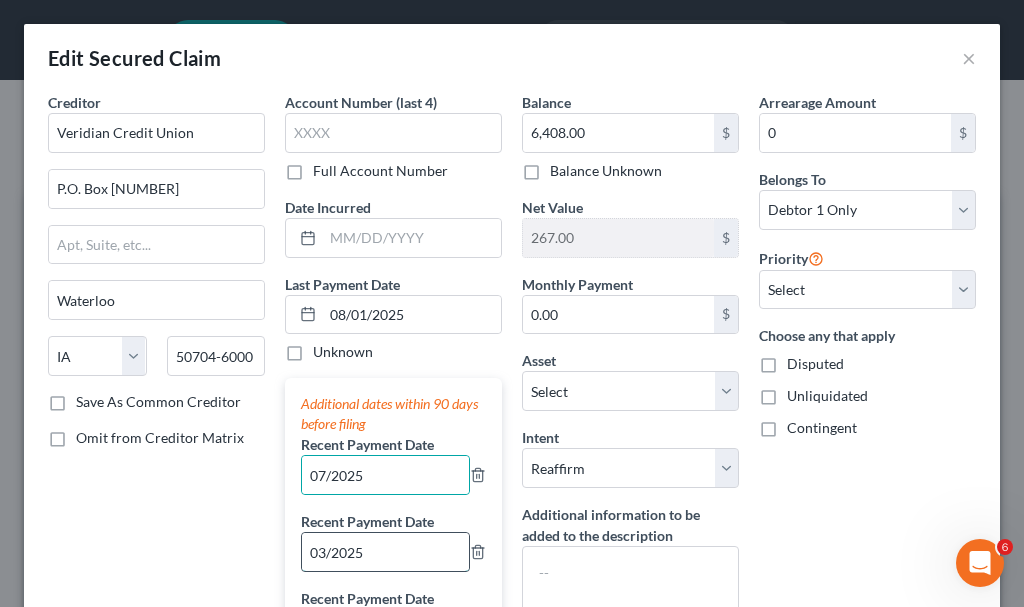 click on "03/2025" at bounding box center (385, 552) 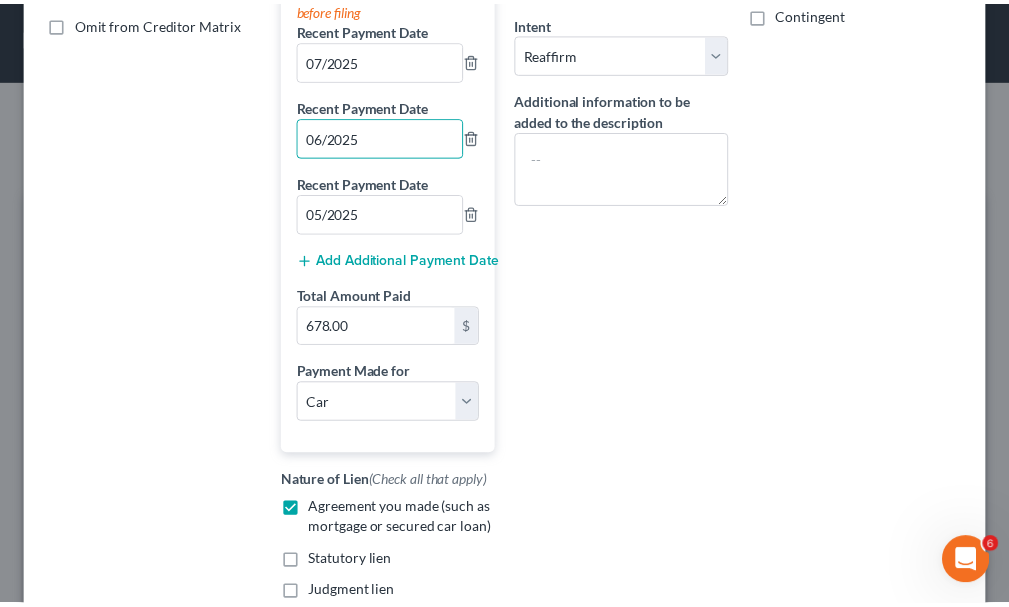 scroll, scrollTop: 643, scrollLeft: 0, axis: vertical 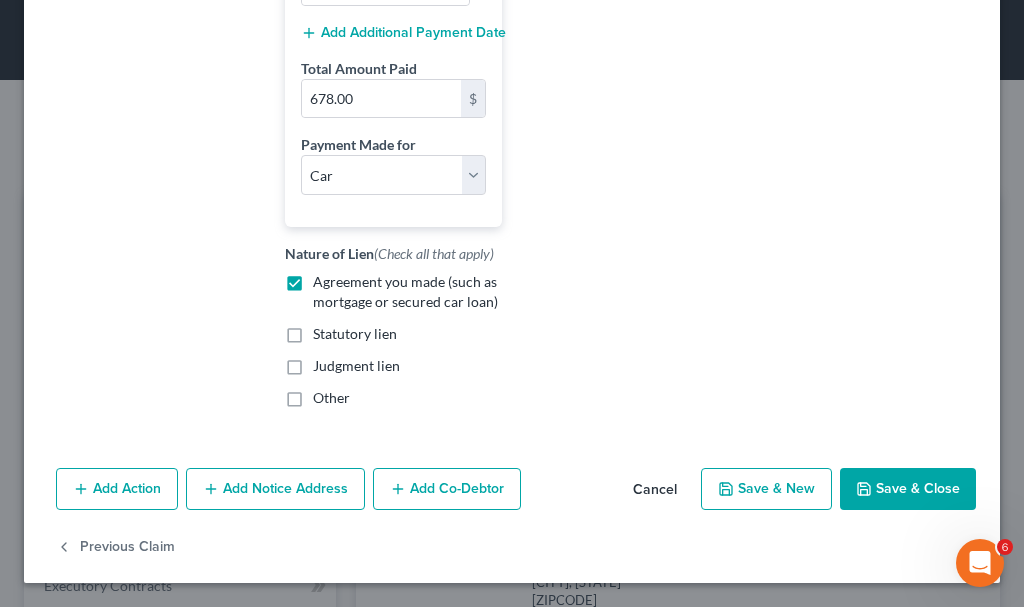 type on "06/2025" 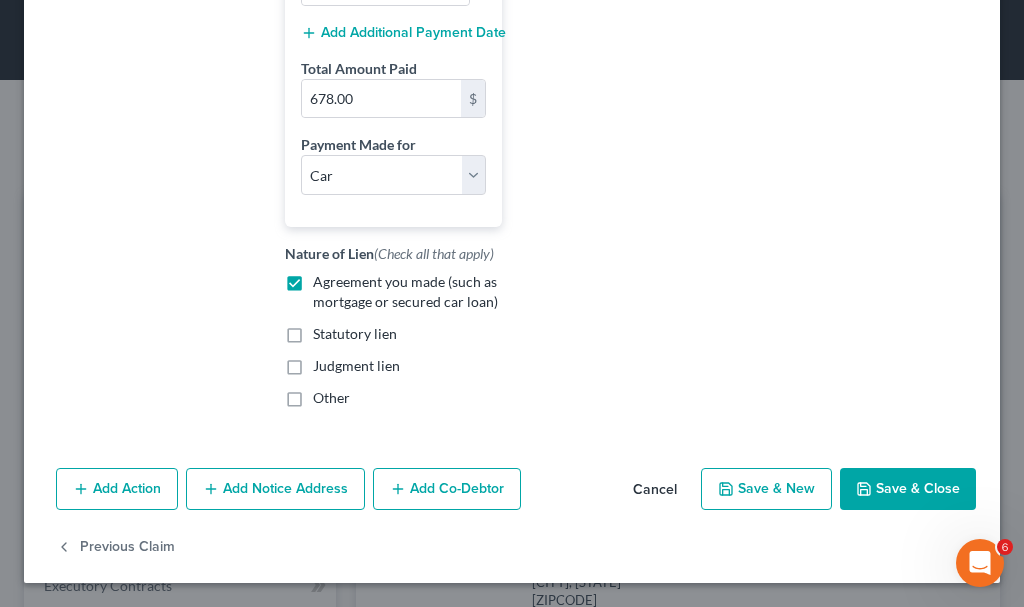 click 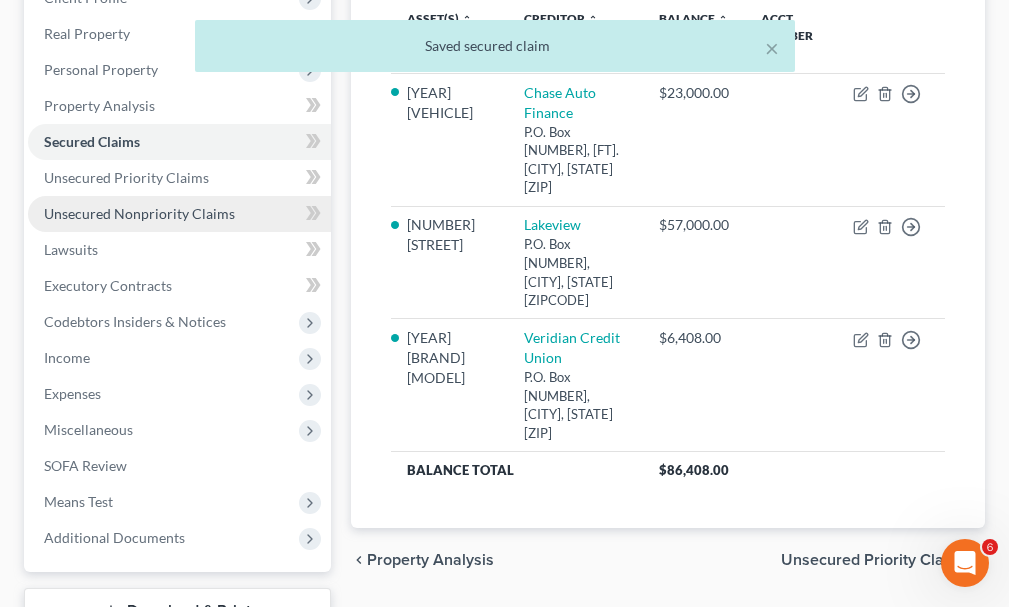 click on "Unsecured Nonpriority Claims" at bounding box center (139, 213) 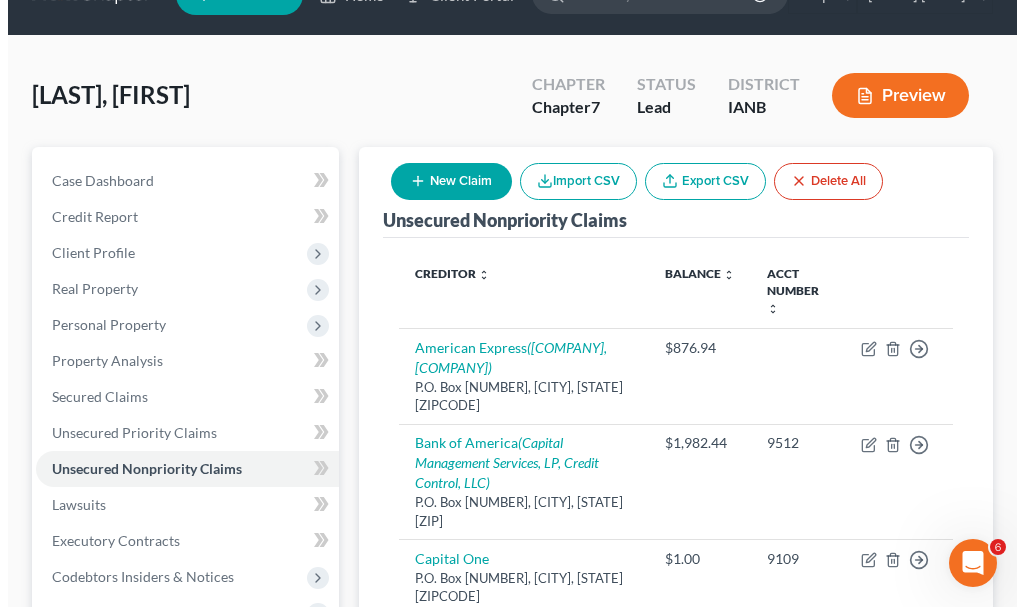 scroll, scrollTop: 42, scrollLeft: 0, axis: vertical 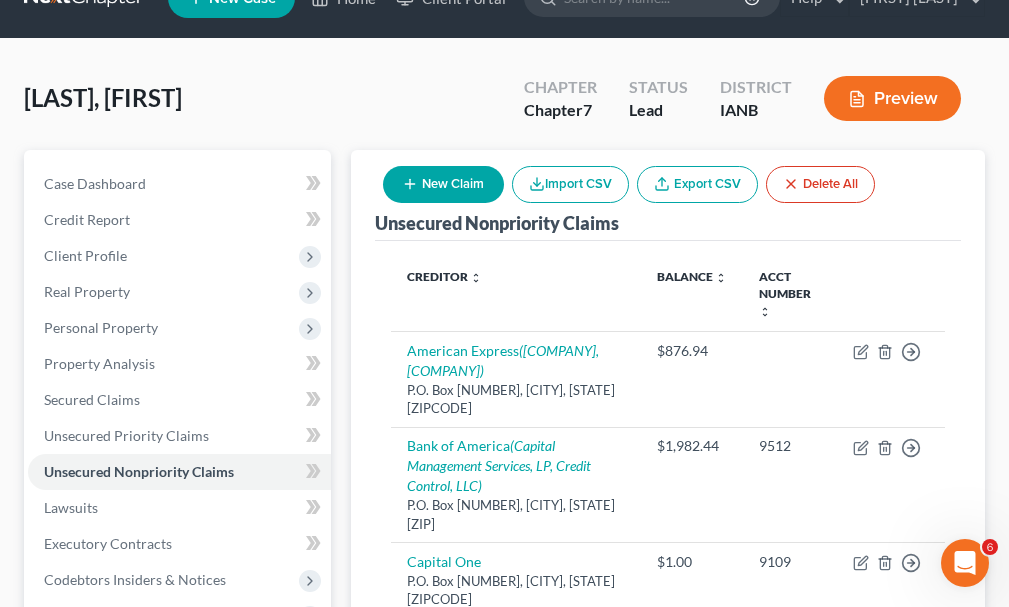 click on "New Claim" at bounding box center (443, 184) 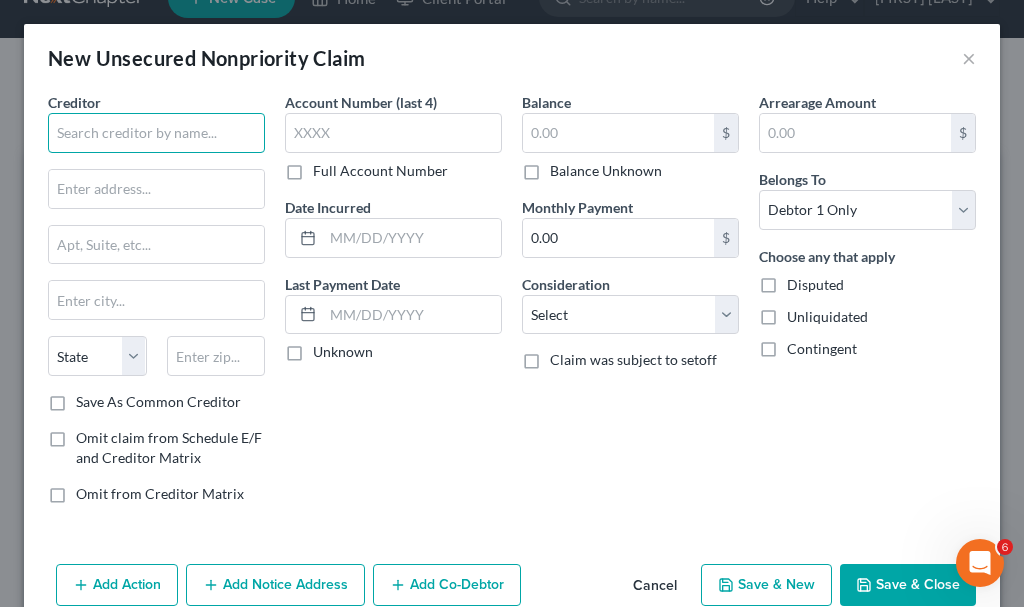 click at bounding box center [156, 133] 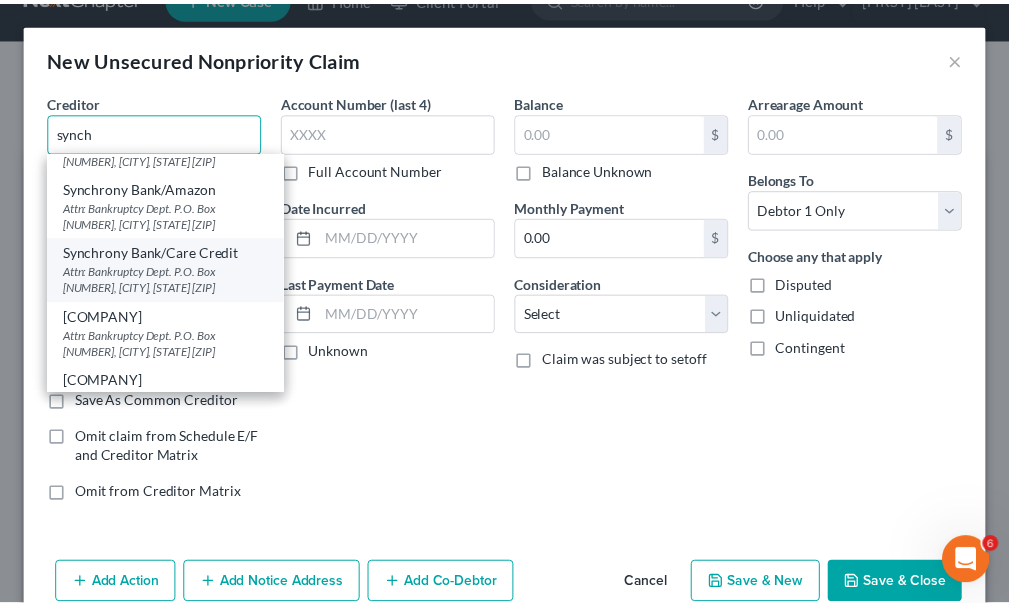 scroll, scrollTop: 0, scrollLeft: 0, axis: both 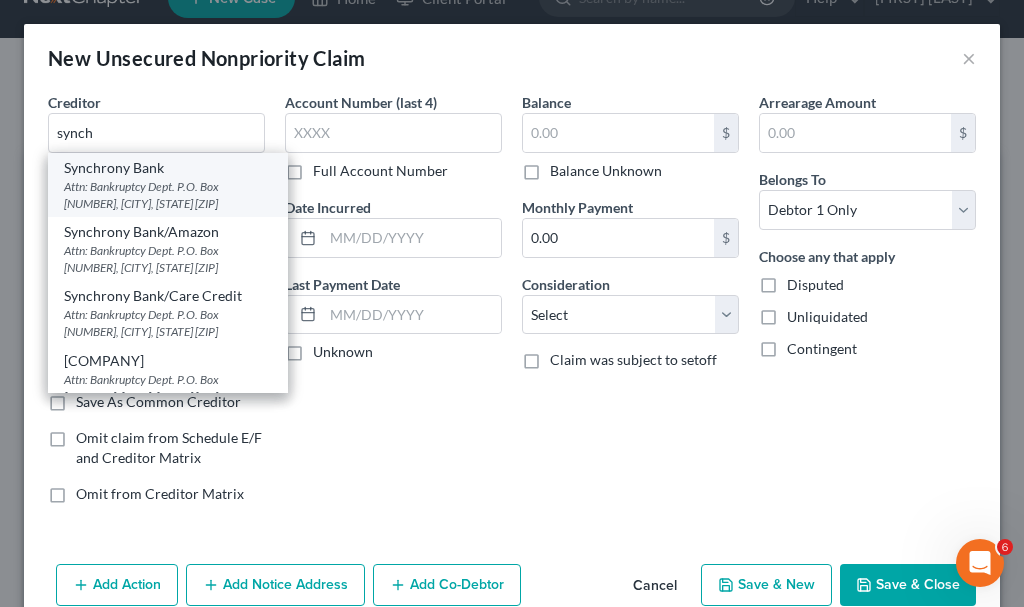 click on "Attn:  Bankruptcy Dept. P.O. Box [NUMBER], [CITY], [STATE] [ZIP]" at bounding box center [168, 195] 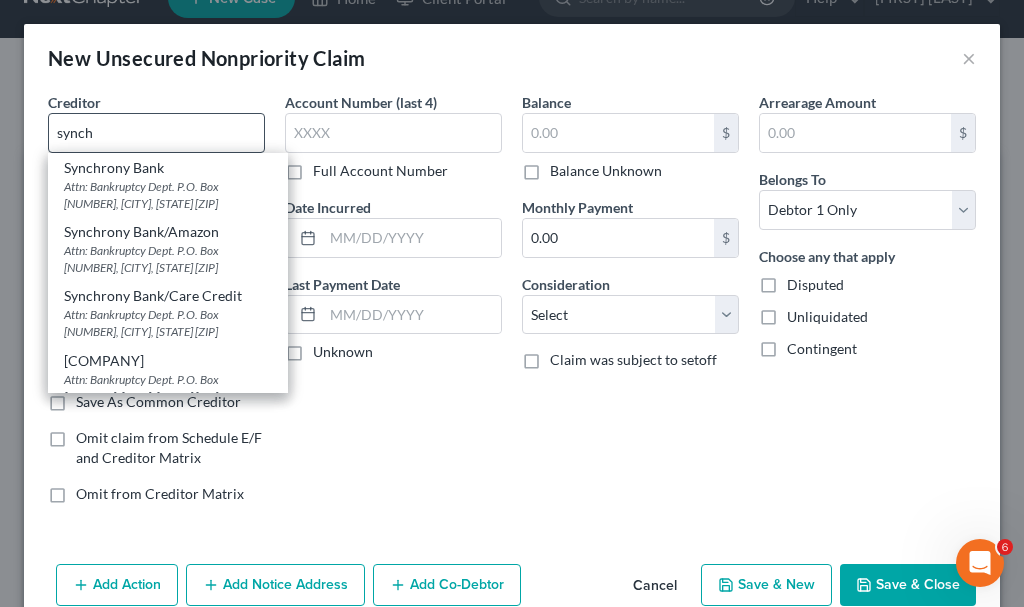 type on "Synchrony Bank" 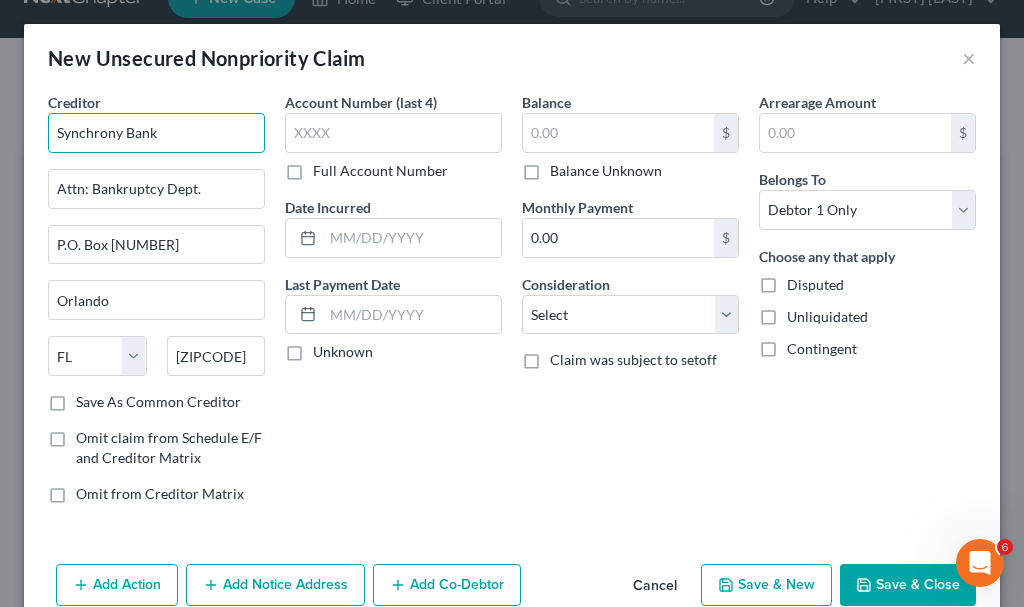click on "Synchrony Bank" at bounding box center [156, 133] 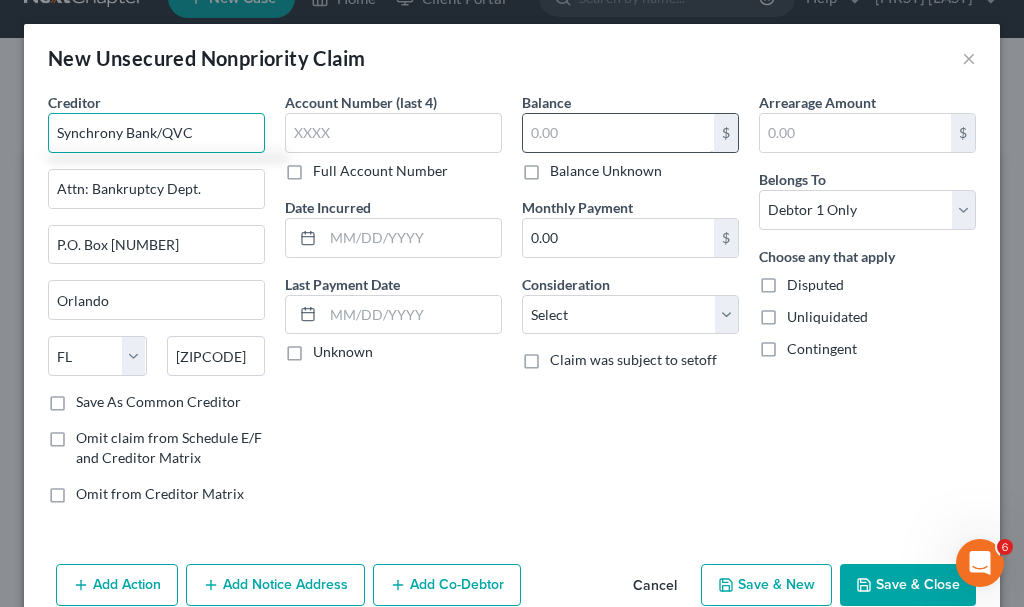type on "Synchrony Bank/QVC" 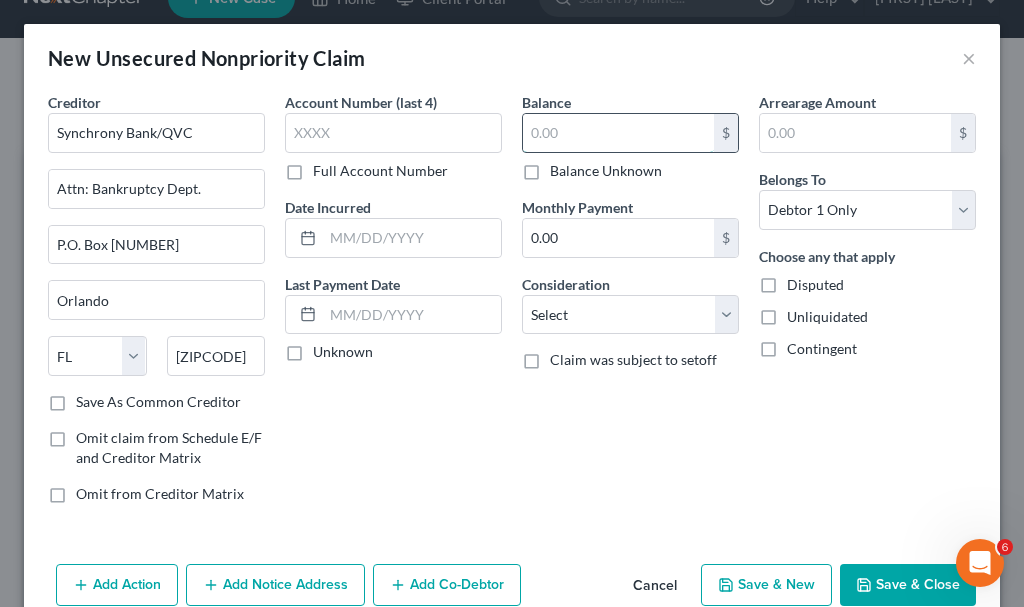 click at bounding box center [618, 133] 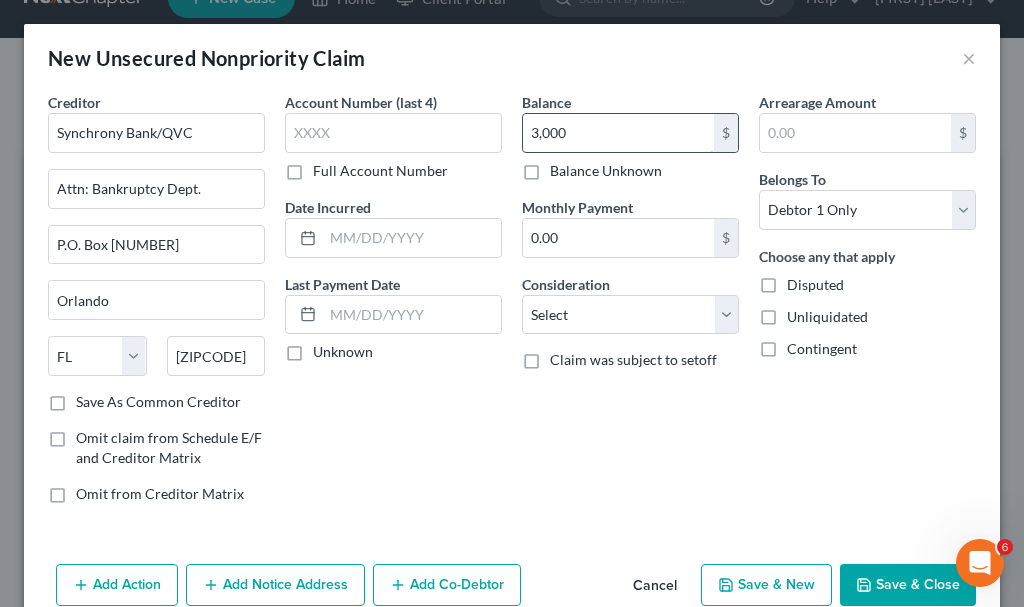 type on "3,000" 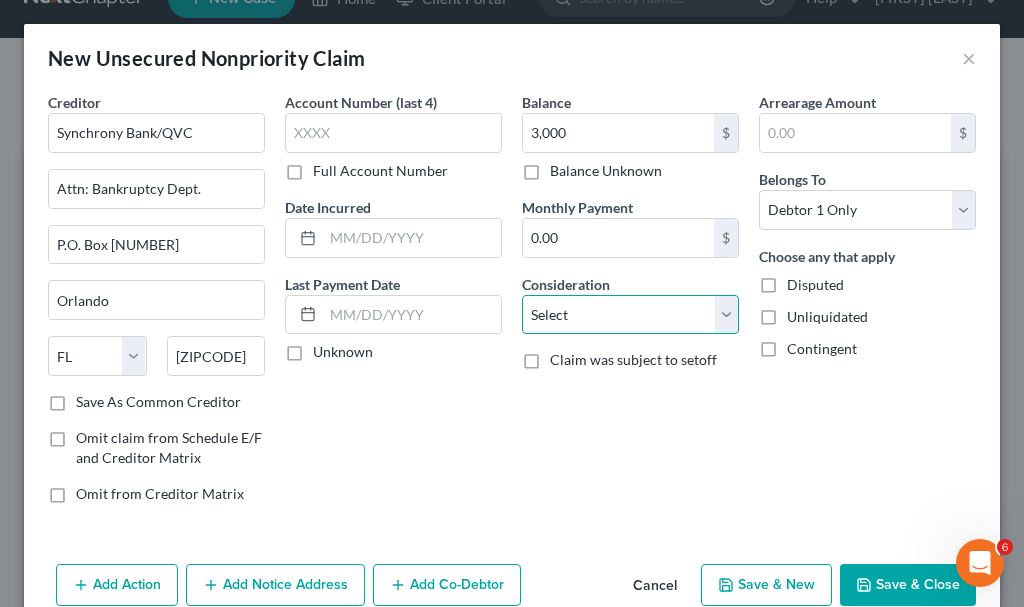 click on "Select Cable / Satellite Services Collection Agency Credit Card Debt Debt Counseling / Attorneys Deficiency Balance Domestic Support Obligations Home / Car Repairs Income Taxes Judgment Liens Medical Services Monies Loaned / Advanced Mortgage Obligation From Divorce Or Separation Obligation To Pensions Other Overdrawn Bank Account Promised To Help Pay Creditors Student Loans Suppliers And Vendors Telephone / Internet Services Utility Services" at bounding box center (630, 315) 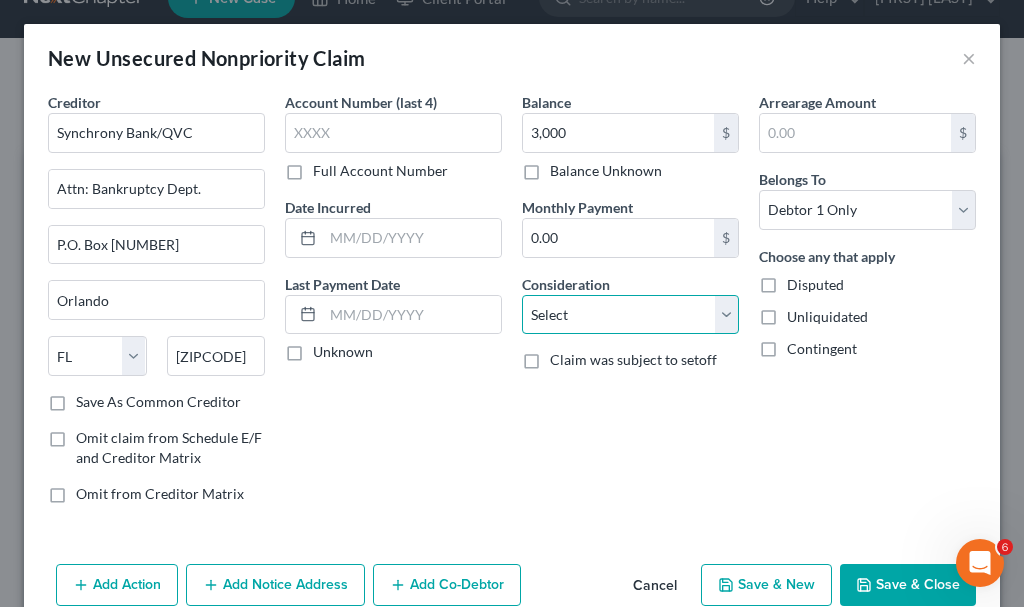 select on "2" 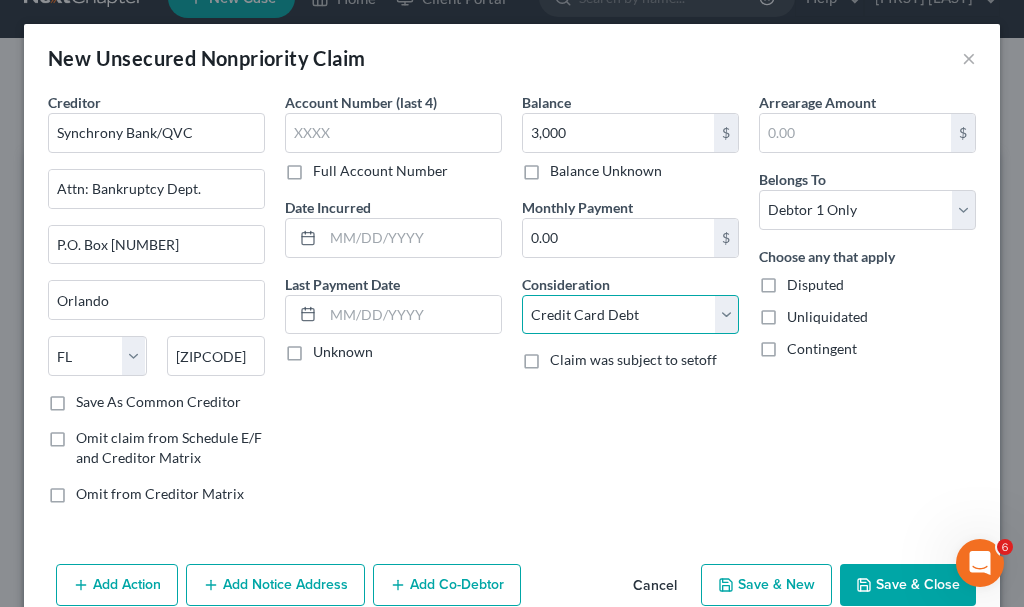 click on "Select Cable / Satellite Services Collection Agency Credit Card Debt Debt Counseling / Attorneys Deficiency Balance Domestic Support Obligations Home / Car Repairs Income Taxes Judgment Liens Medical Services Monies Loaned / Advanced Mortgage Obligation From Divorce Or Separation Obligation To Pensions Other Overdrawn Bank Account Promised To Help Pay Creditors Student Loans Suppliers And Vendors Telephone / Internet Services Utility Services" at bounding box center (630, 315) 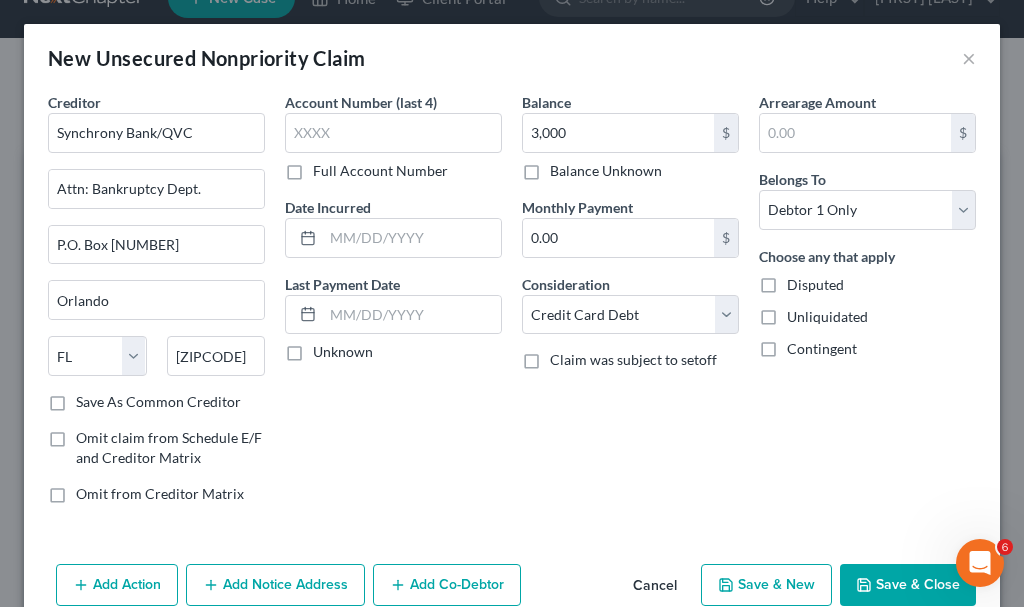 click on "Save & Close" at bounding box center [908, 585] 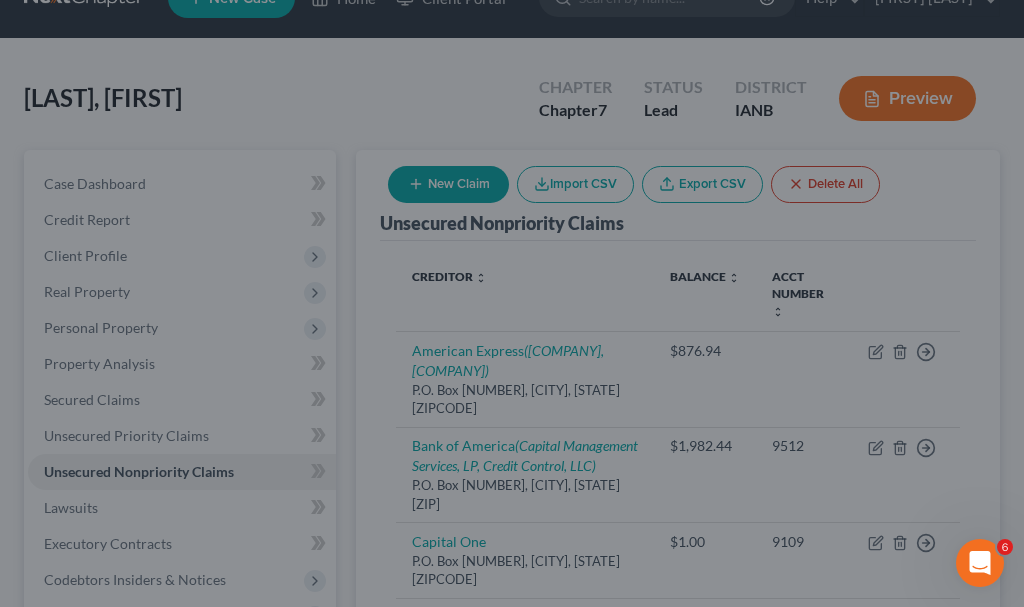 type on "3,000.00" 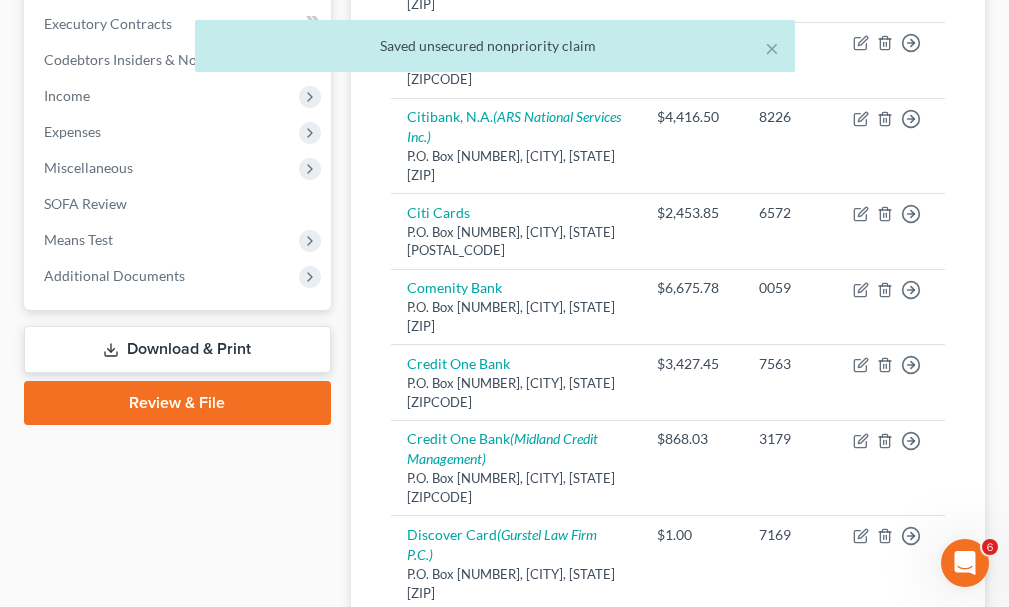 scroll, scrollTop: 242, scrollLeft: 0, axis: vertical 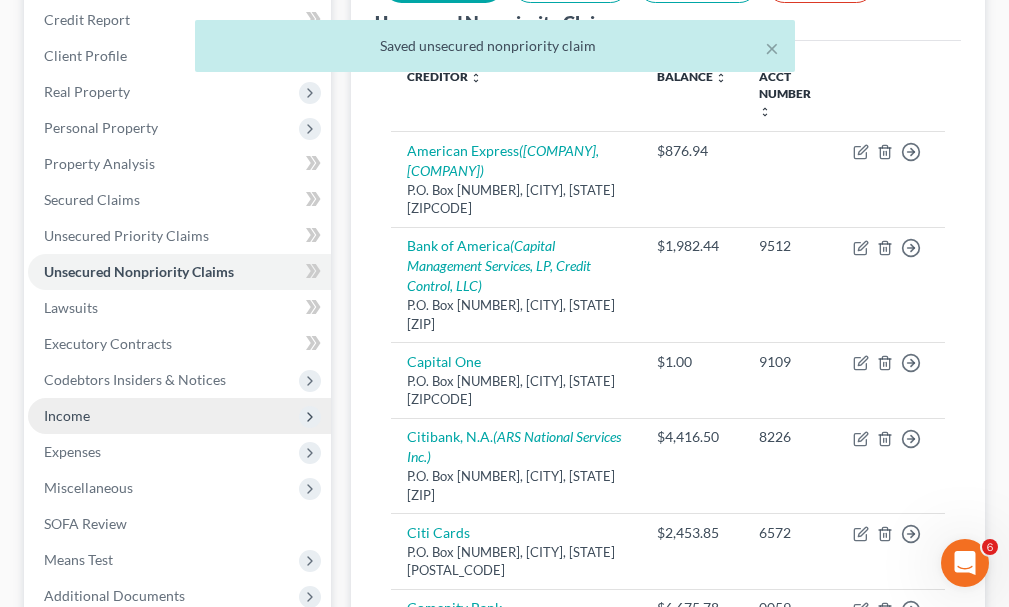 click on "Income" at bounding box center (67, 415) 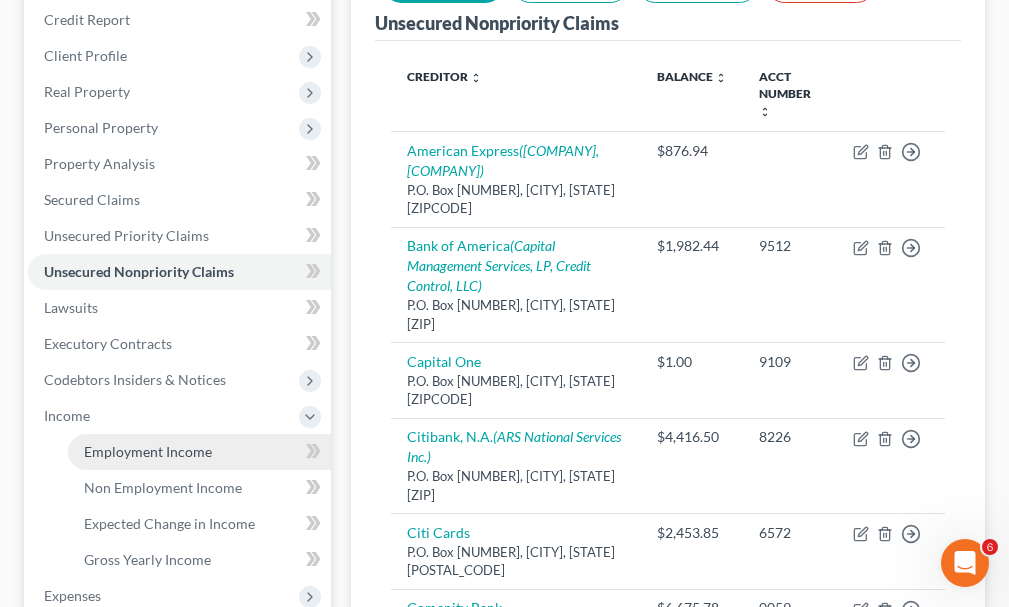 click on "Employment Income" at bounding box center (148, 451) 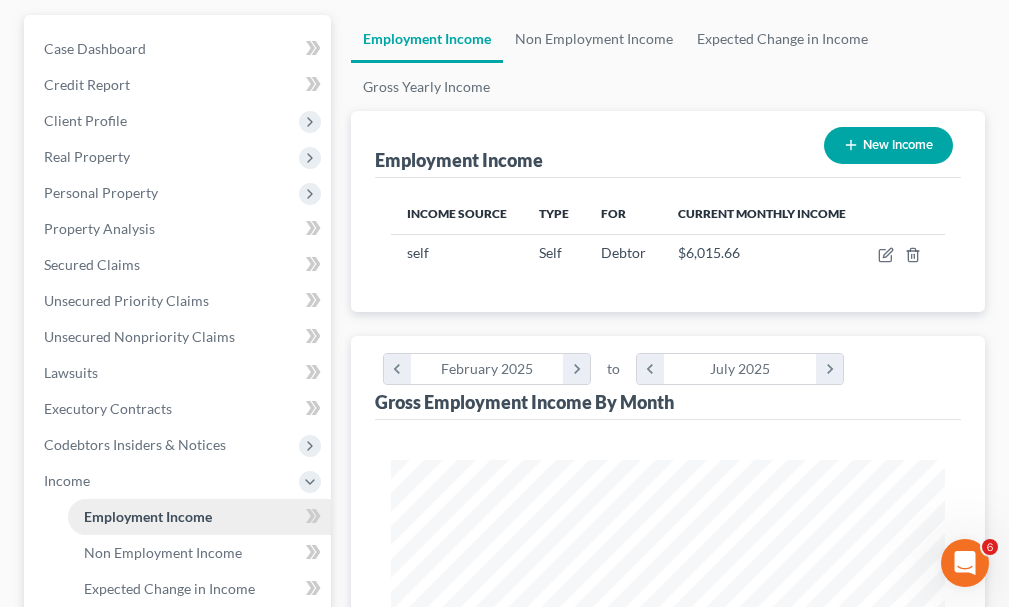 scroll, scrollTop: 0, scrollLeft: 0, axis: both 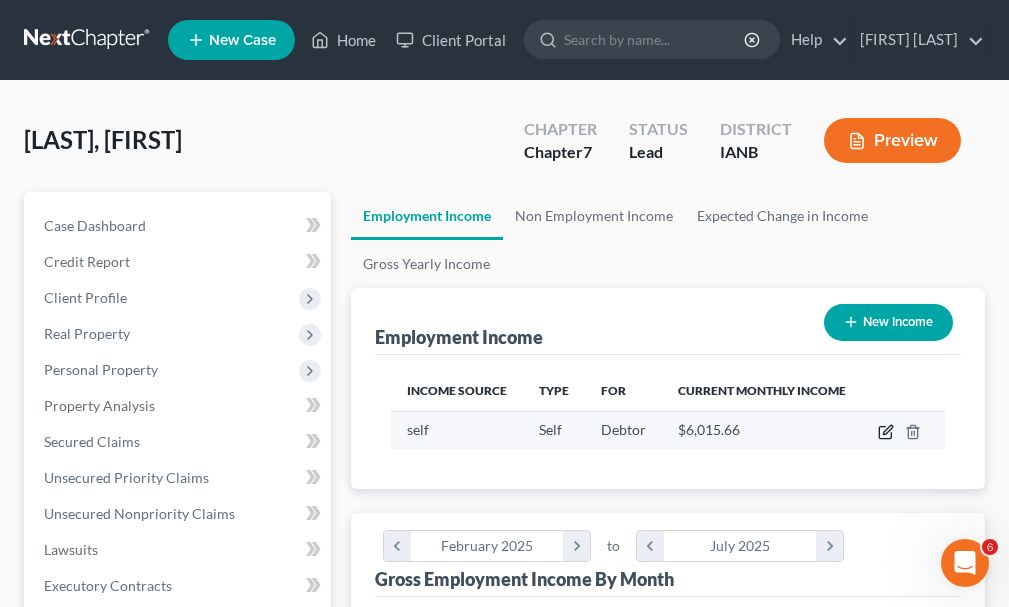 click 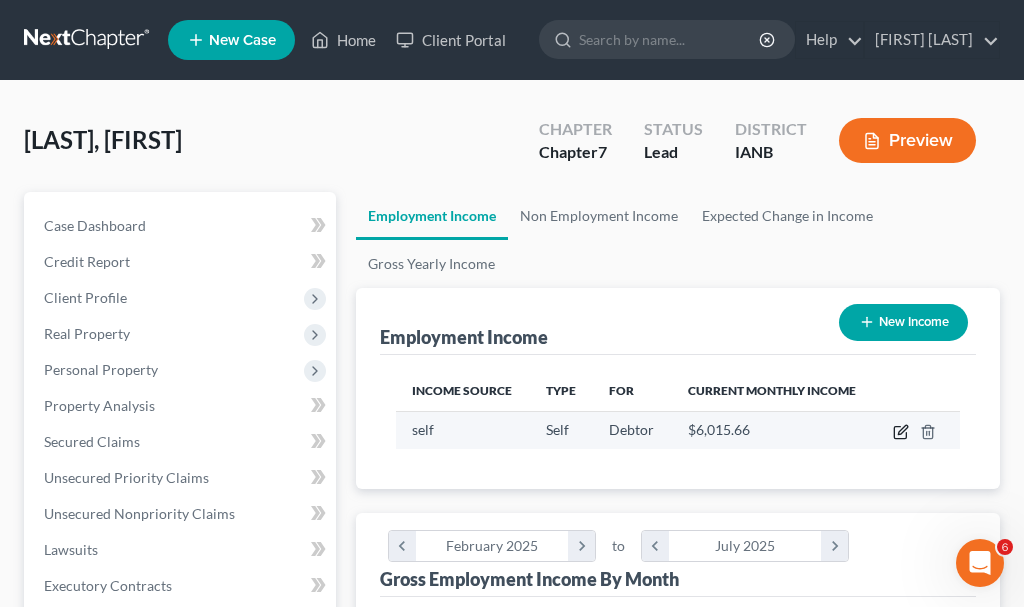 select on "1" 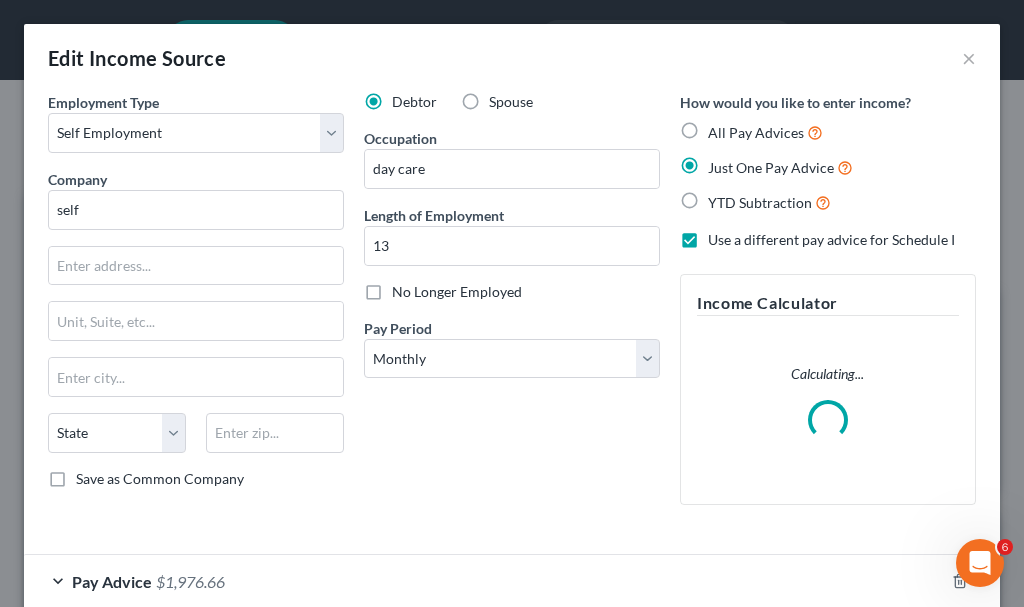 scroll, scrollTop: 999718, scrollLeft: 999396, axis: both 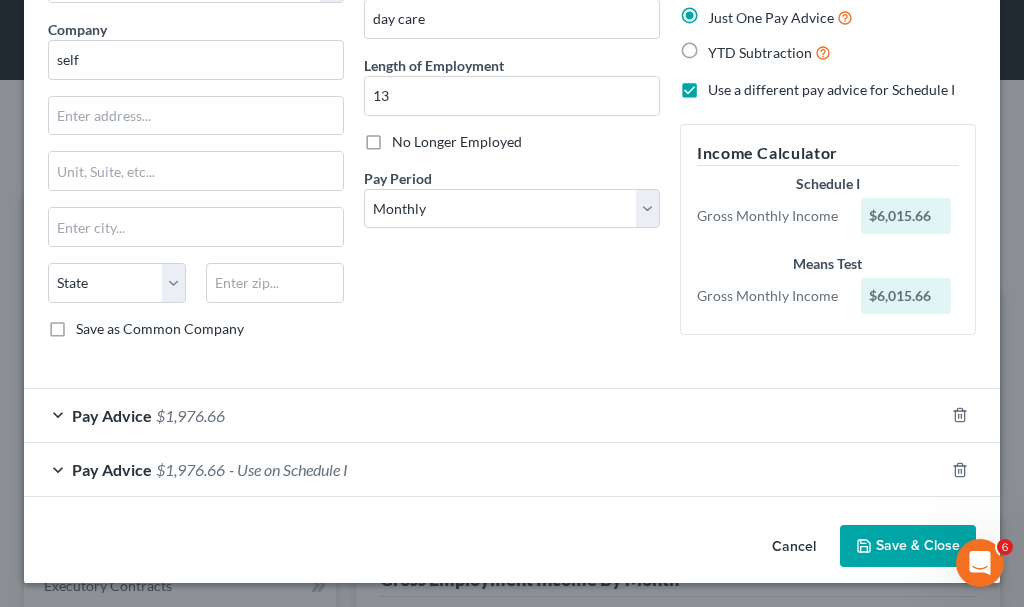 click on "- Use on Schedule I" at bounding box center [288, 469] 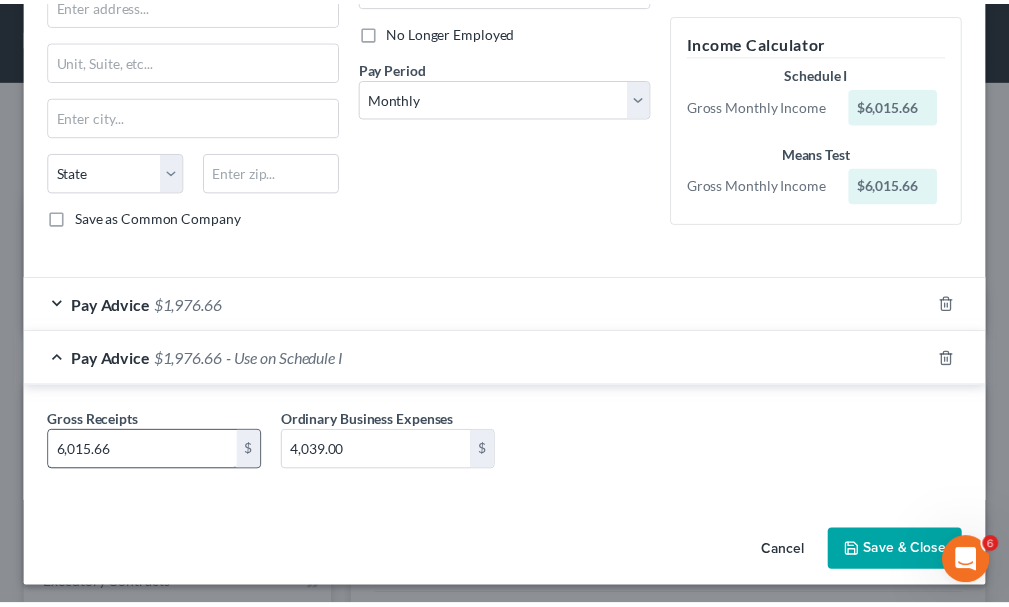 scroll, scrollTop: 267, scrollLeft: 0, axis: vertical 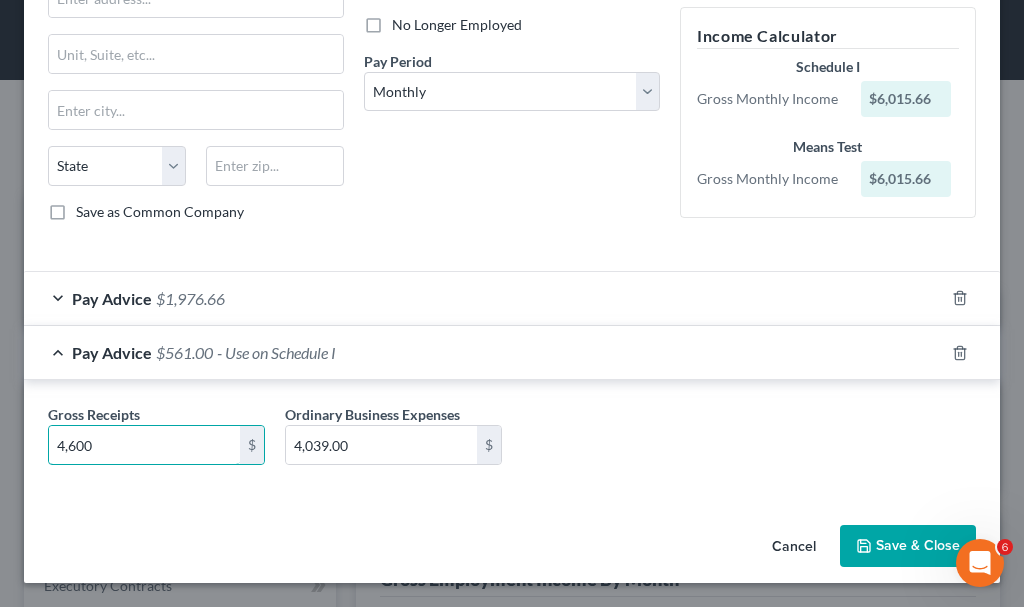 type on "4,600" 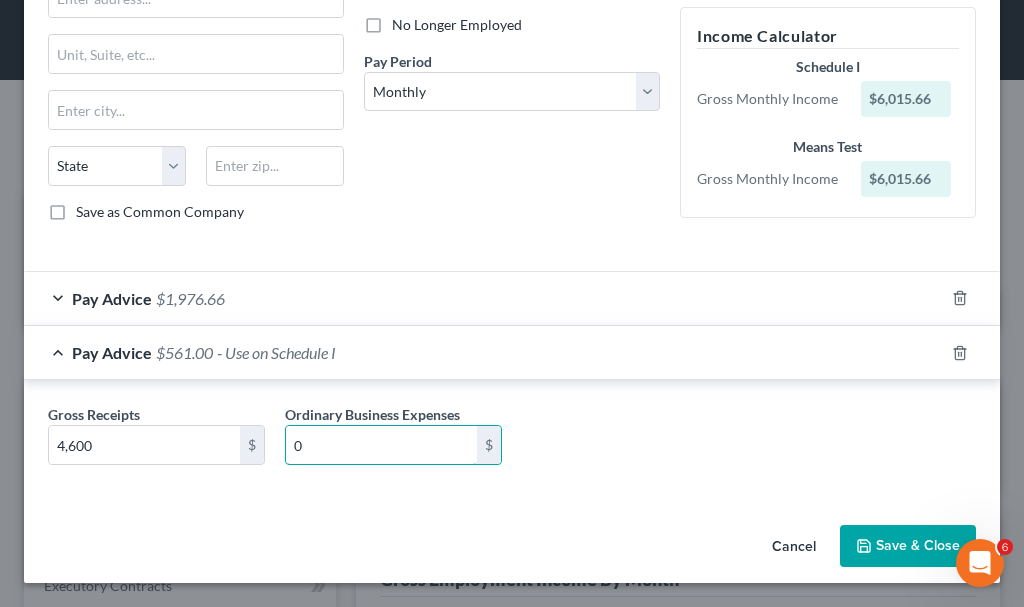 type on "0" 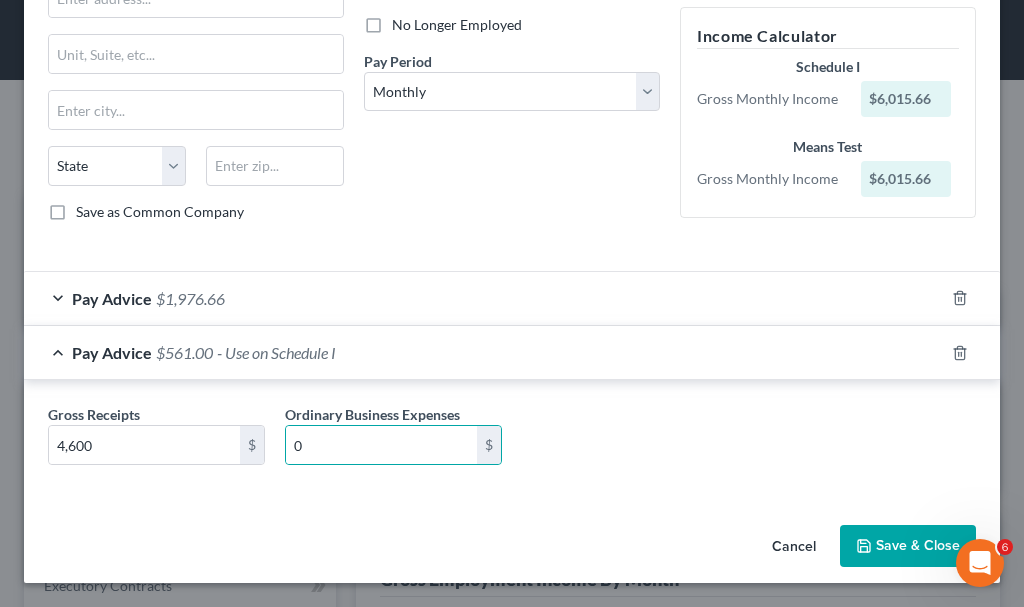 type 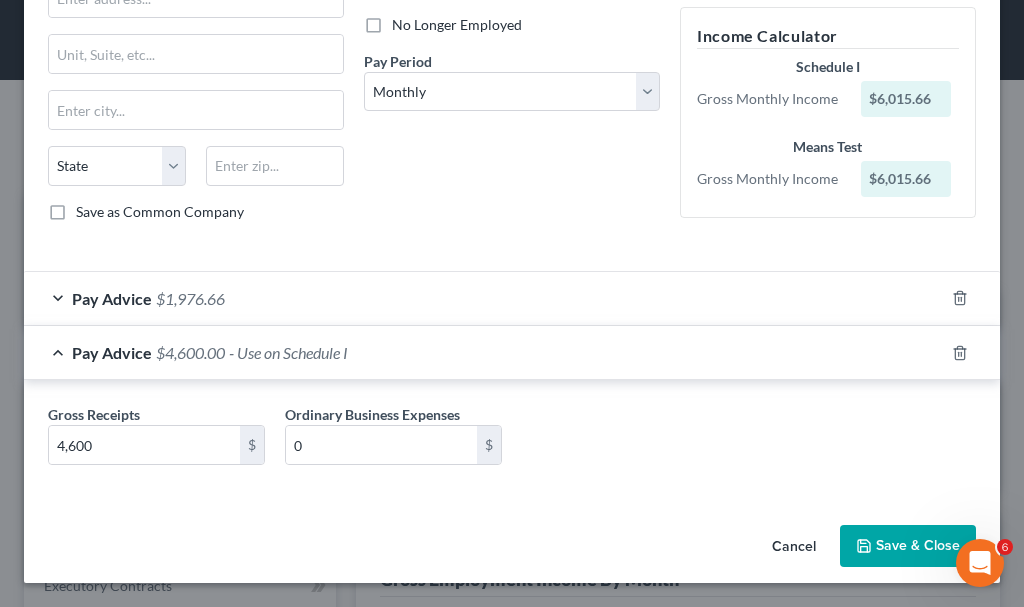 click on "Save & Close" at bounding box center (908, 546) 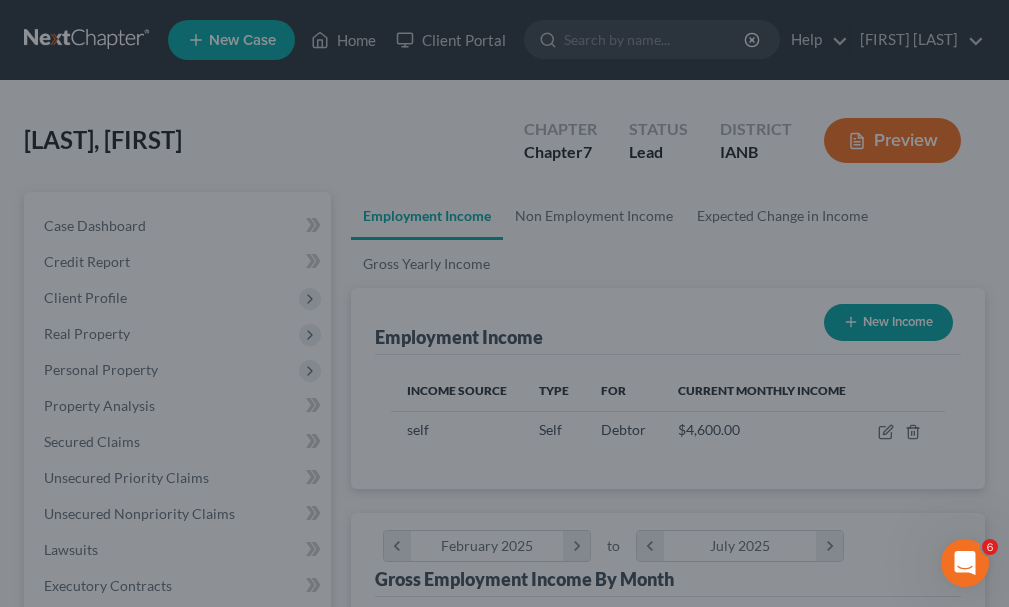 scroll, scrollTop: 277, scrollLeft: 594, axis: both 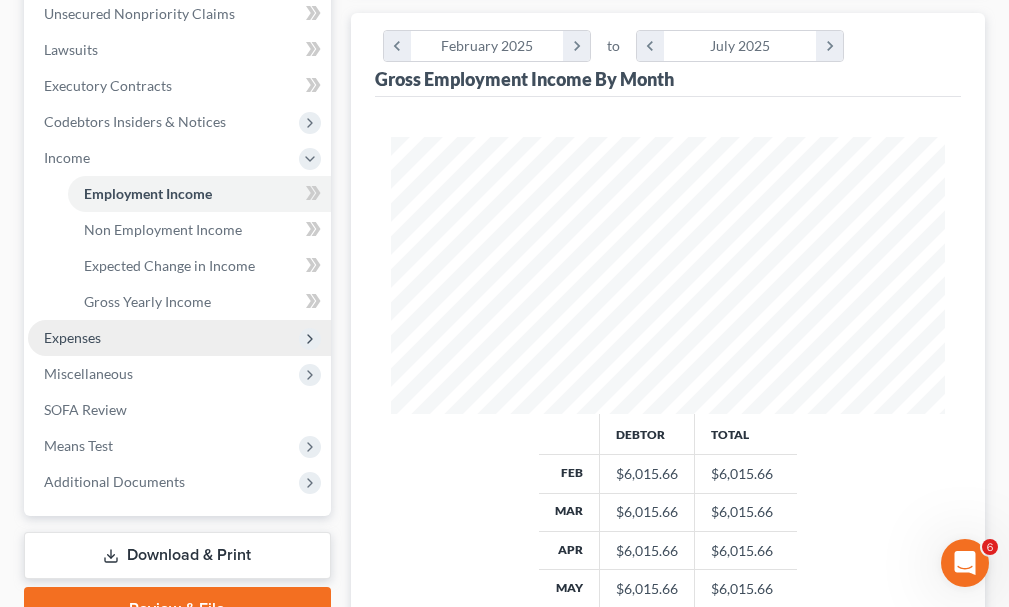 click on "Expenses" at bounding box center [72, 337] 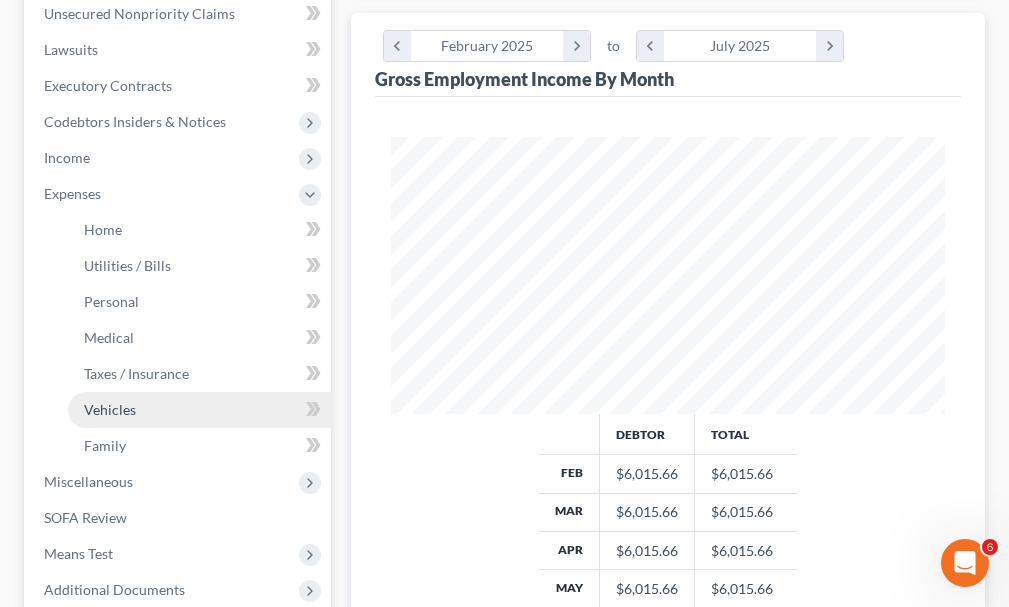 click on "Vehicles" at bounding box center [110, 409] 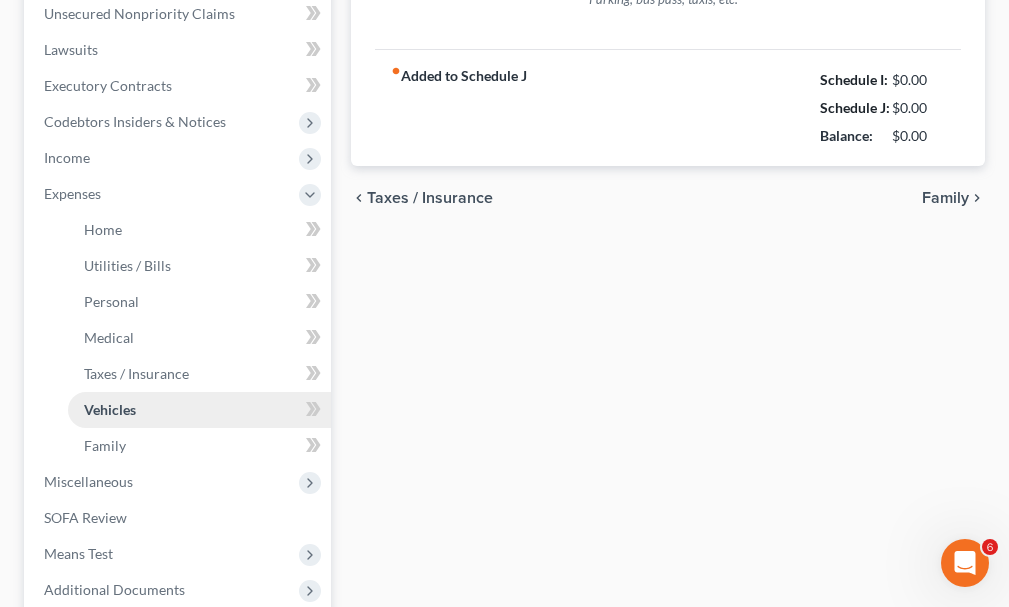 type on "389.00" 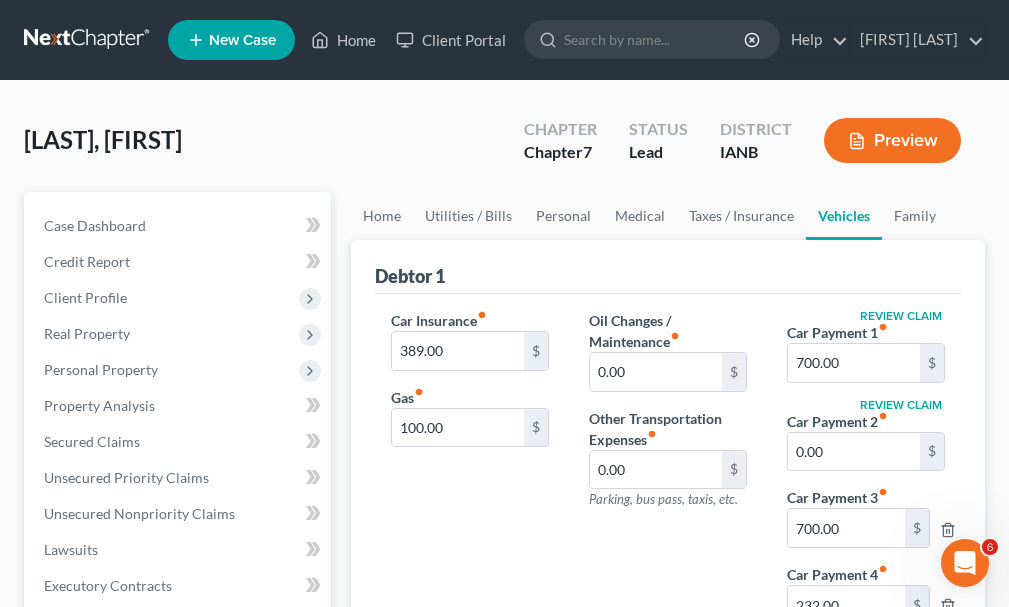 scroll, scrollTop: 100, scrollLeft: 0, axis: vertical 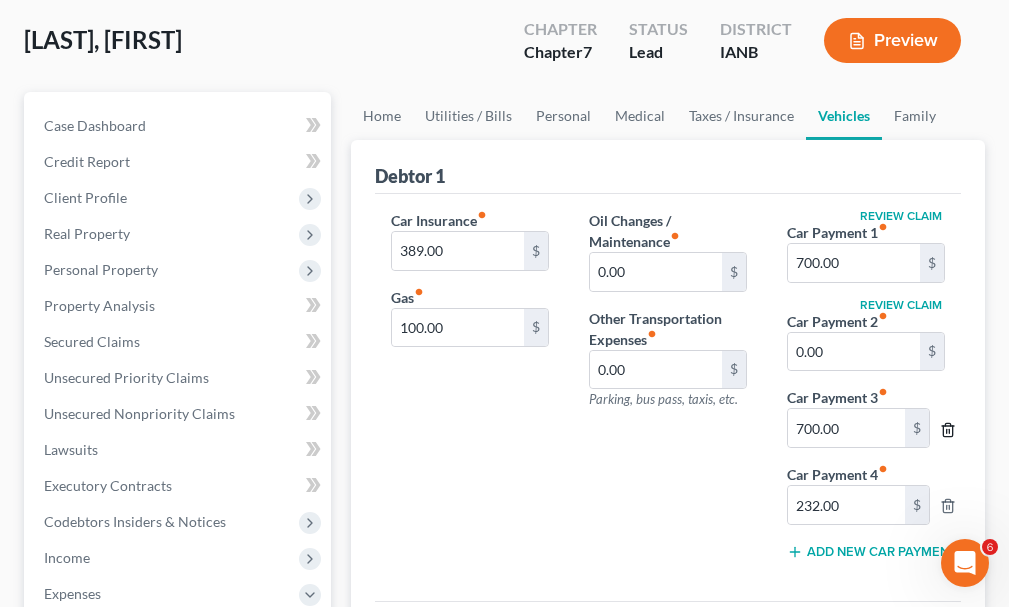 click 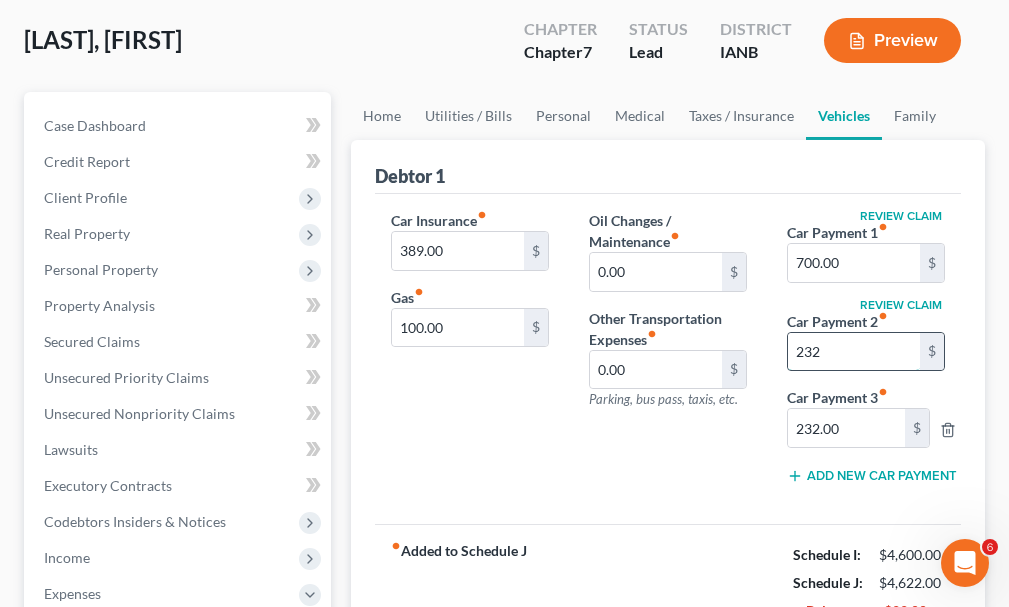 type on "232" 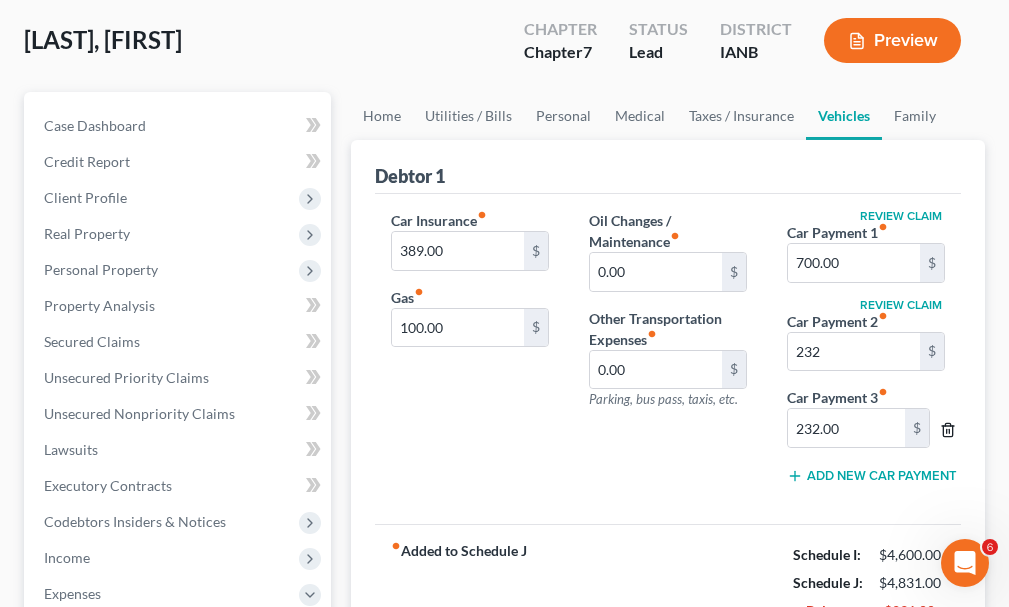 click 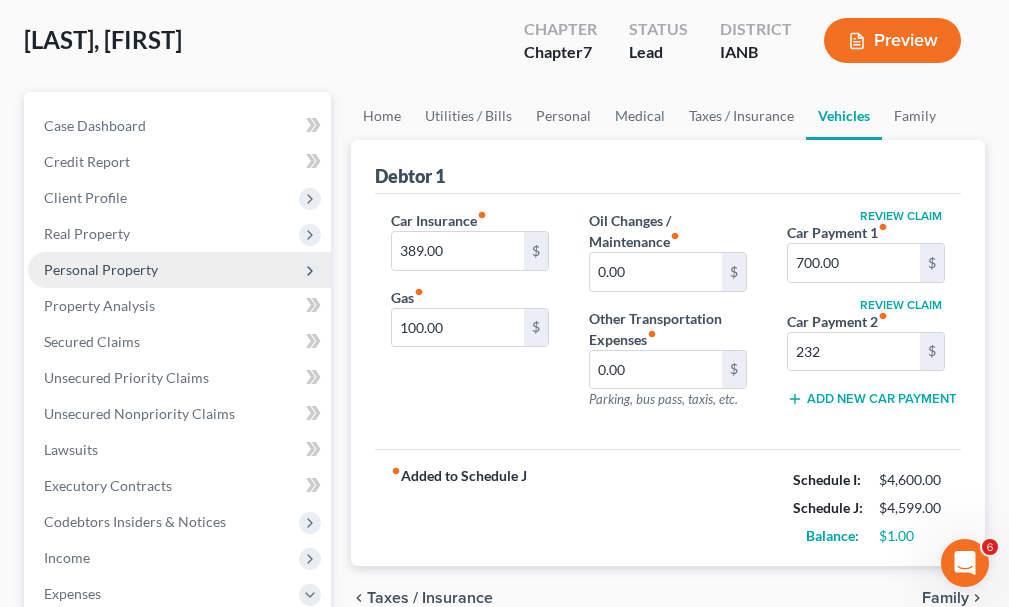 click on "Personal Property" at bounding box center [101, 269] 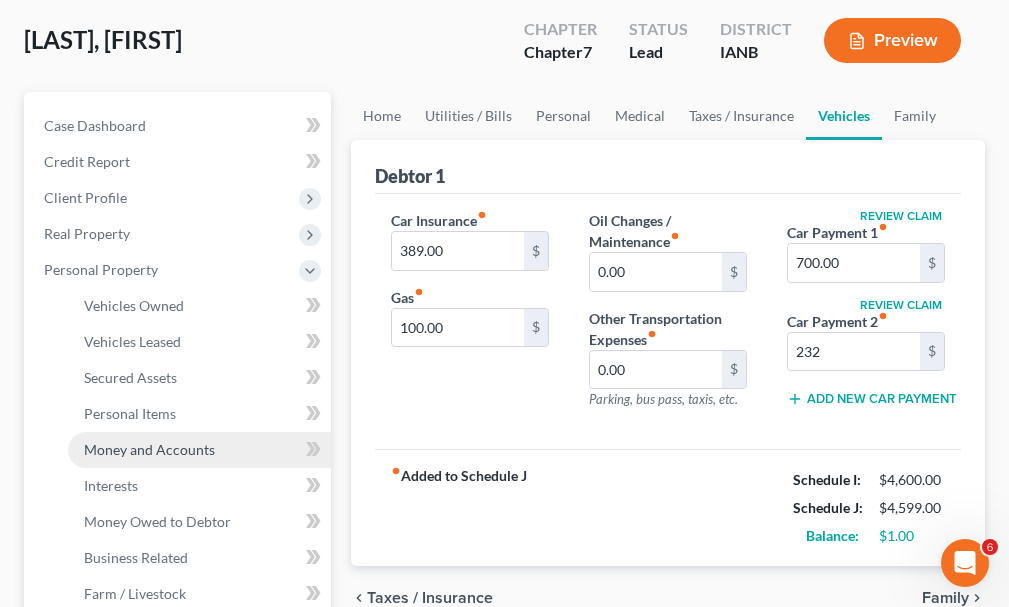 click on "Money and Accounts" at bounding box center (149, 449) 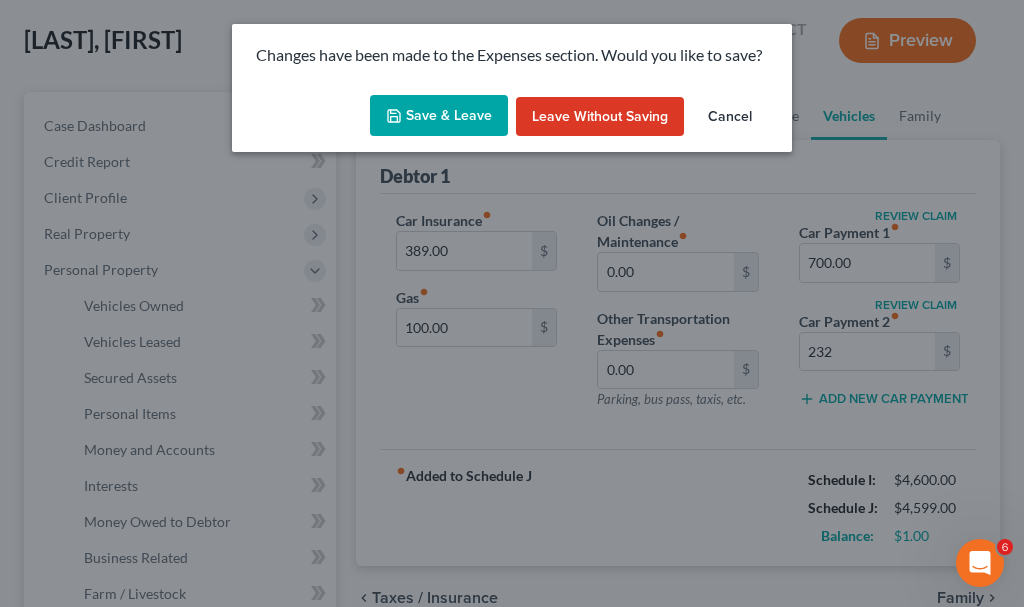 click on "Save & Leave" at bounding box center (439, 116) 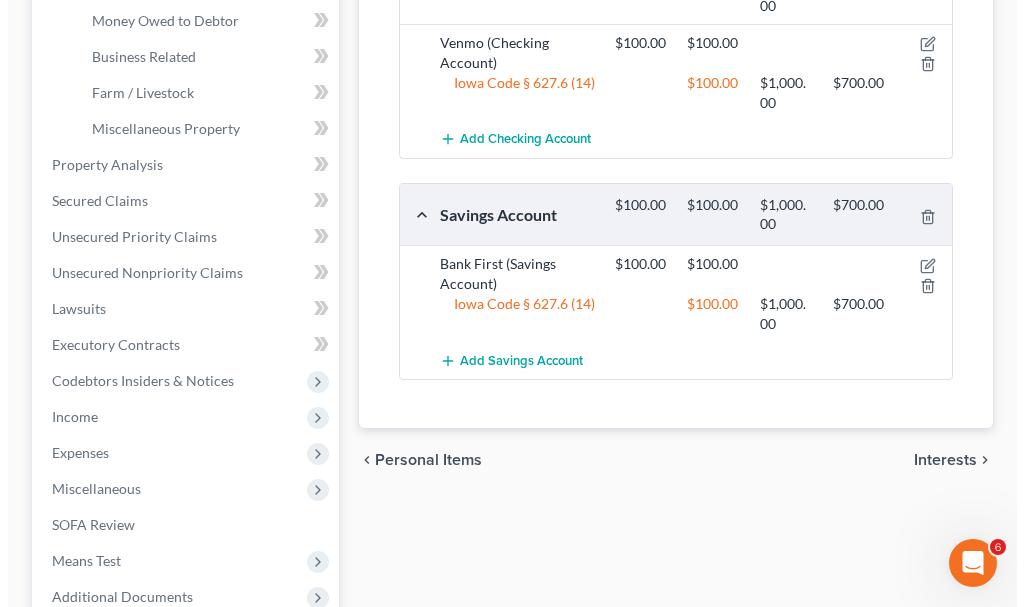 scroll, scrollTop: 700, scrollLeft: 0, axis: vertical 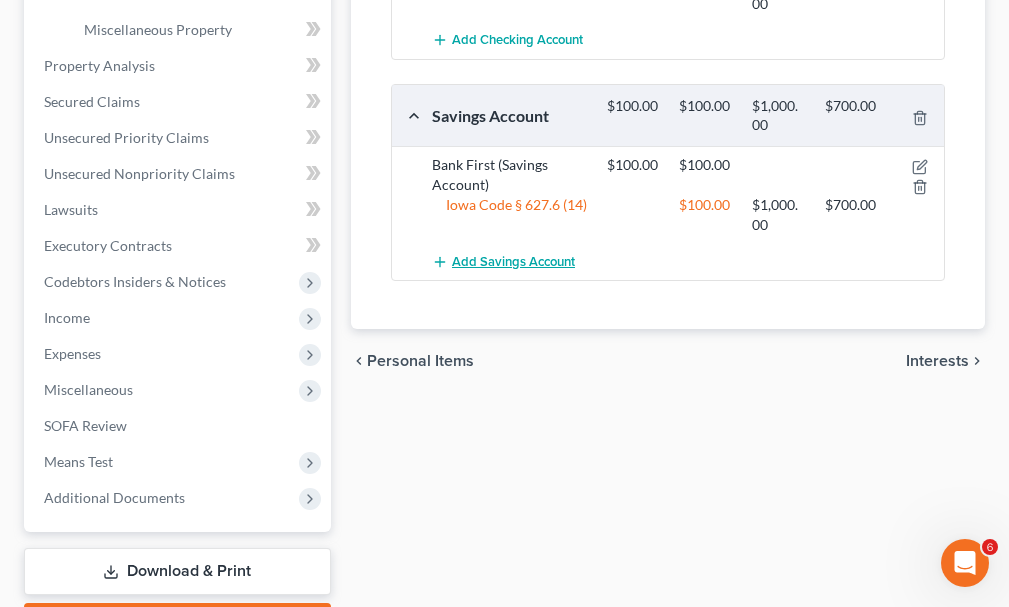 click on "Add Savings Account" at bounding box center (513, 262) 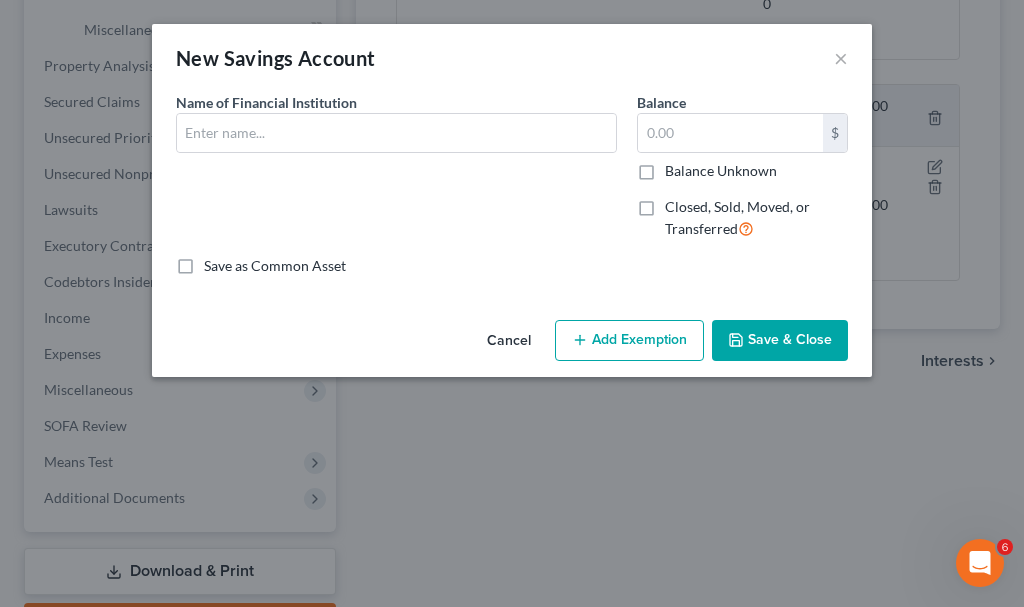 click on "Closed, Sold, Moved, or Transferred" at bounding box center (756, 218) 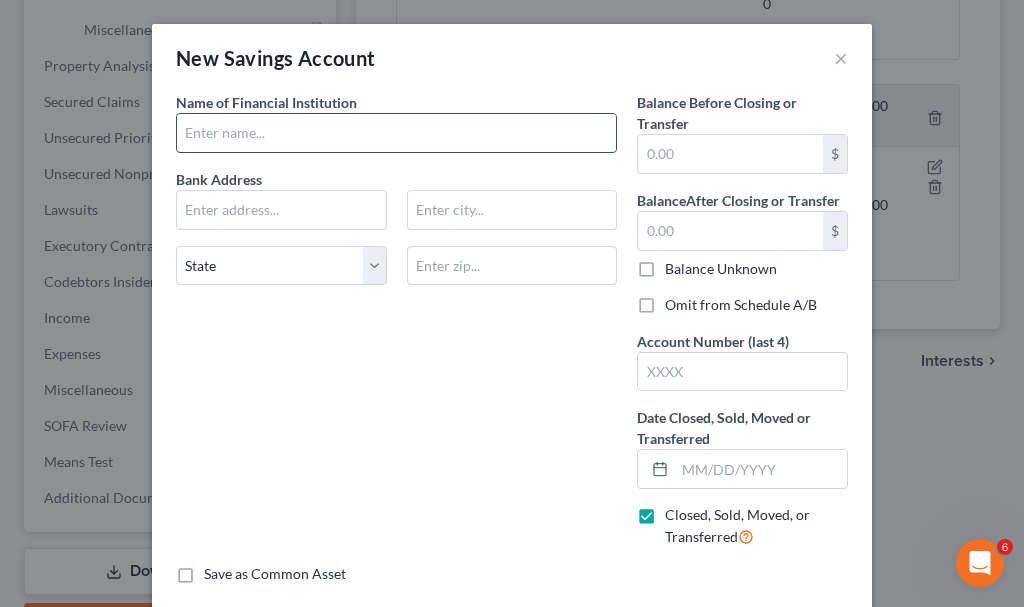 click at bounding box center [396, 133] 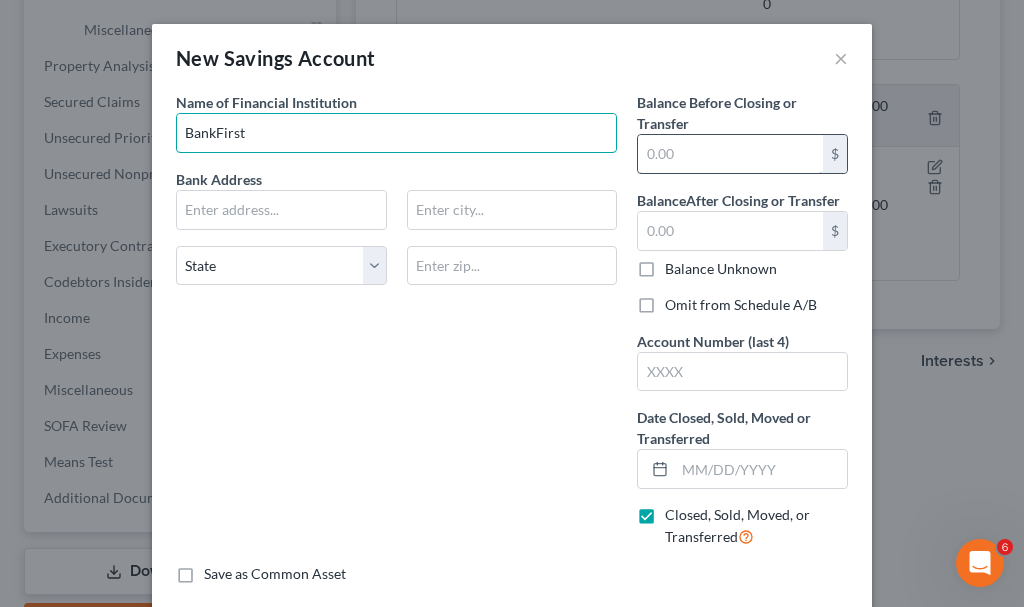 type on "BankFirst" 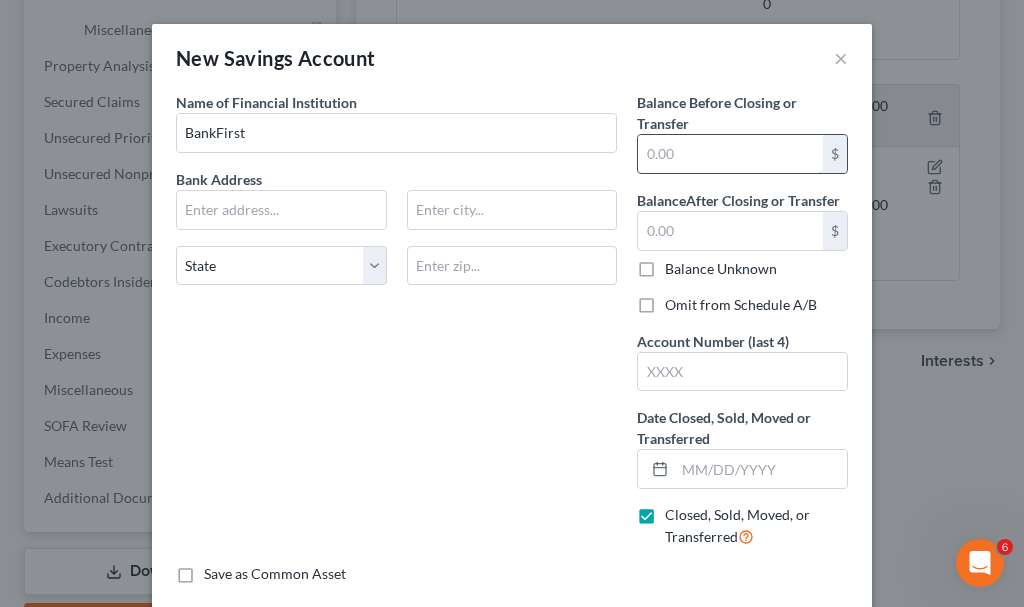 click at bounding box center [730, 154] 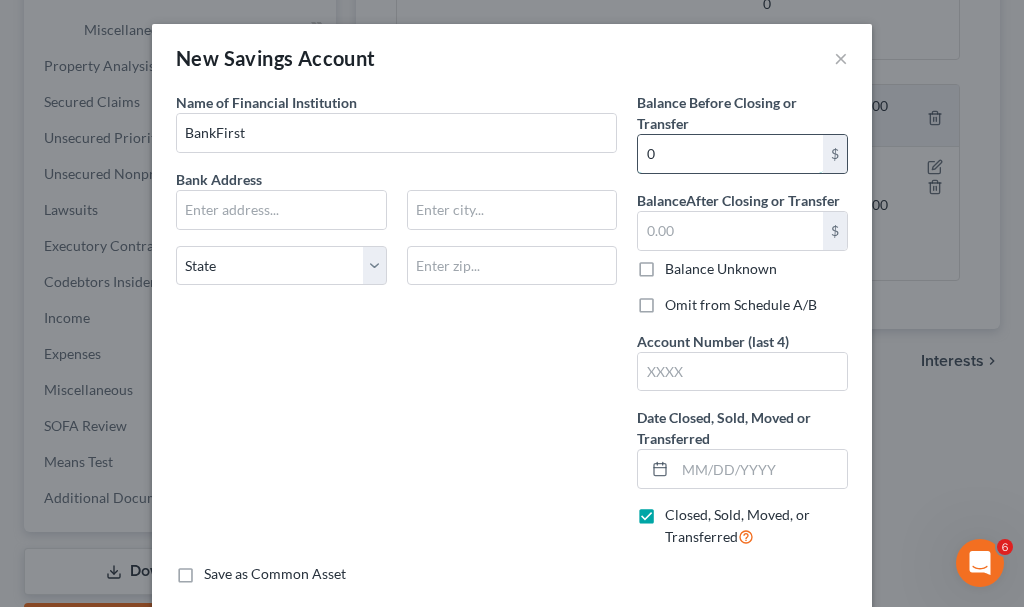 type on "0" 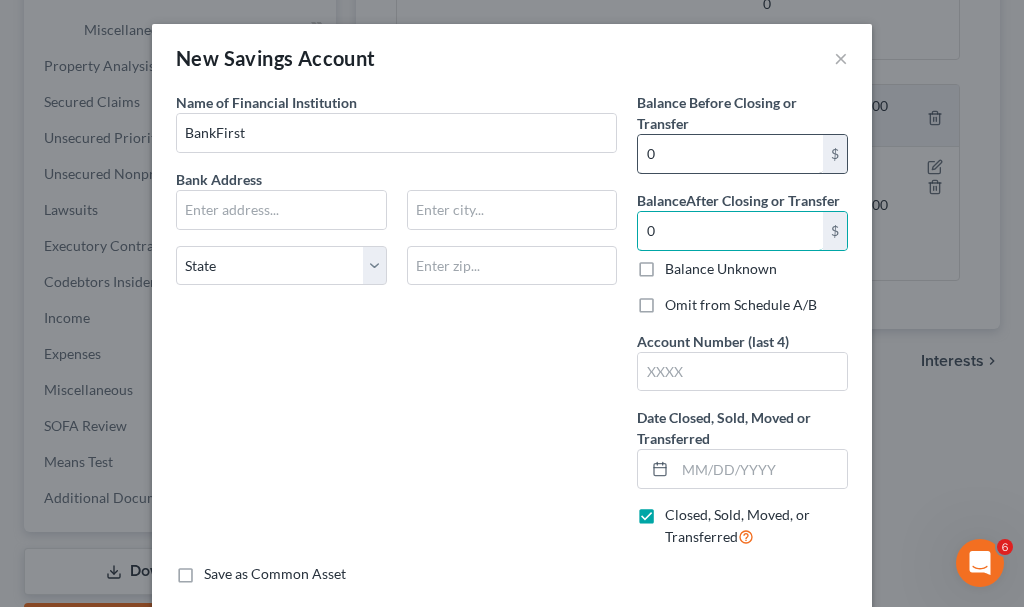 type on "0" 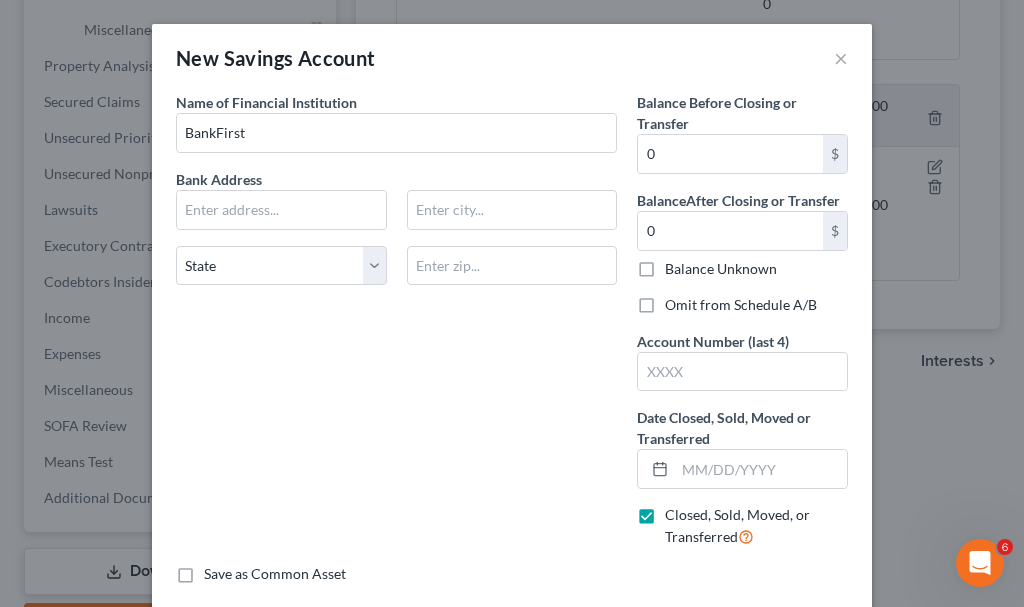 click on "Omit from Schedule A/B" at bounding box center [741, 305] 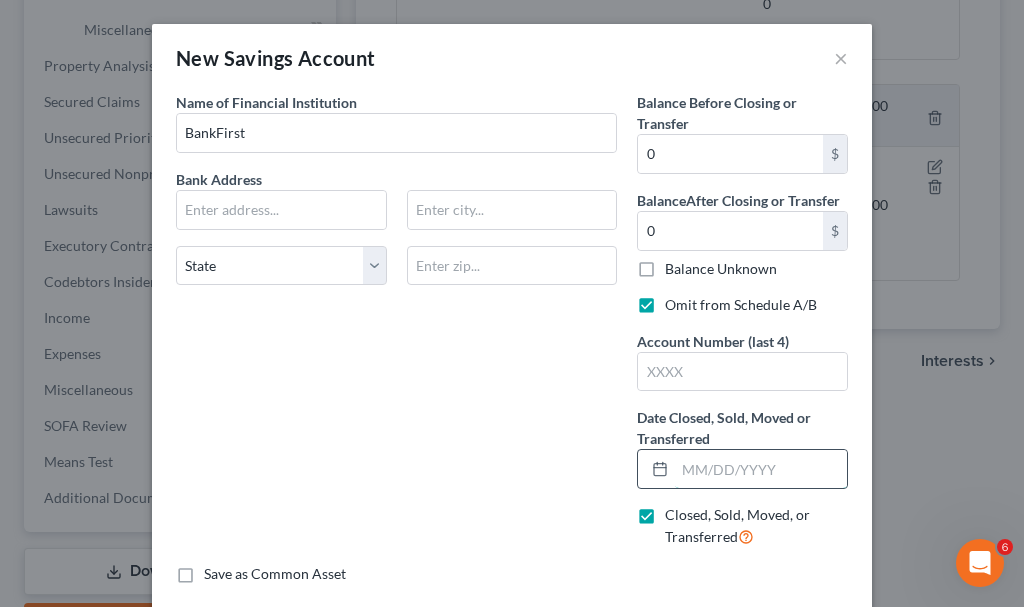 click at bounding box center (761, 469) 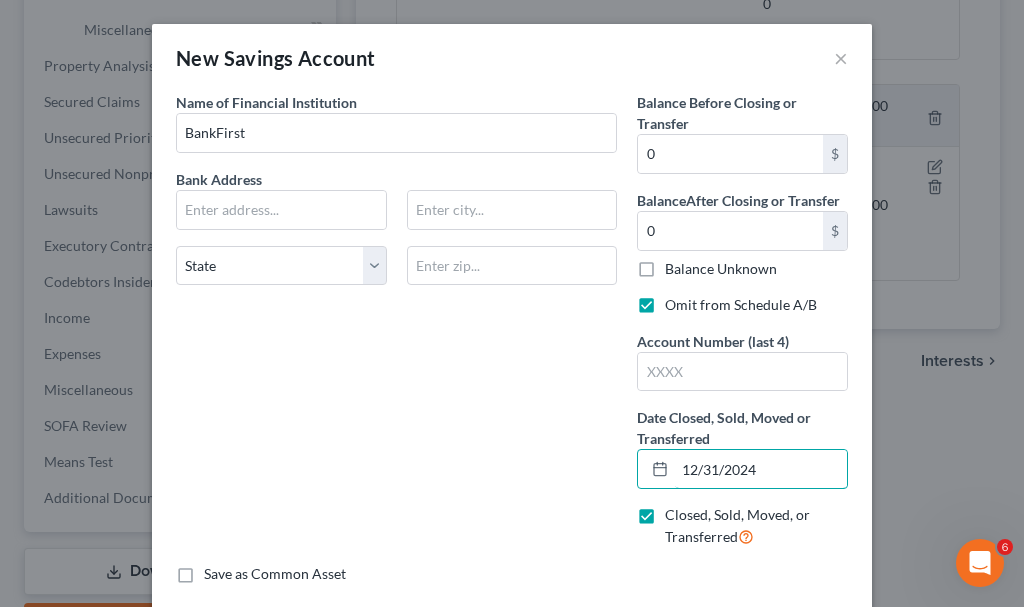 type on "12/31/2024" 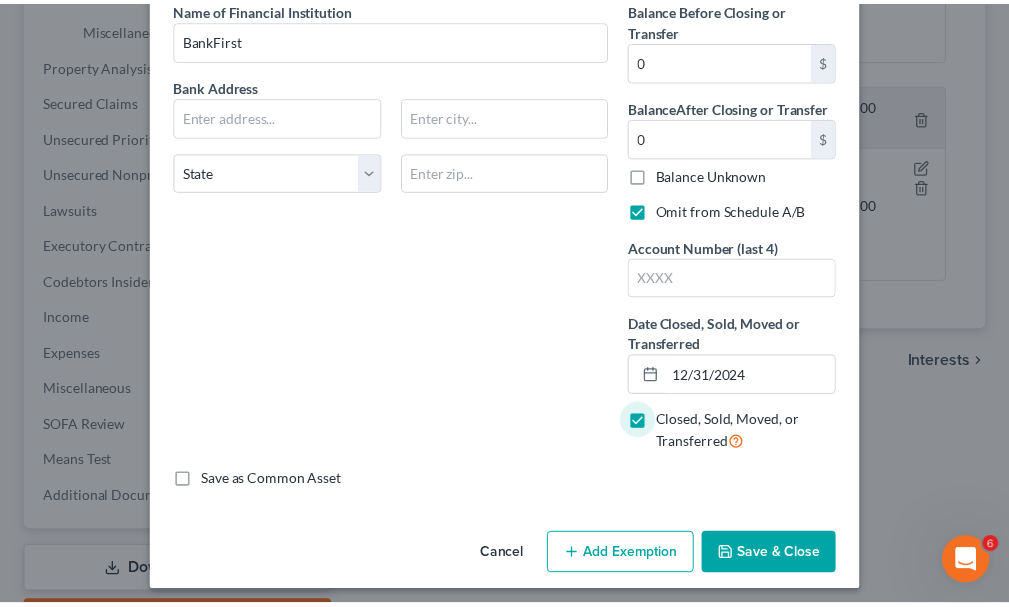 scroll, scrollTop: 103, scrollLeft: 0, axis: vertical 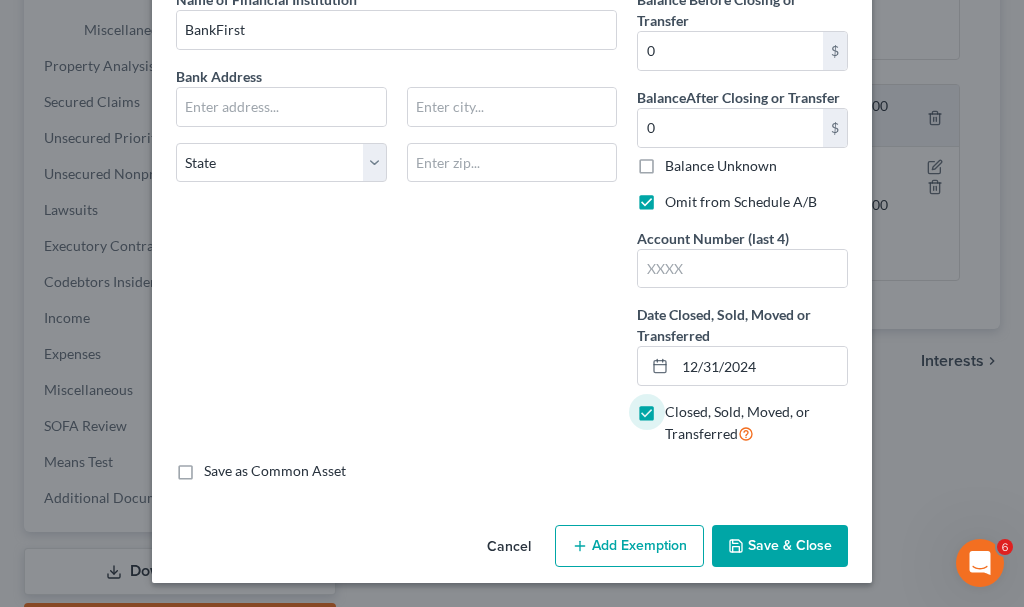 click on "Save & Close" at bounding box center (780, 546) 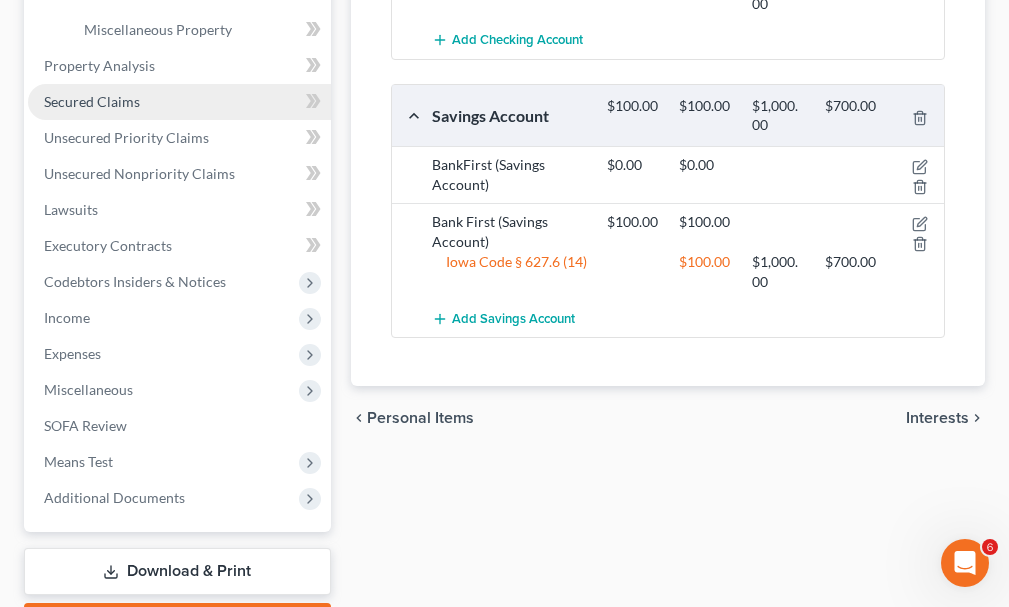 click on "Secured Claims" at bounding box center [92, 101] 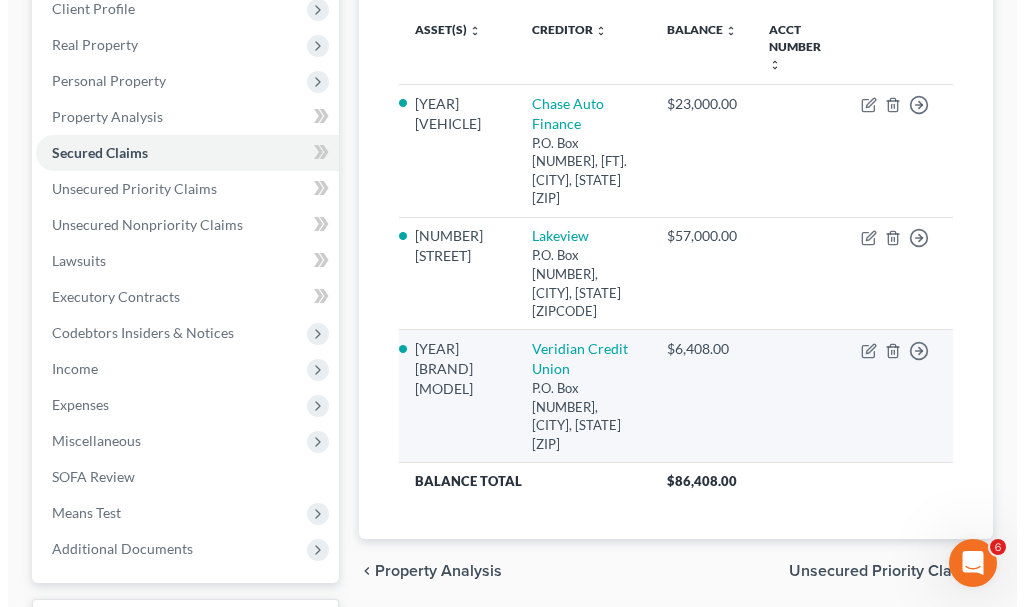 scroll, scrollTop: 300, scrollLeft: 0, axis: vertical 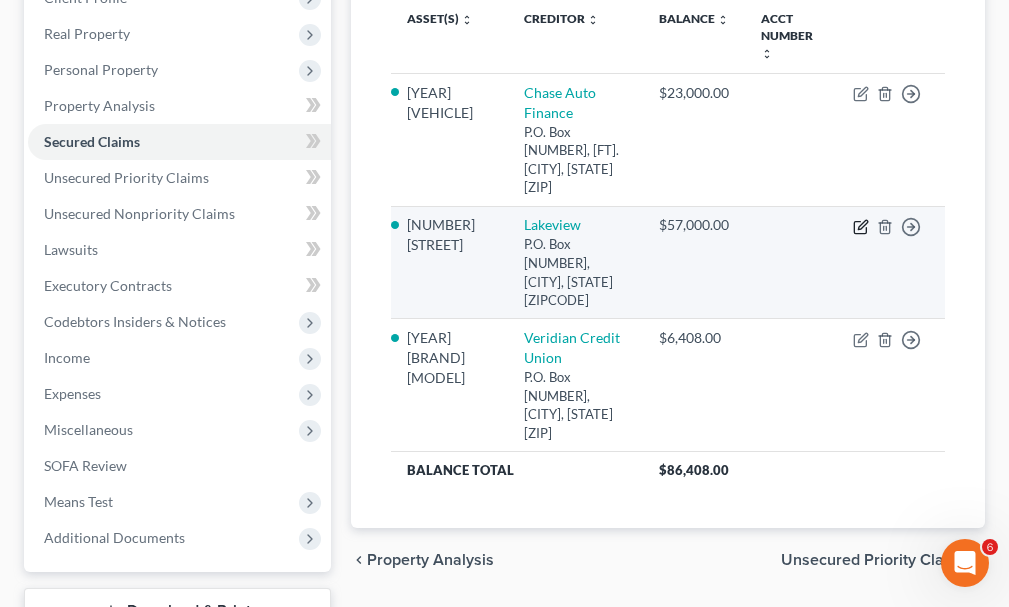 click 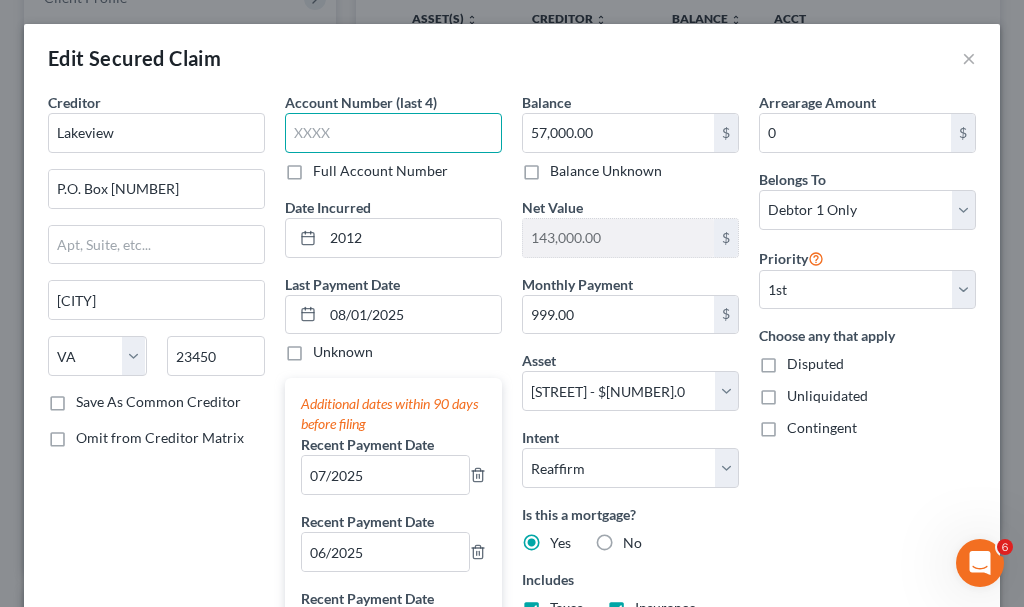 click at bounding box center (393, 133) 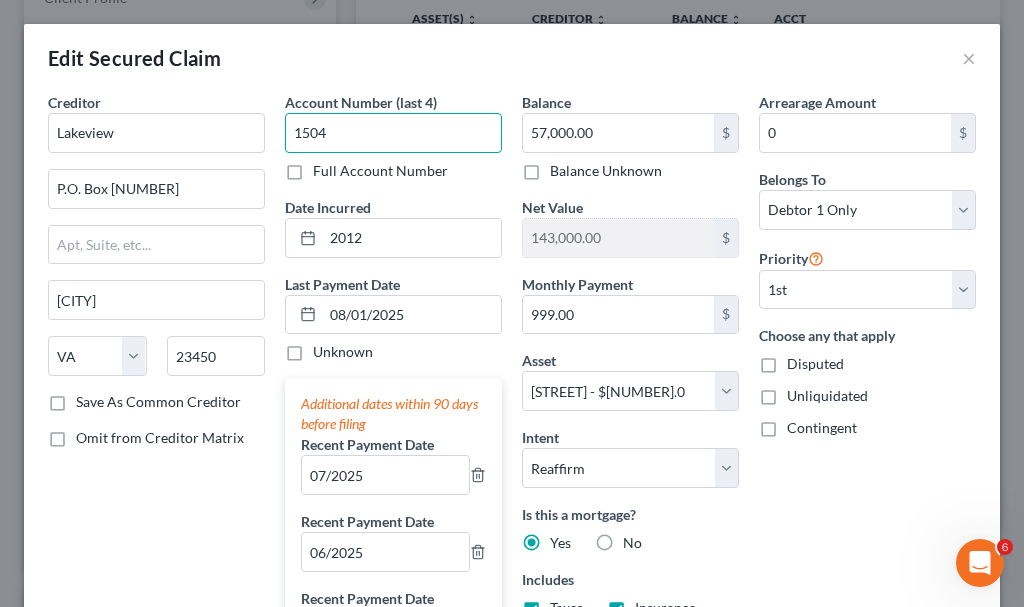 type on "1504" 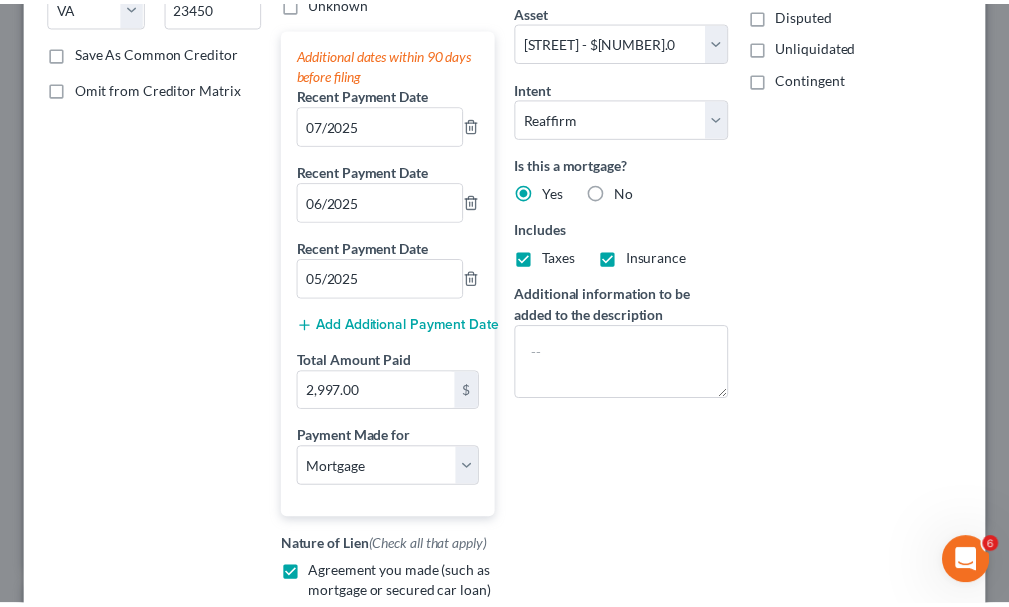 scroll, scrollTop: 643, scrollLeft: 0, axis: vertical 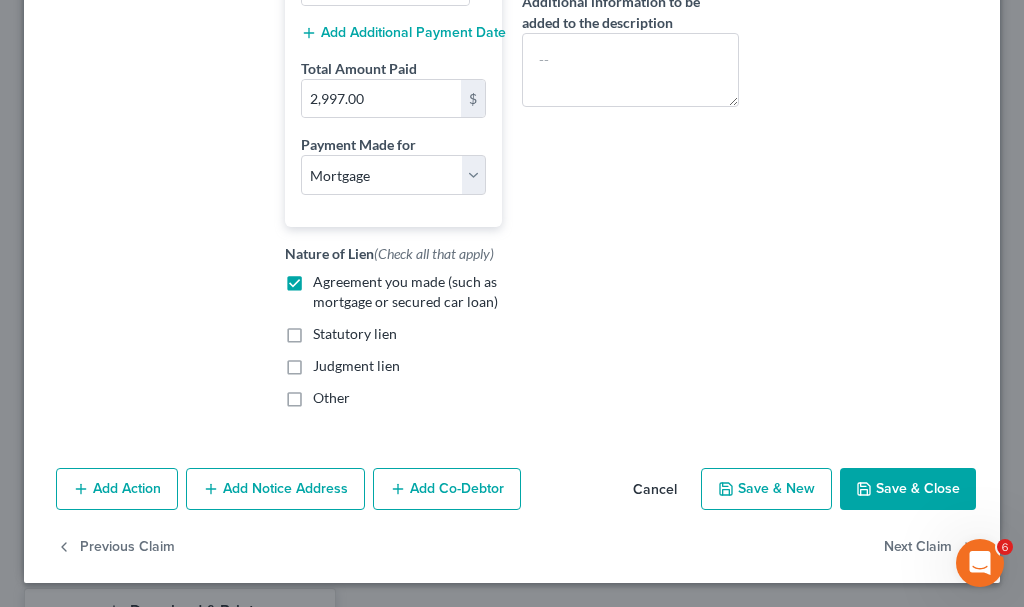 click on "Save & Close" at bounding box center [908, 489] 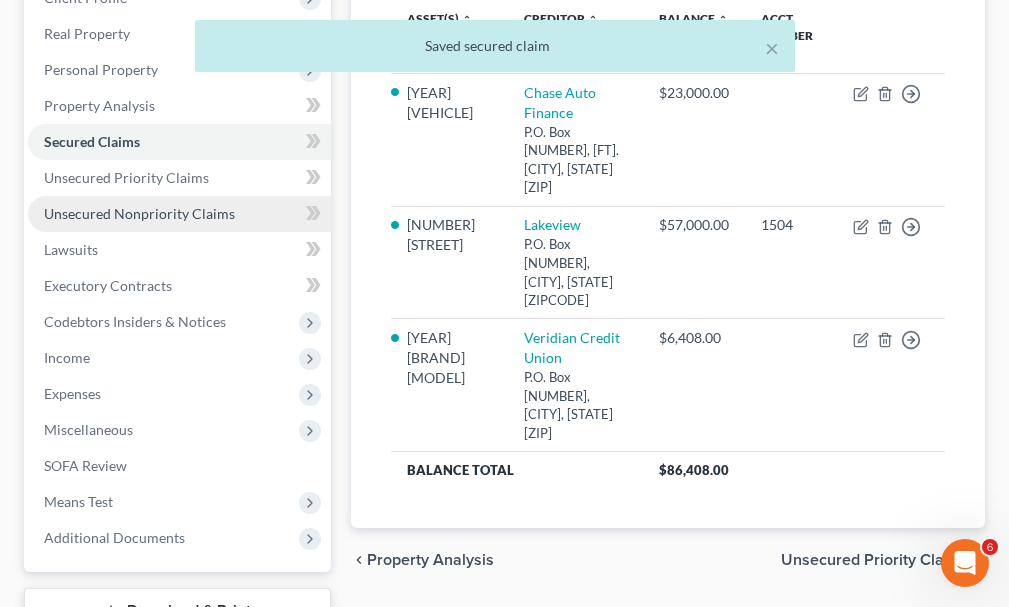 click on "Unsecured Nonpriority Claims" at bounding box center (139, 213) 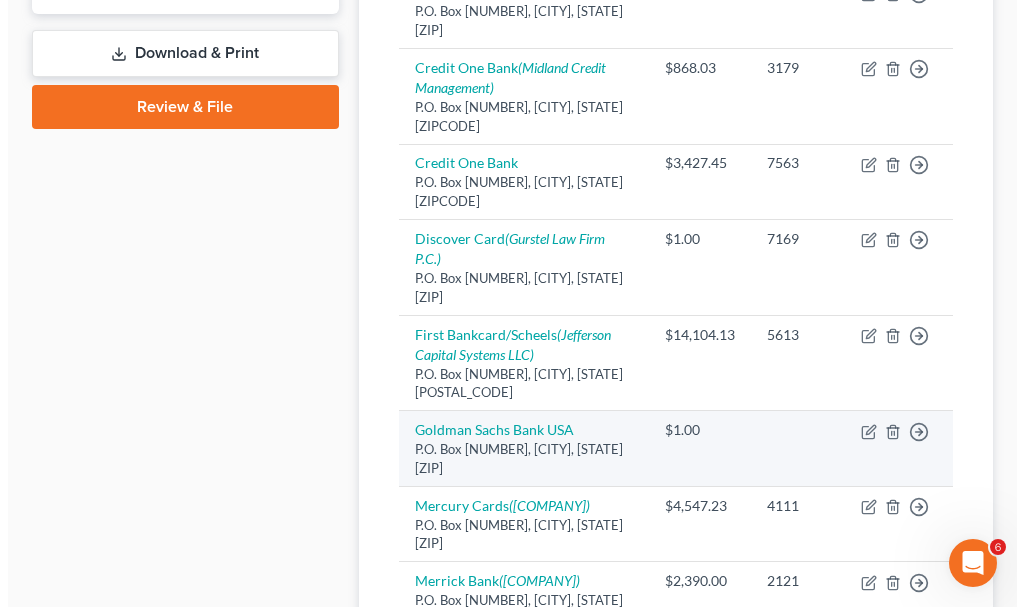 scroll, scrollTop: 1000, scrollLeft: 0, axis: vertical 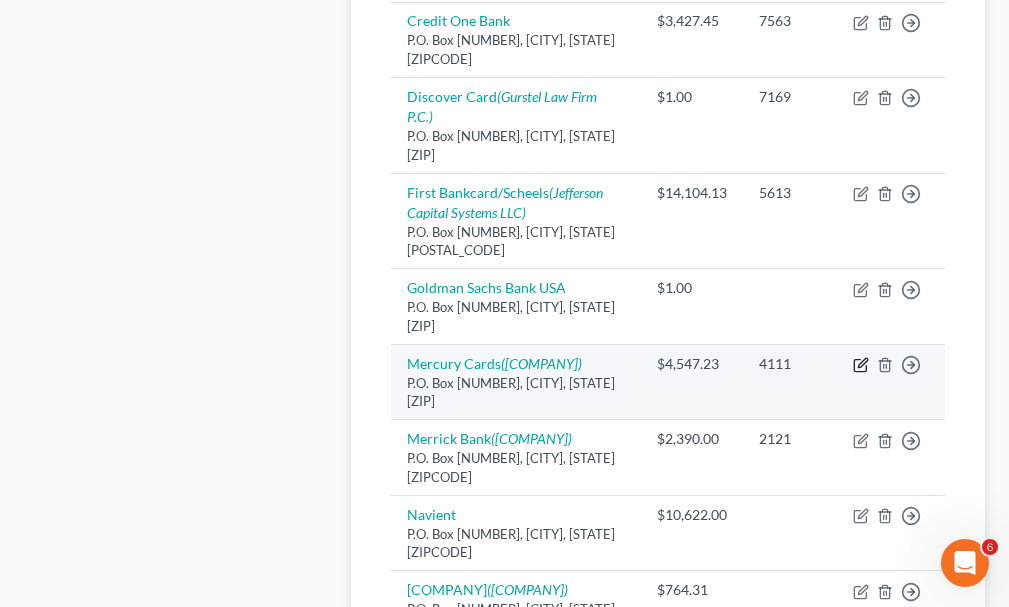click 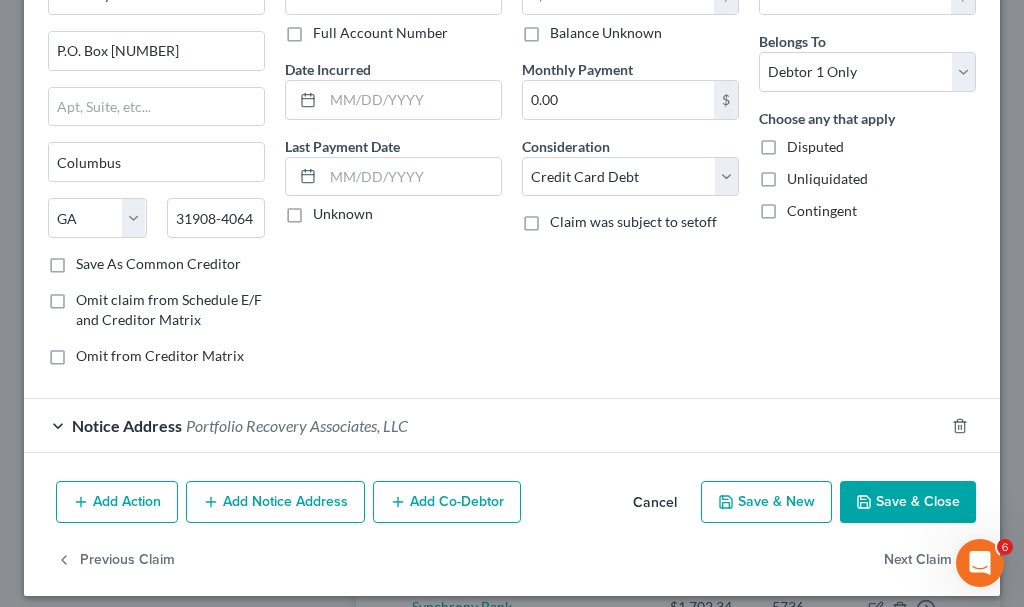 scroll, scrollTop: 151, scrollLeft: 0, axis: vertical 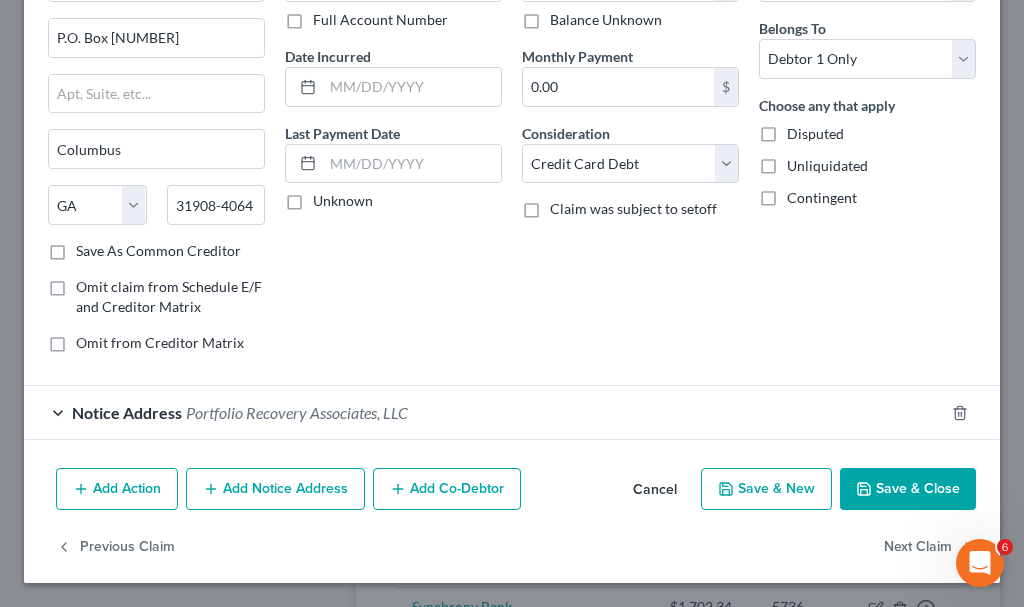 click on "Add Notice Address" at bounding box center (275, 489) 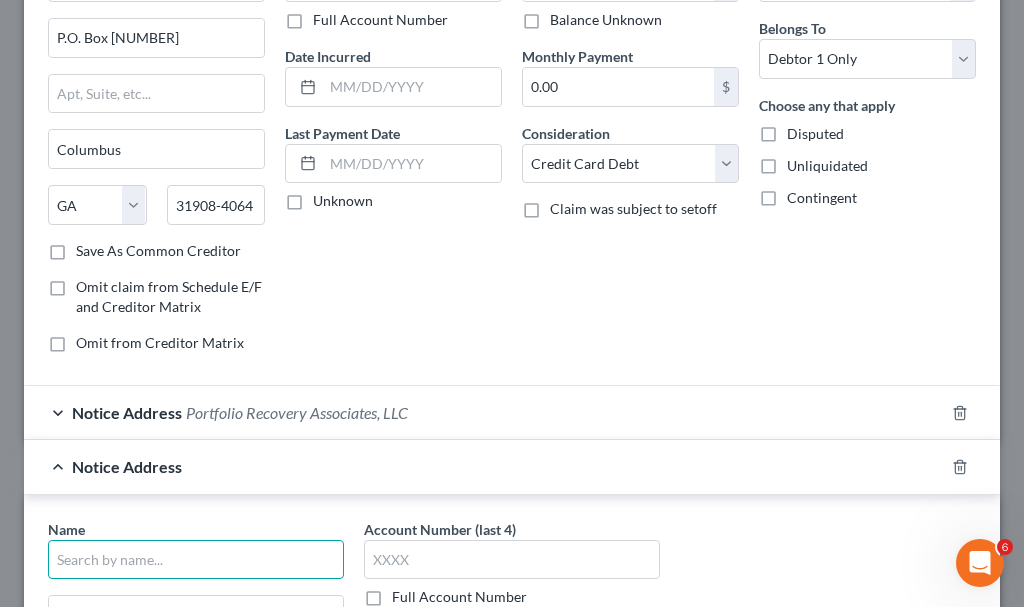 click at bounding box center (196, 560) 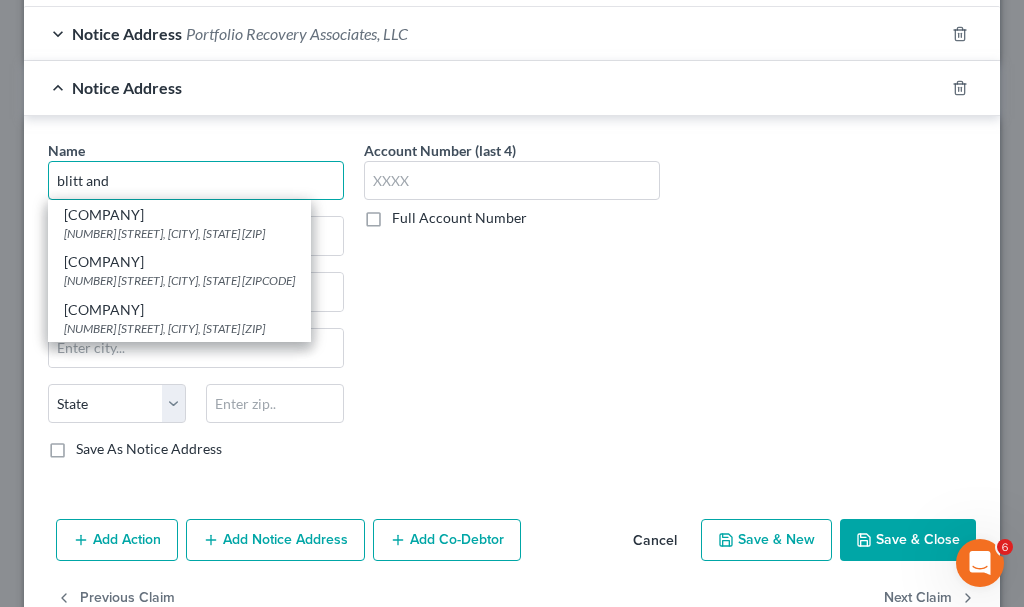 scroll, scrollTop: 582, scrollLeft: 0, axis: vertical 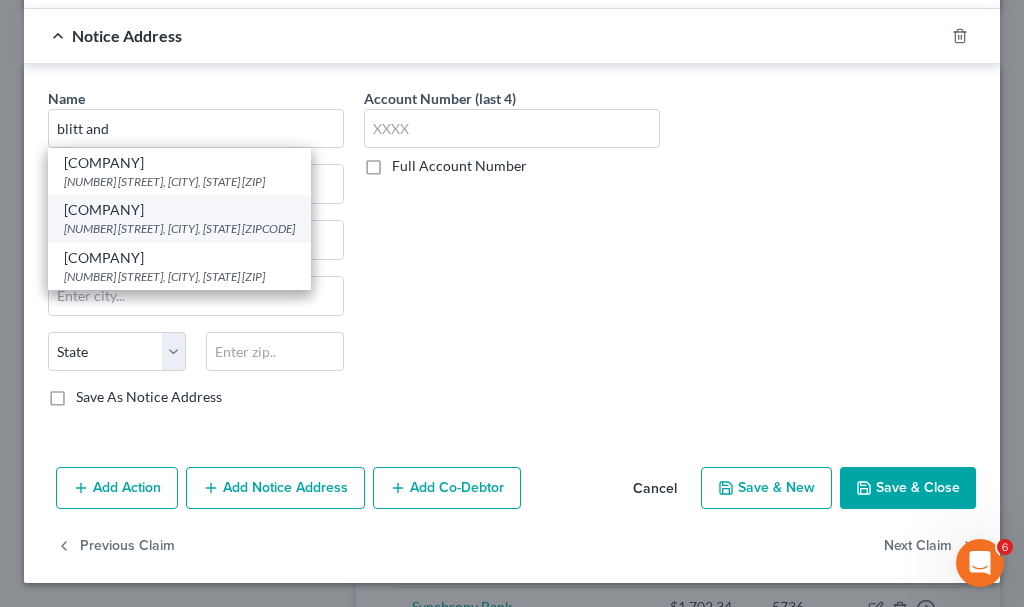 click on "[NUMBER] [STREET], [CITY], [STATE] [ZIPCODE]" at bounding box center [179, 228] 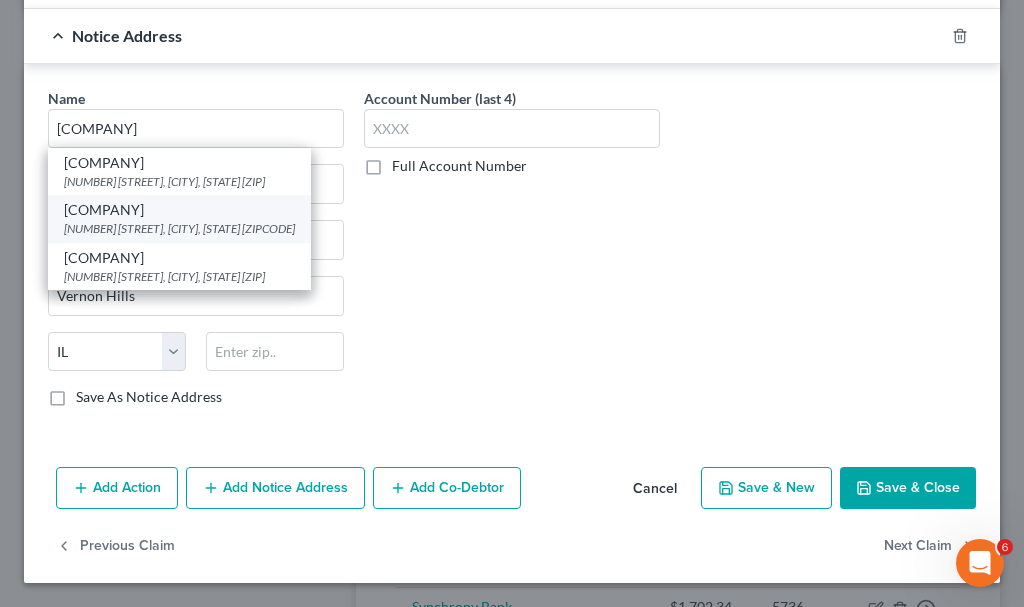 type on "60061" 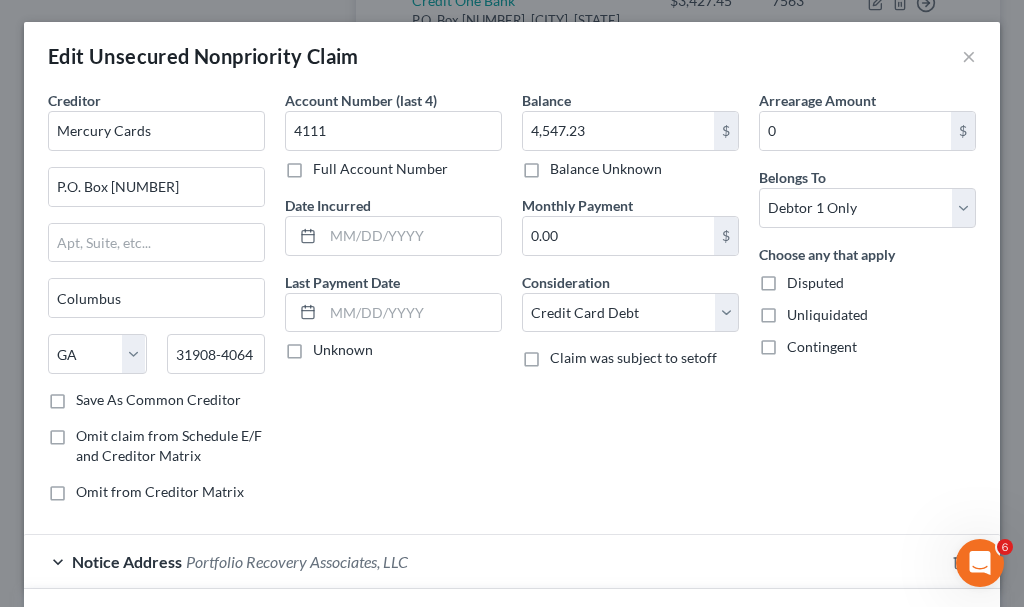 scroll, scrollTop: 0, scrollLeft: 0, axis: both 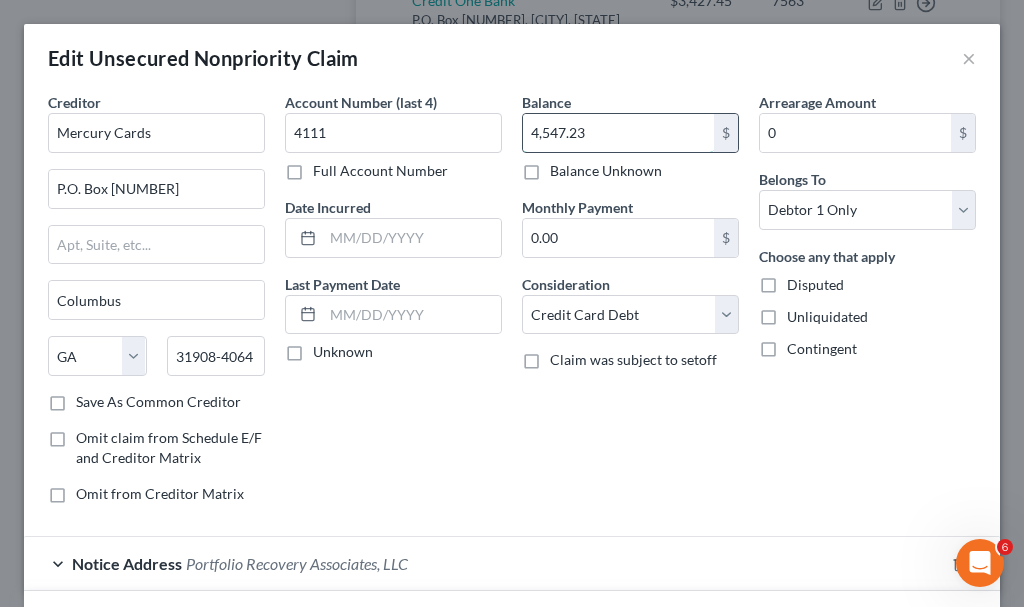 click on "4,547.23" at bounding box center [618, 133] 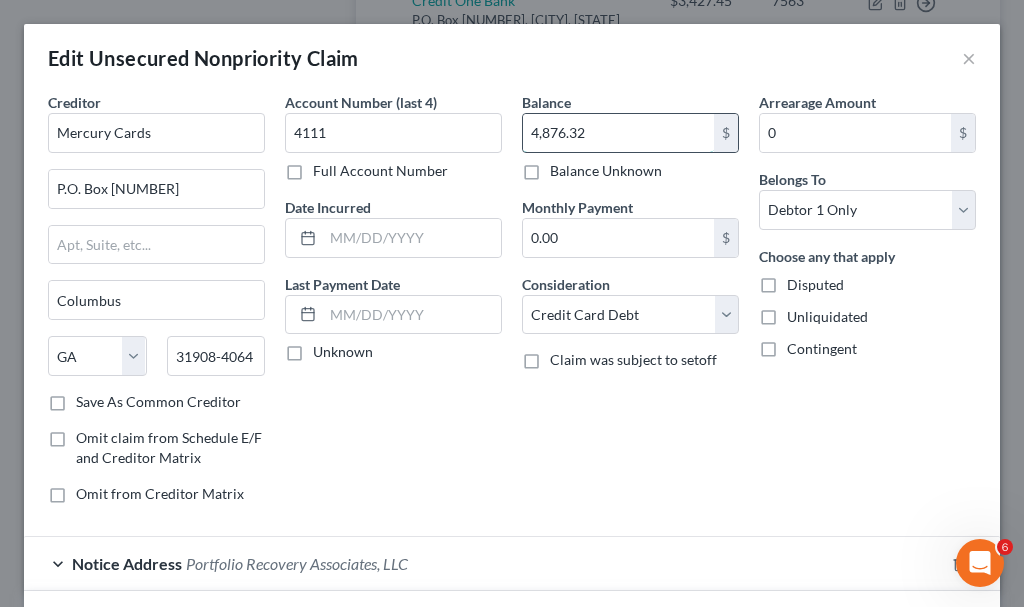 type on "4,876.32" 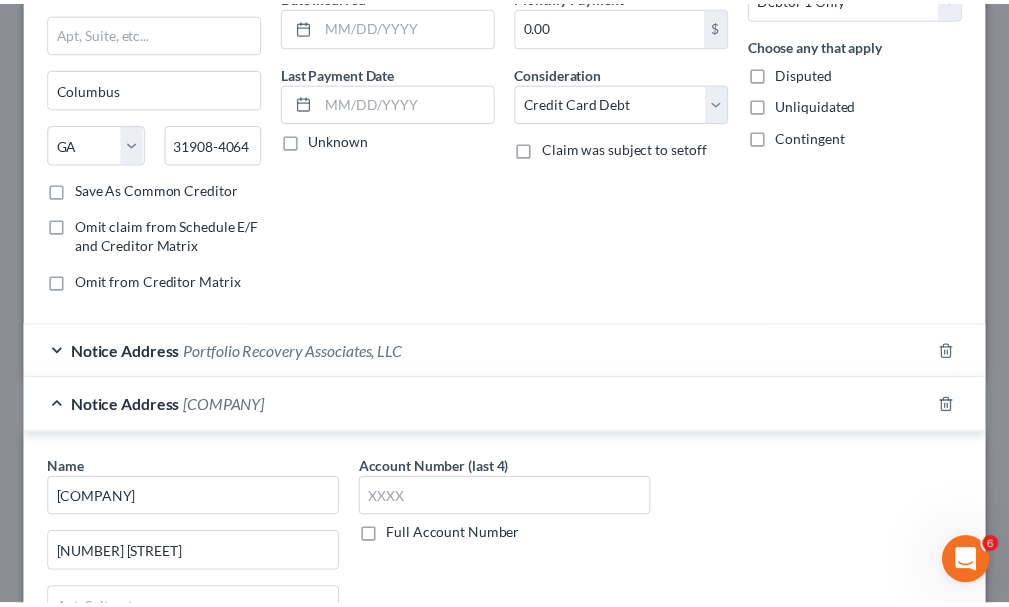 scroll, scrollTop: 582, scrollLeft: 0, axis: vertical 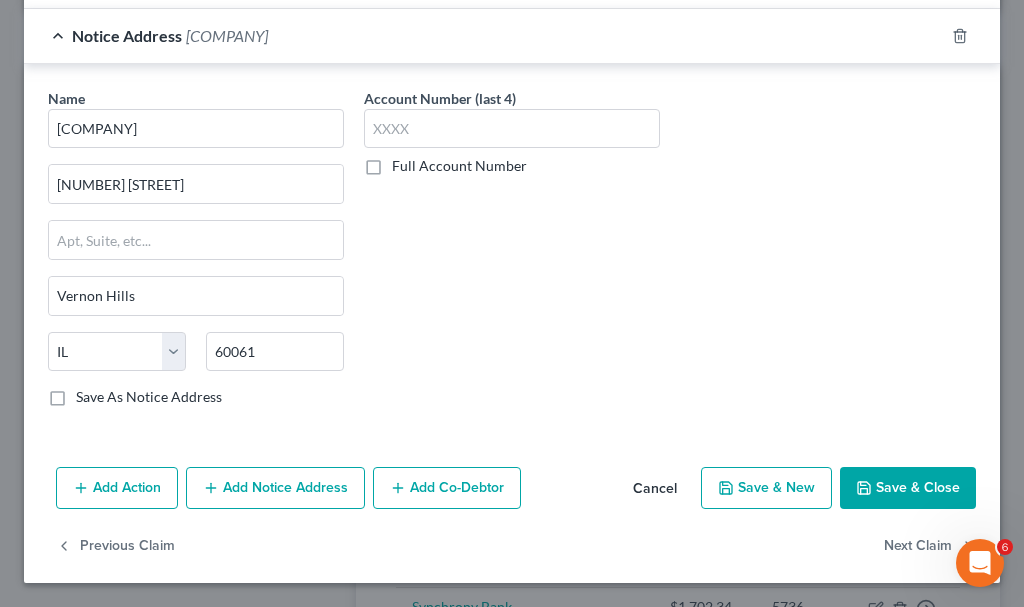 click on "Save & Close" at bounding box center [908, 488] 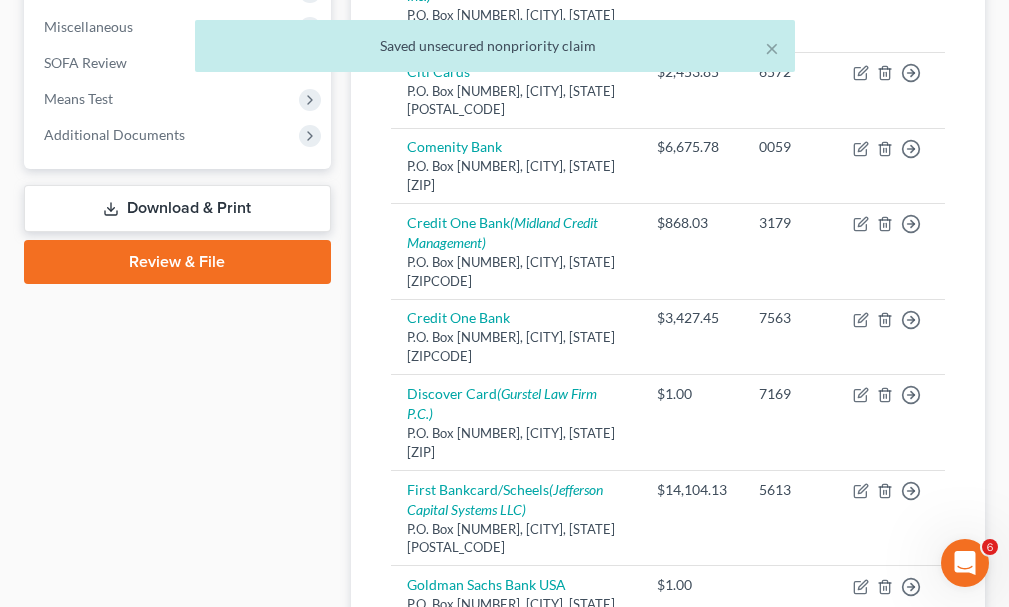scroll, scrollTop: 700, scrollLeft: 0, axis: vertical 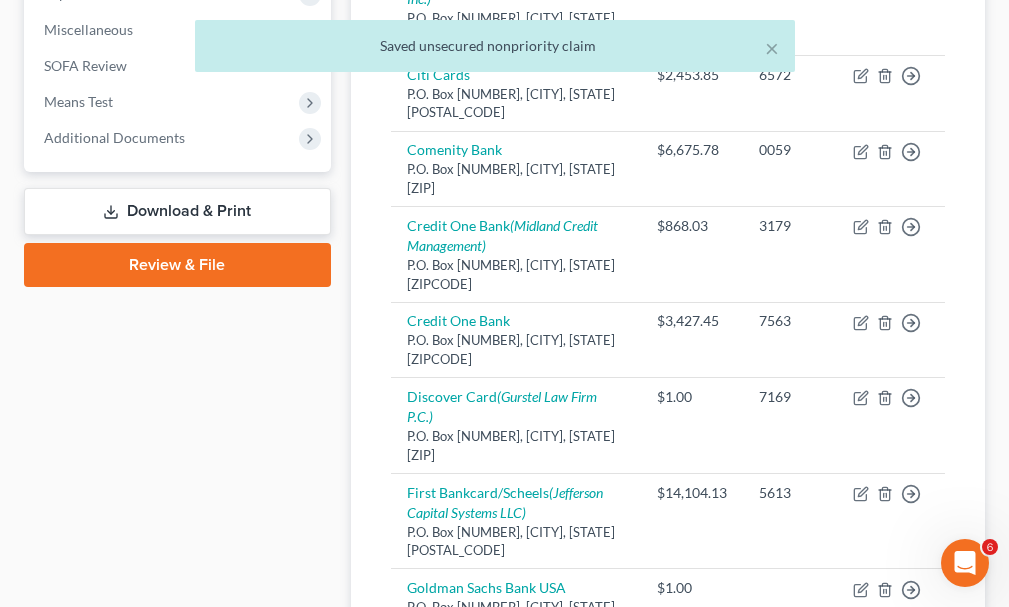click on "Download & Print" at bounding box center [177, 211] 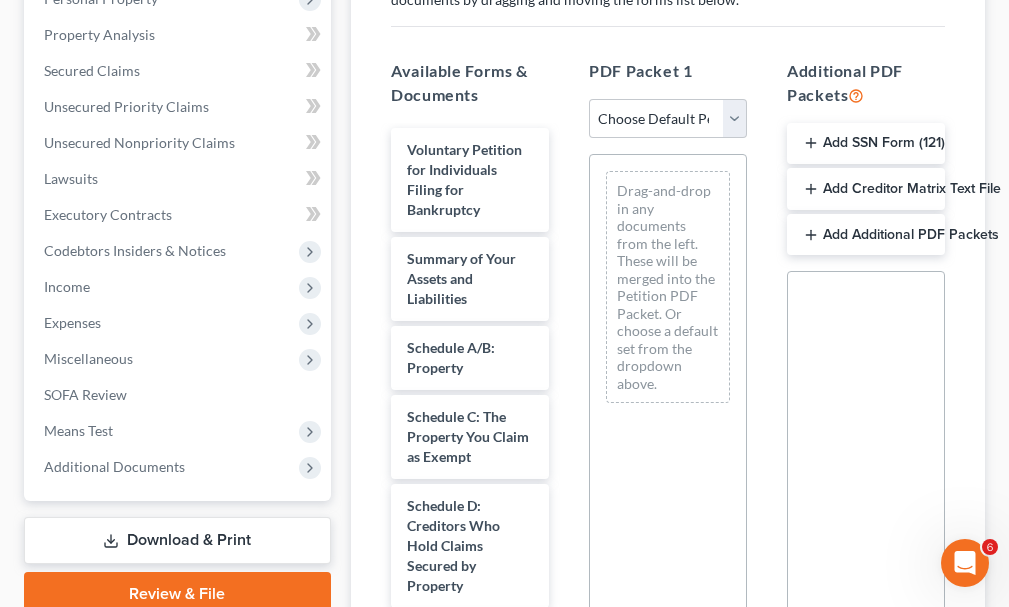 scroll, scrollTop: 300, scrollLeft: 0, axis: vertical 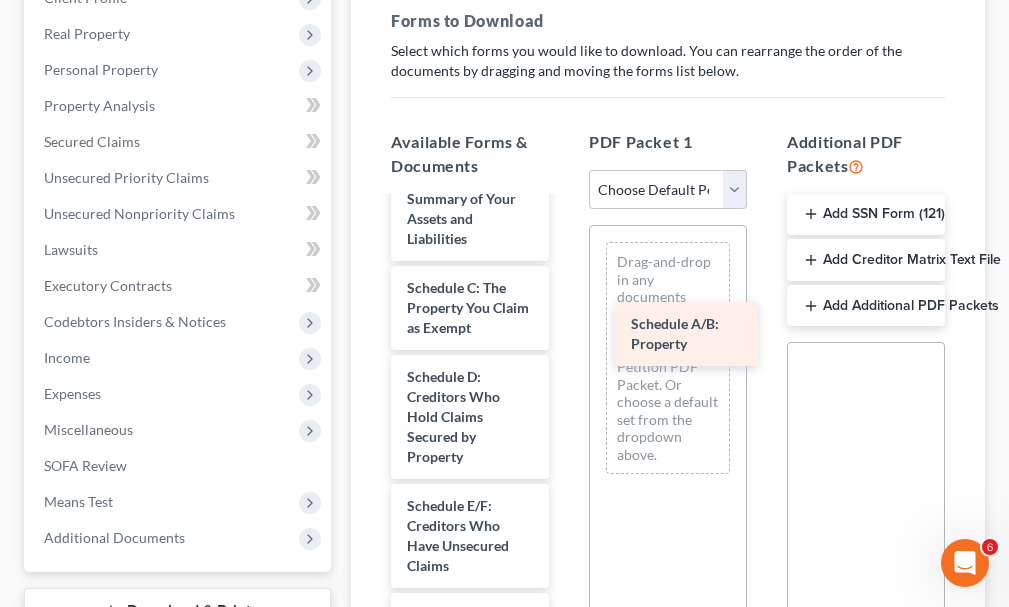 drag, startPoint x: 432, startPoint y: 225, endPoint x: 656, endPoint y: 330, distance: 247.38835 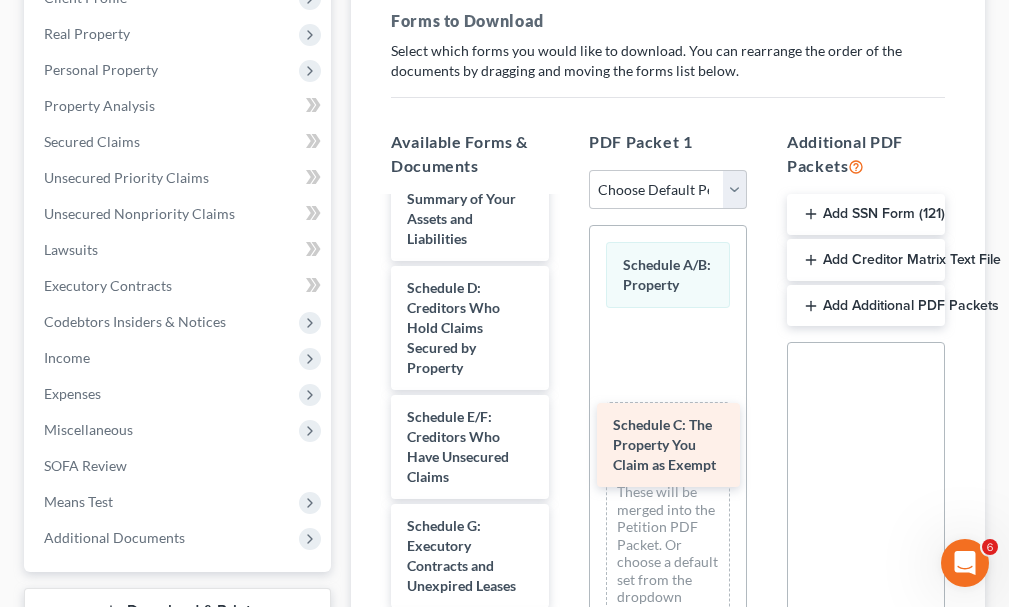 drag, startPoint x: 436, startPoint y: 297, endPoint x: 650, endPoint y: 422, distance: 247.83261 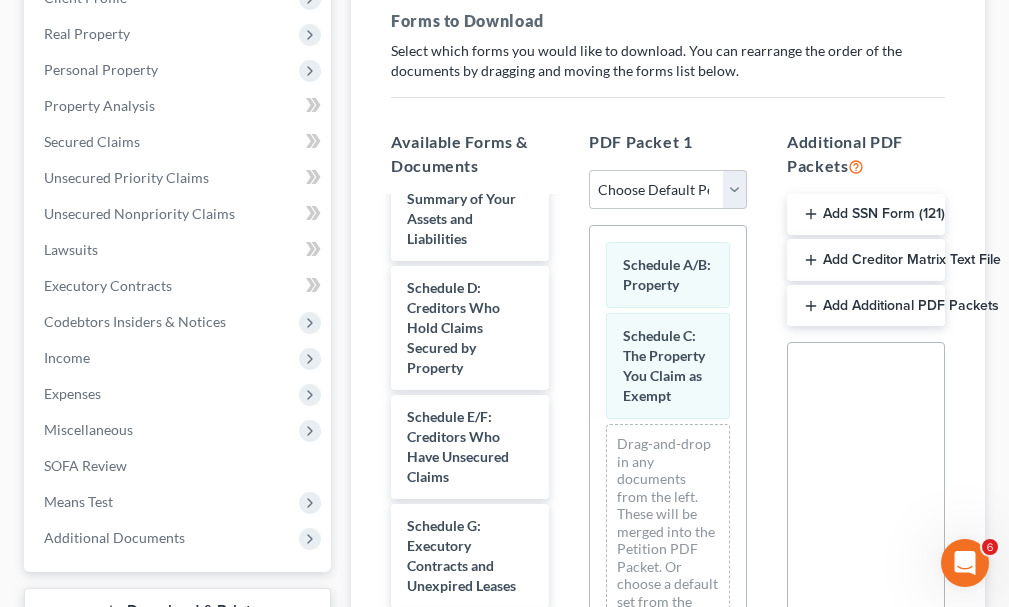 scroll, scrollTop: 400, scrollLeft: 0, axis: vertical 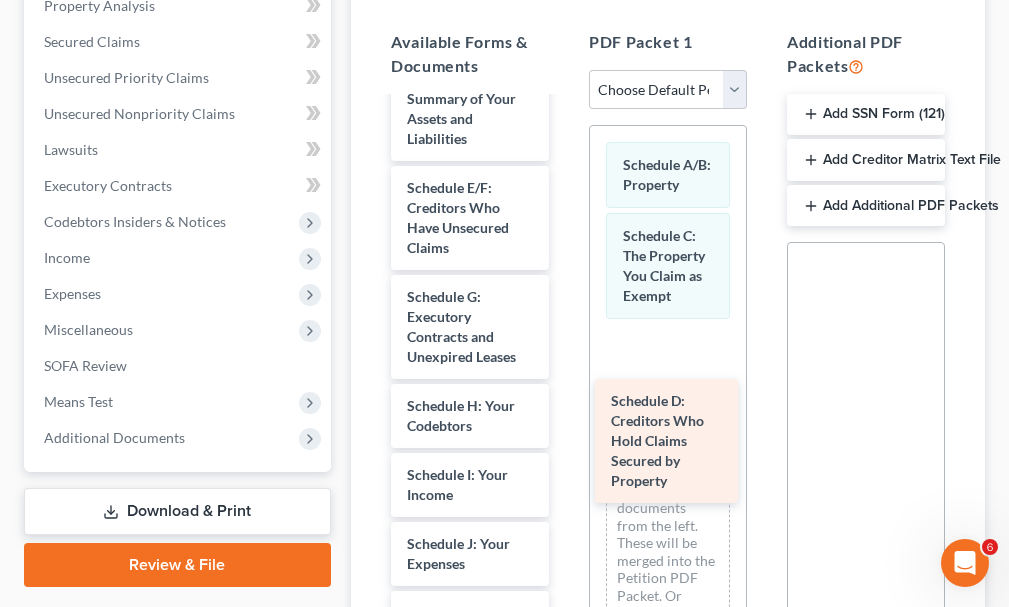 drag, startPoint x: 440, startPoint y: 194, endPoint x: 644, endPoint y: 407, distance: 294.9322 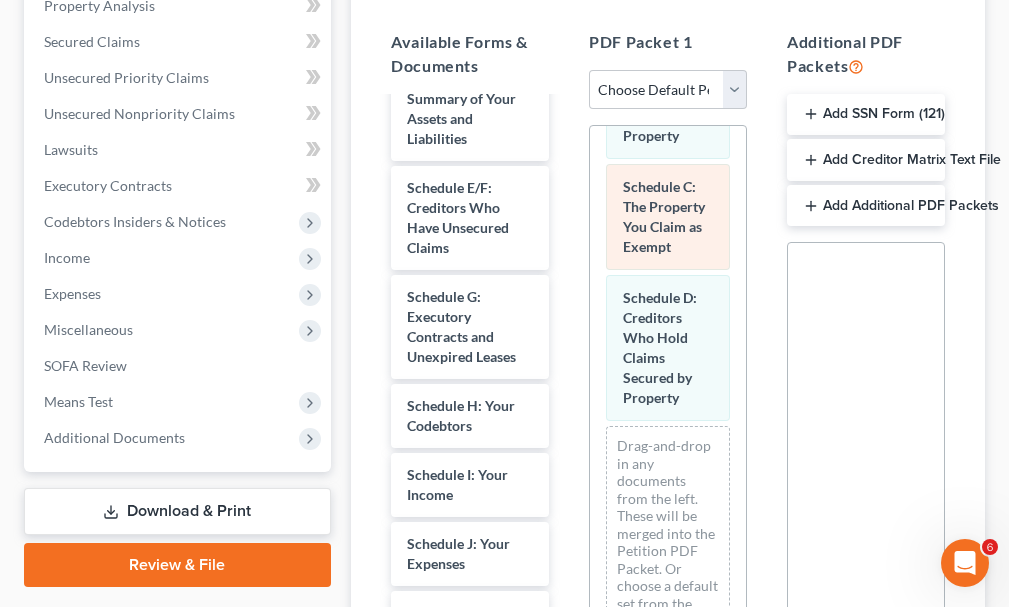 scroll, scrollTop: 107, scrollLeft: 0, axis: vertical 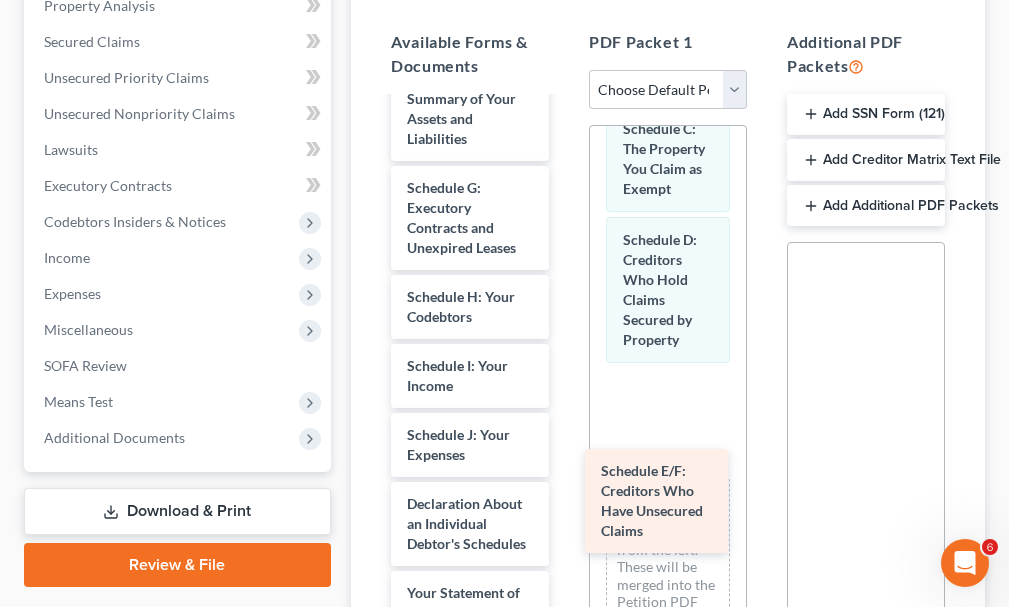 drag, startPoint x: 432, startPoint y: 198, endPoint x: 642, endPoint y: 483, distance: 354.01273 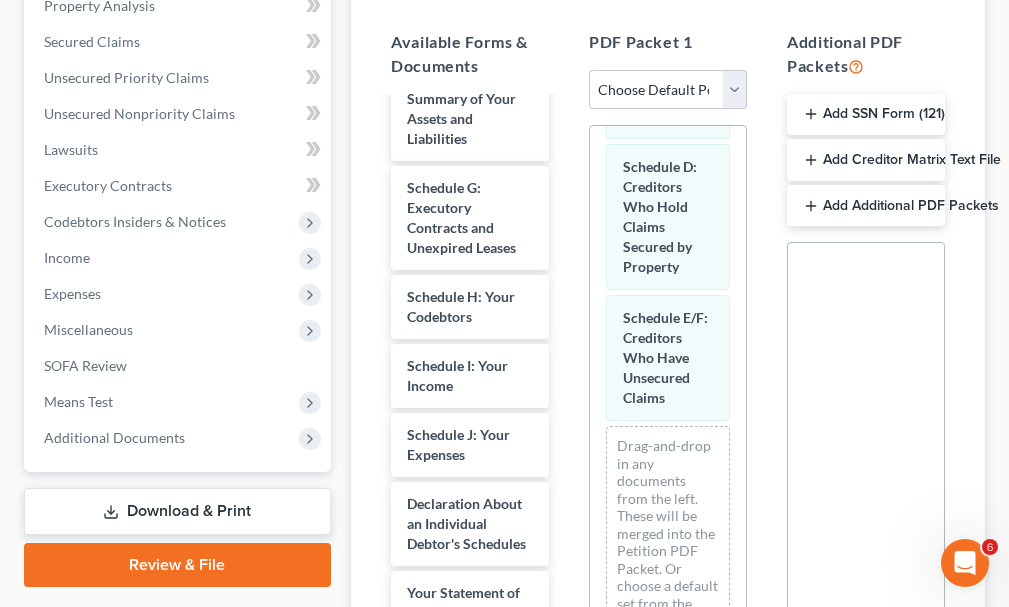 scroll, scrollTop: 258, scrollLeft: 0, axis: vertical 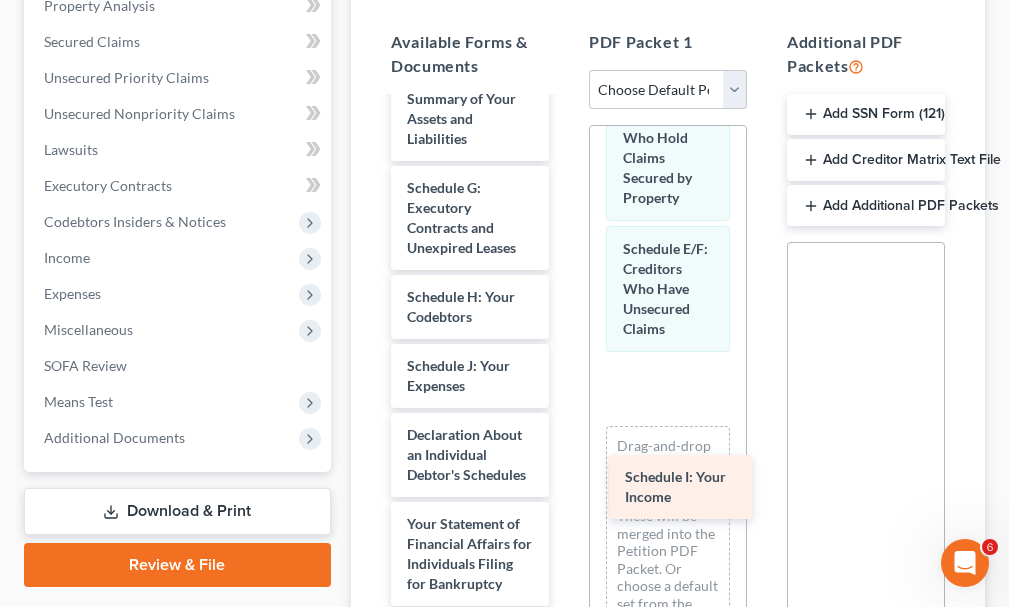 drag, startPoint x: 450, startPoint y: 365, endPoint x: 670, endPoint y: 476, distance: 246.41632 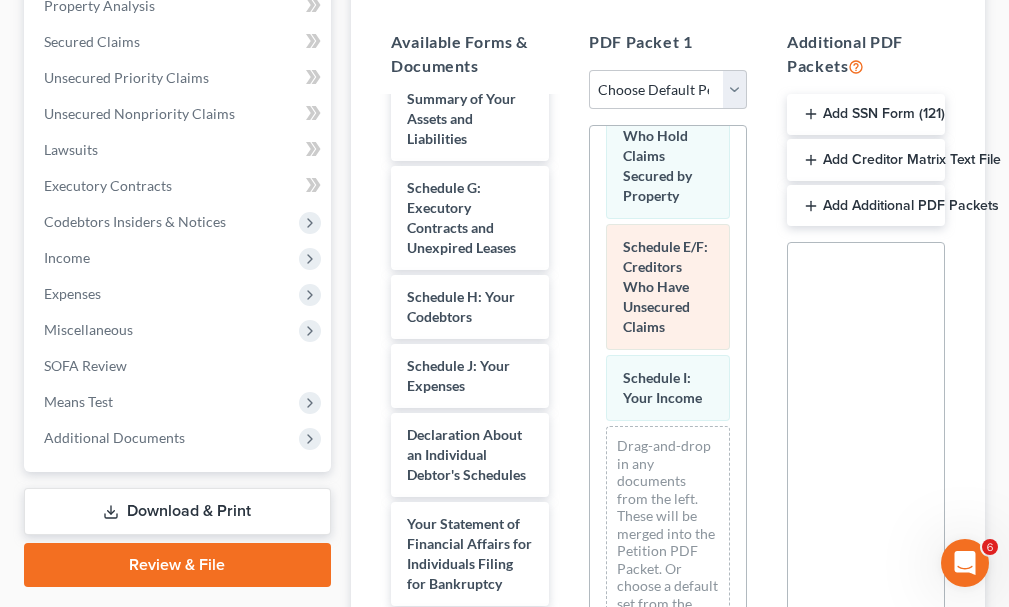 scroll, scrollTop: 349, scrollLeft: 0, axis: vertical 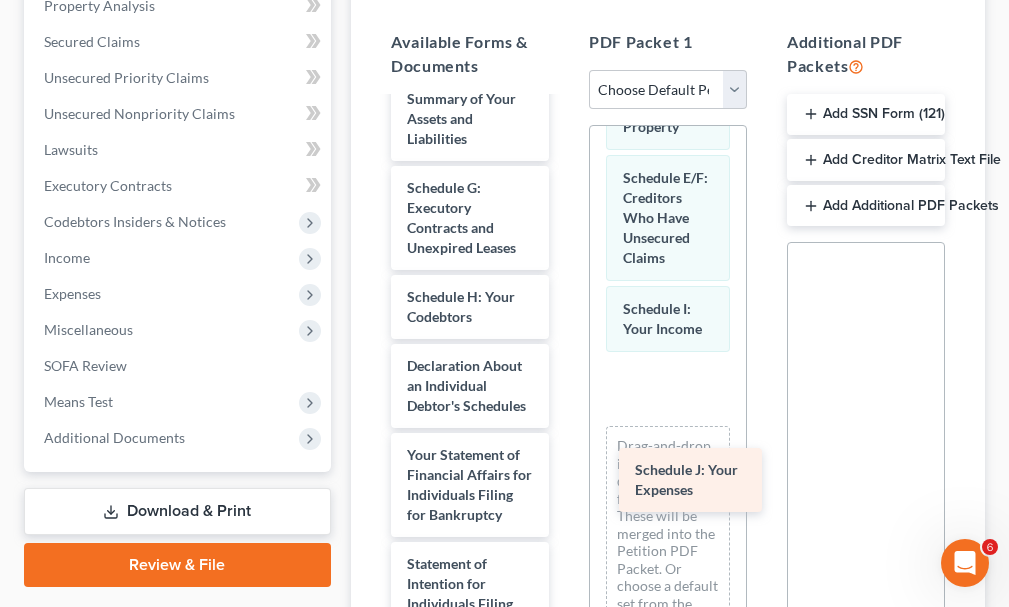 drag, startPoint x: 436, startPoint y: 370, endPoint x: 662, endPoint y: 473, distance: 248.36465 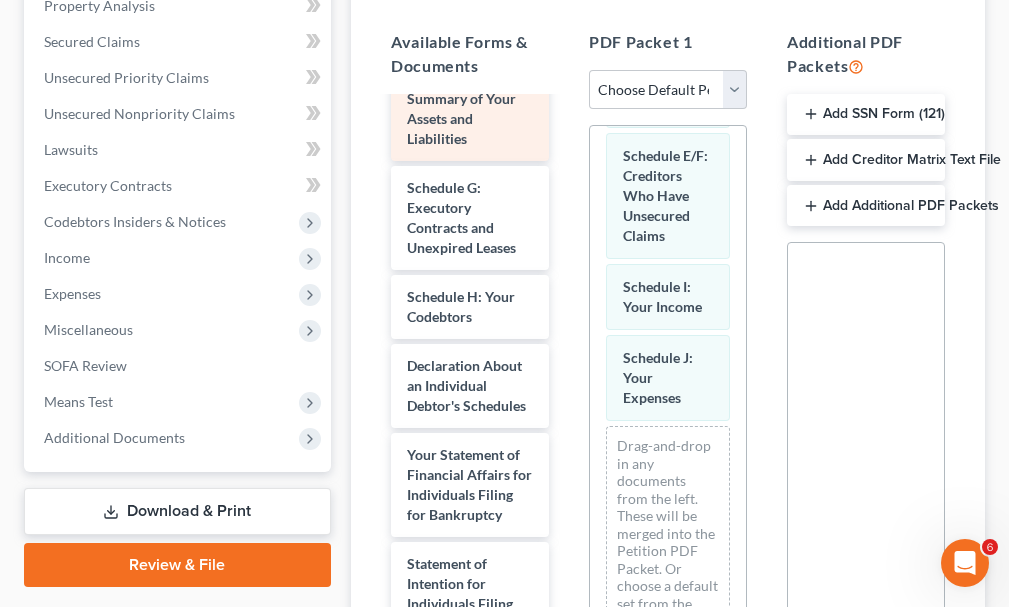 scroll, scrollTop: 42, scrollLeft: 0, axis: vertical 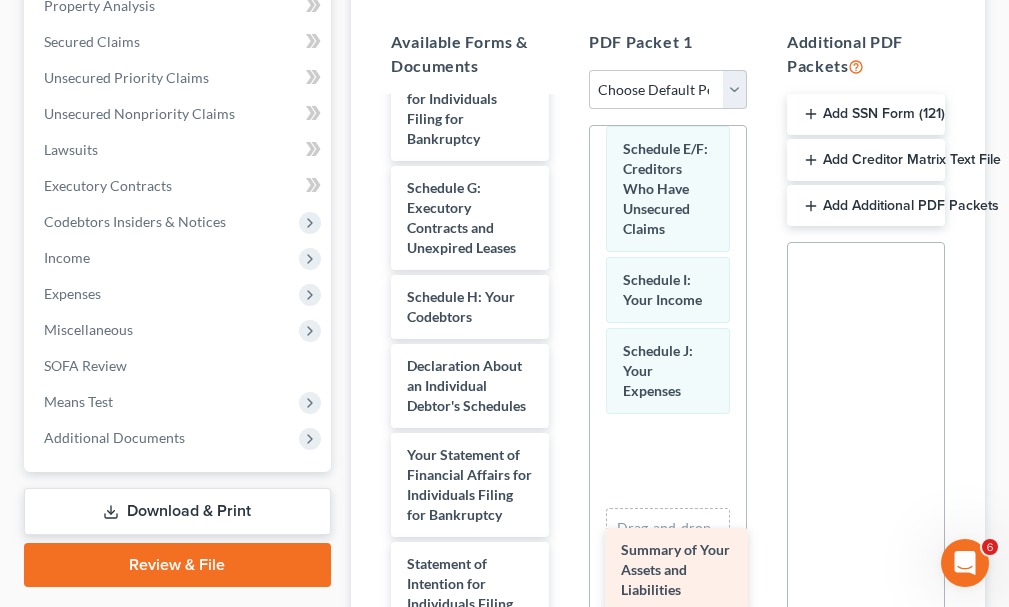 drag, startPoint x: 445, startPoint y: 120, endPoint x: 659, endPoint y: 570, distance: 498.2931 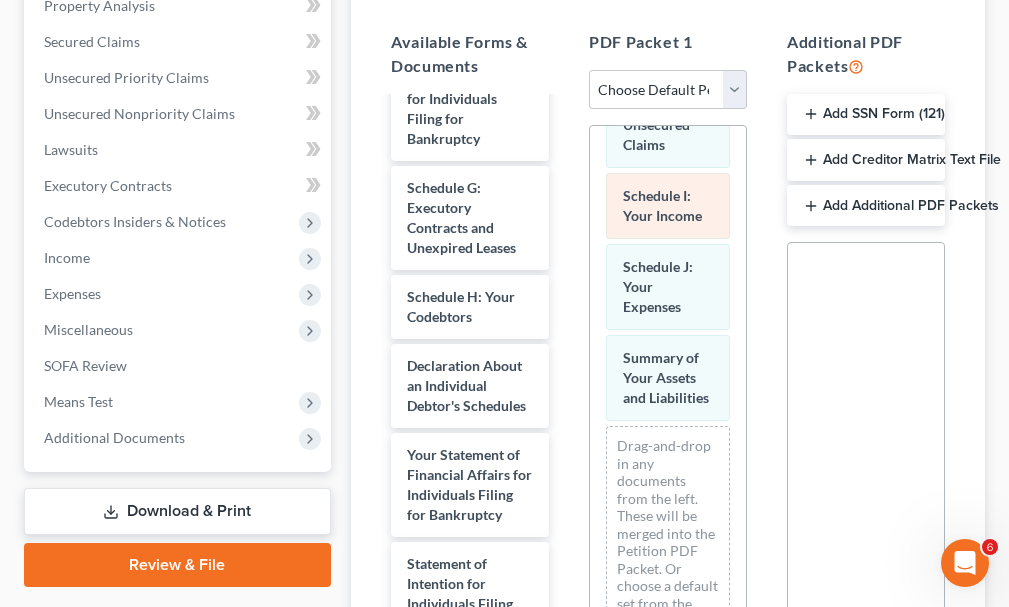 scroll, scrollTop: 551, scrollLeft: 0, axis: vertical 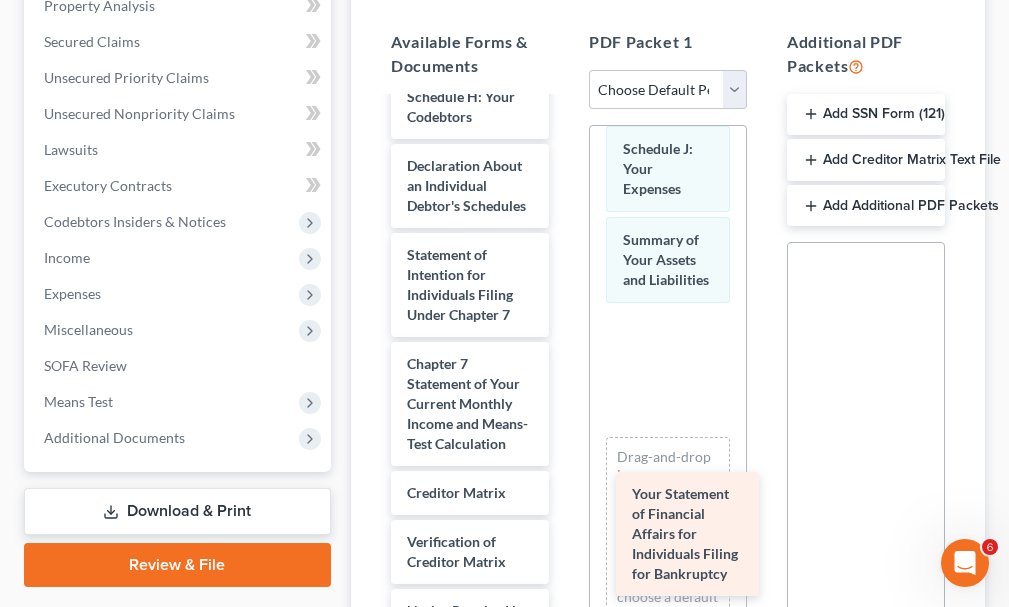 drag, startPoint x: 448, startPoint y: 314, endPoint x: 673, endPoint y: 513, distance: 300.37643 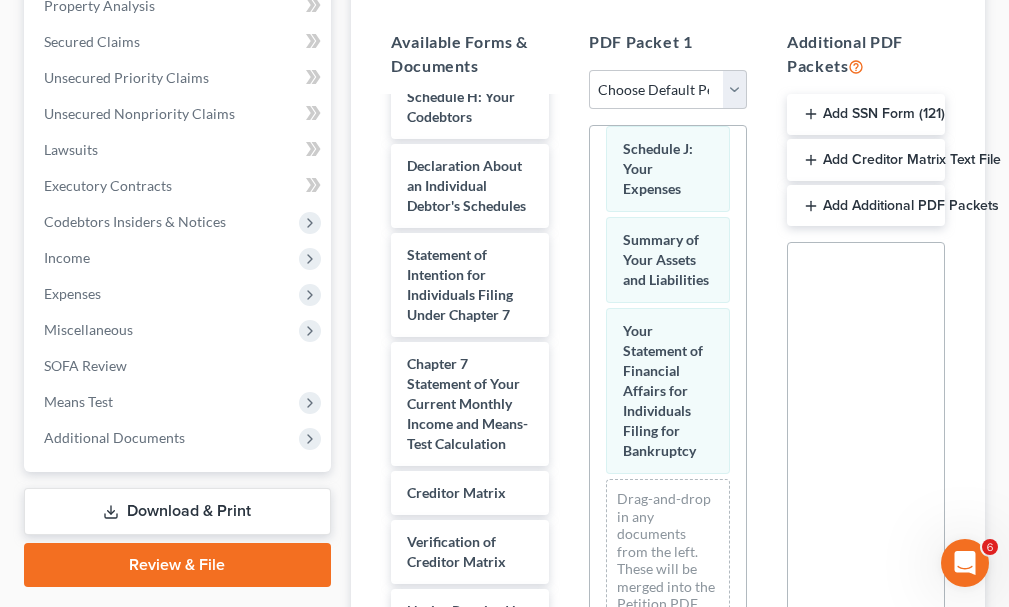 scroll, scrollTop: 722, scrollLeft: 0, axis: vertical 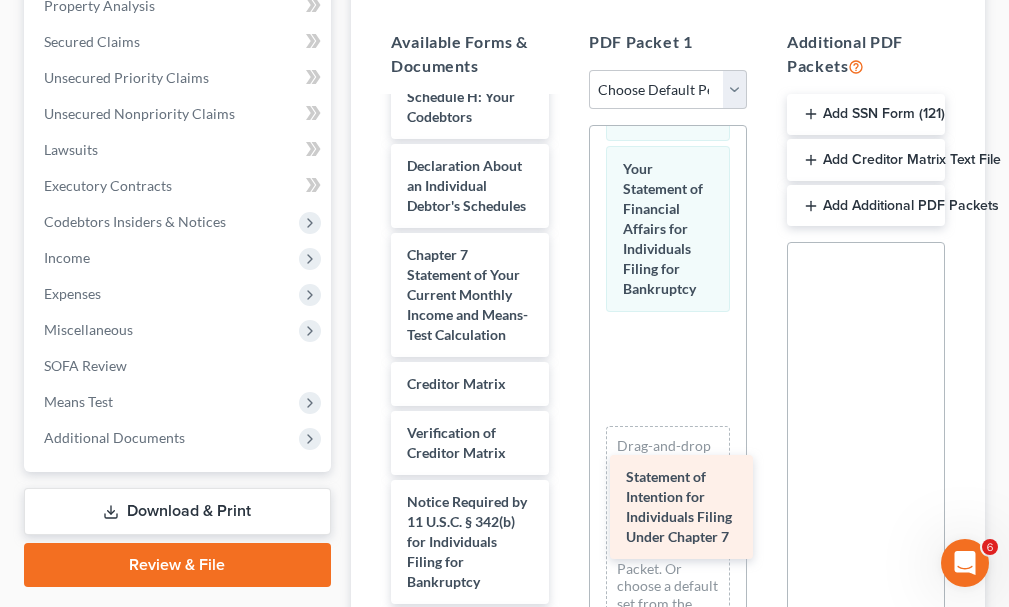 drag, startPoint x: 426, startPoint y: 313, endPoint x: 646, endPoint y: 496, distance: 286.16254 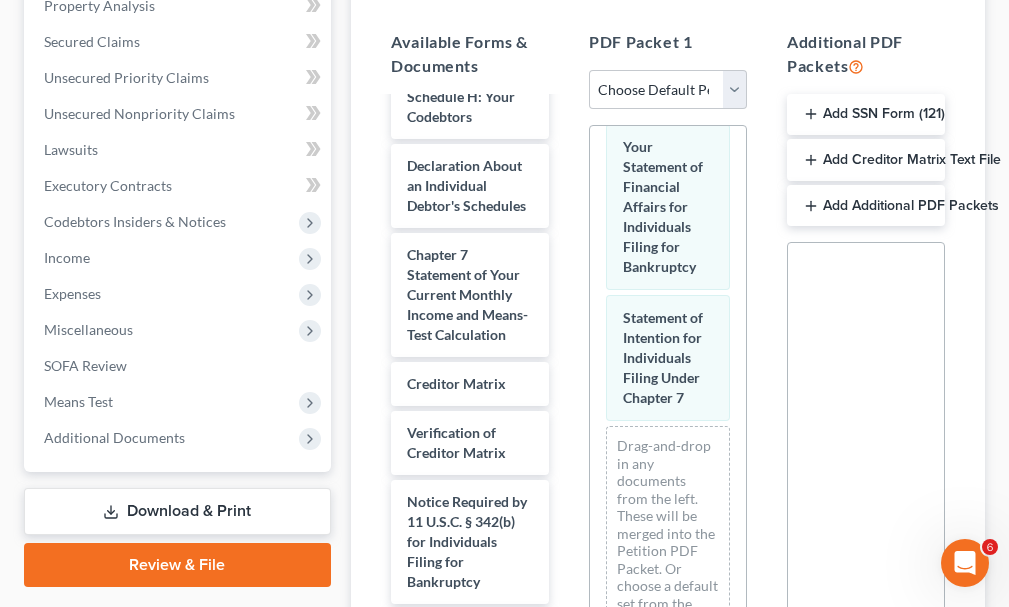 scroll, scrollTop: 893, scrollLeft: 0, axis: vertical 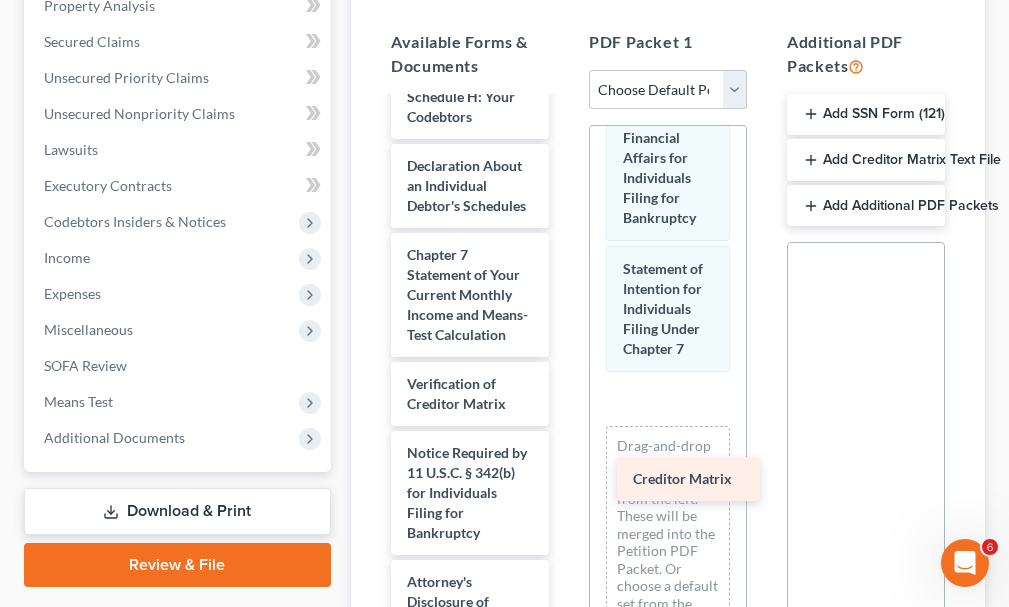 drag, startPoint x: 420, startPoint y: 442, endPoint x: 646, endPoint y: 477, distance: 228.69412 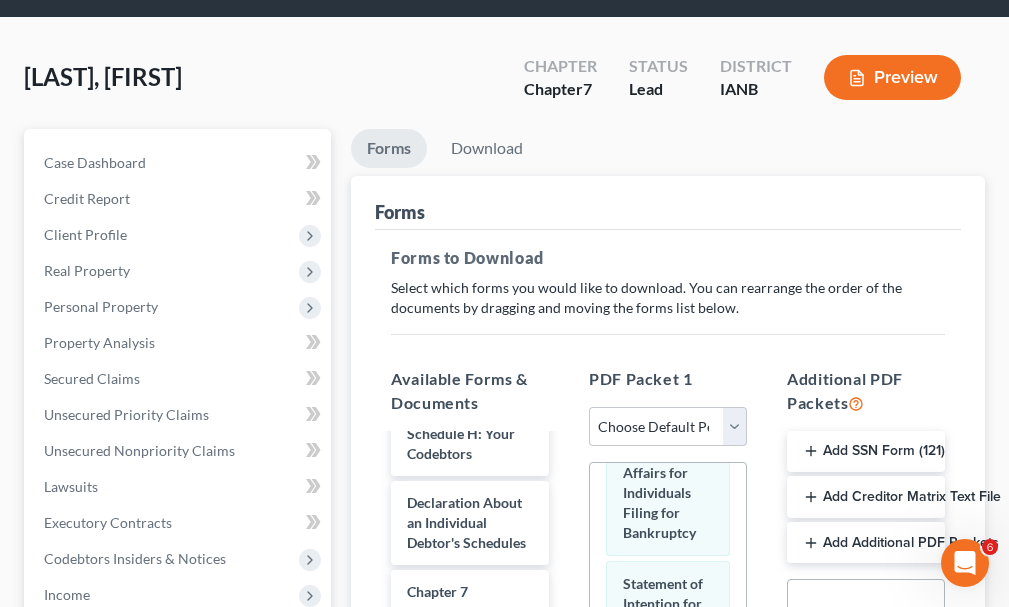 scroll, scrollTop: 0, scrollLeft: 0, axis: both 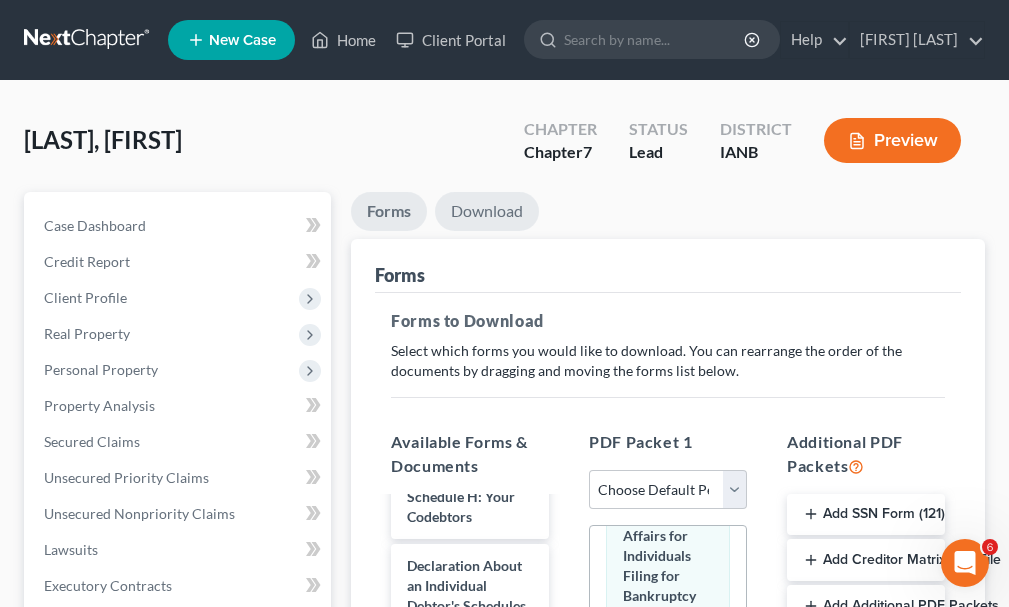 click on "Download" at bounding box center [487, 211] 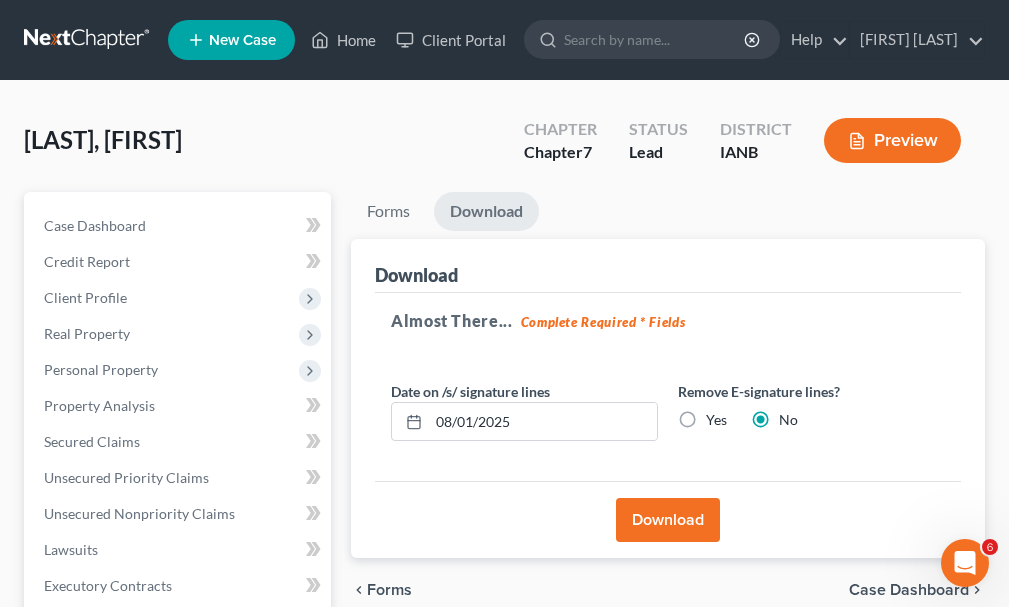 click on "Download" at bounding box center (668, 520) 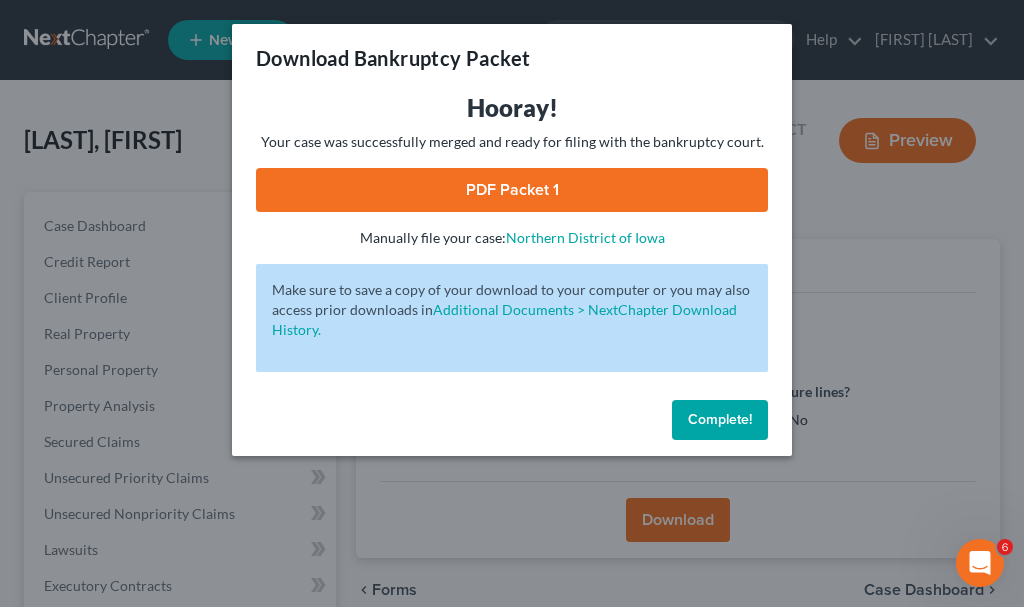 click on "PDF Packet 1" at bounding box center [512, 190] 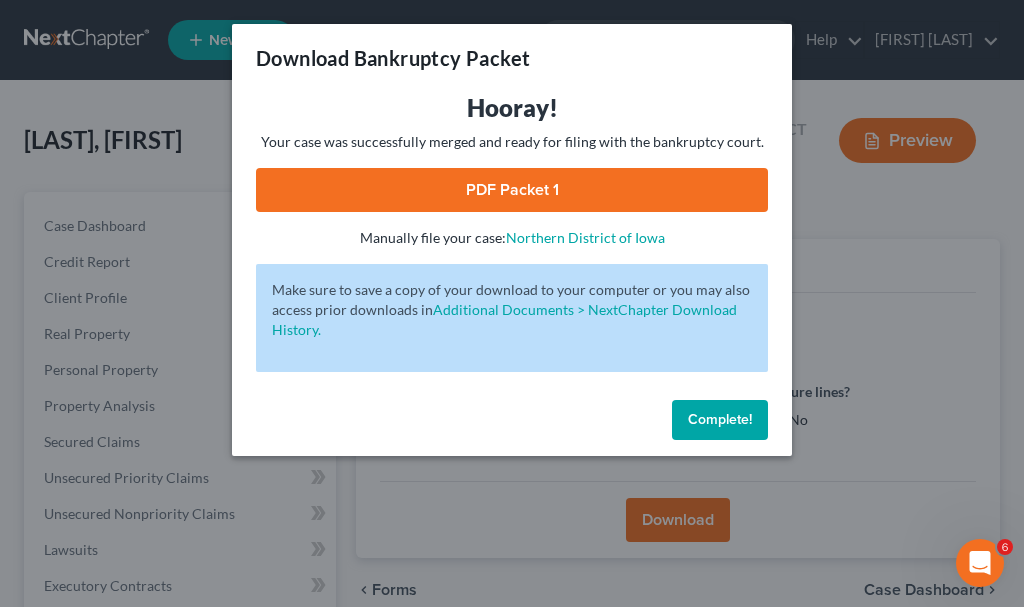 click on "Complete!" at bounding box center (720, 419) 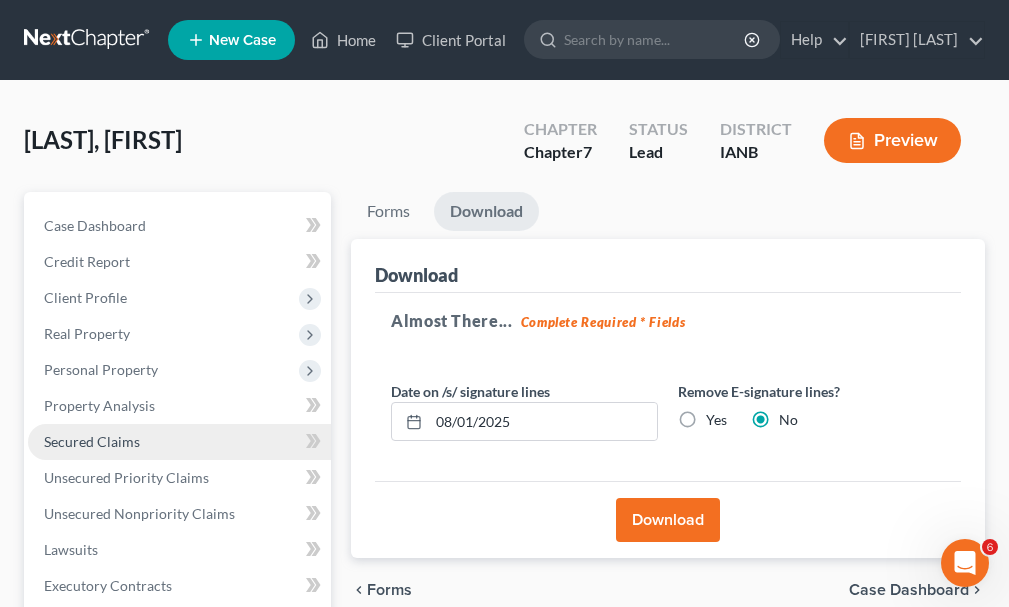 click on "Secured Claims" at bounding box center [92, 441] 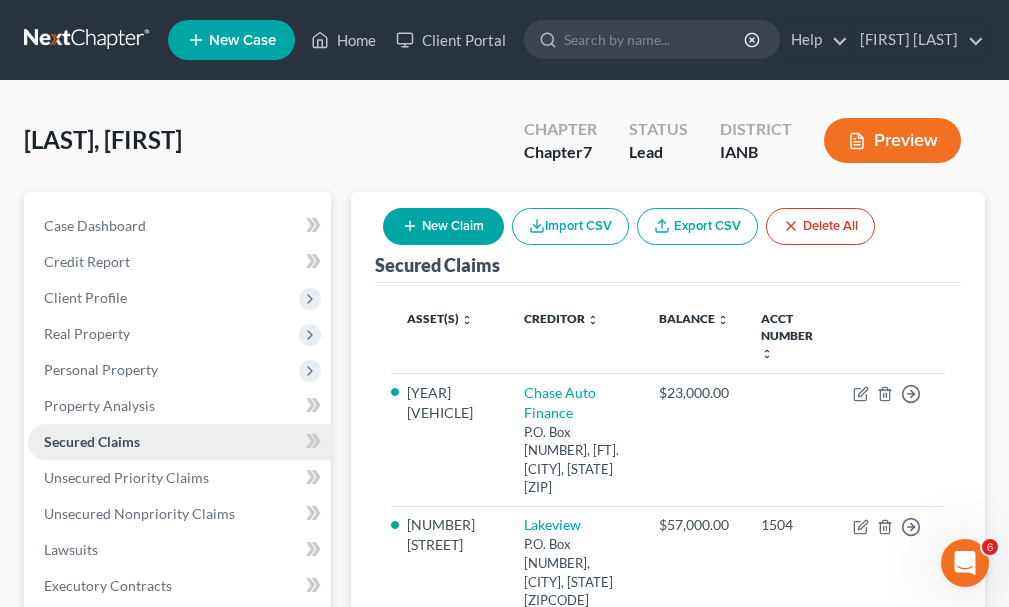 scroll, scrollTop: 456, scrollLeft: 0, axis: vertical 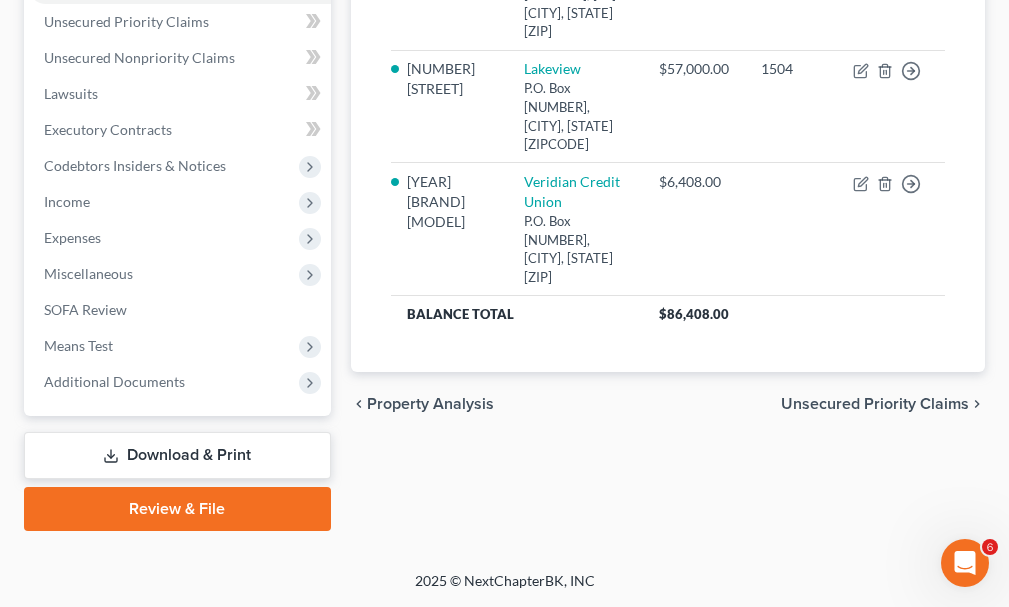 click on "Download & Print" at bounding box center (177, 455) 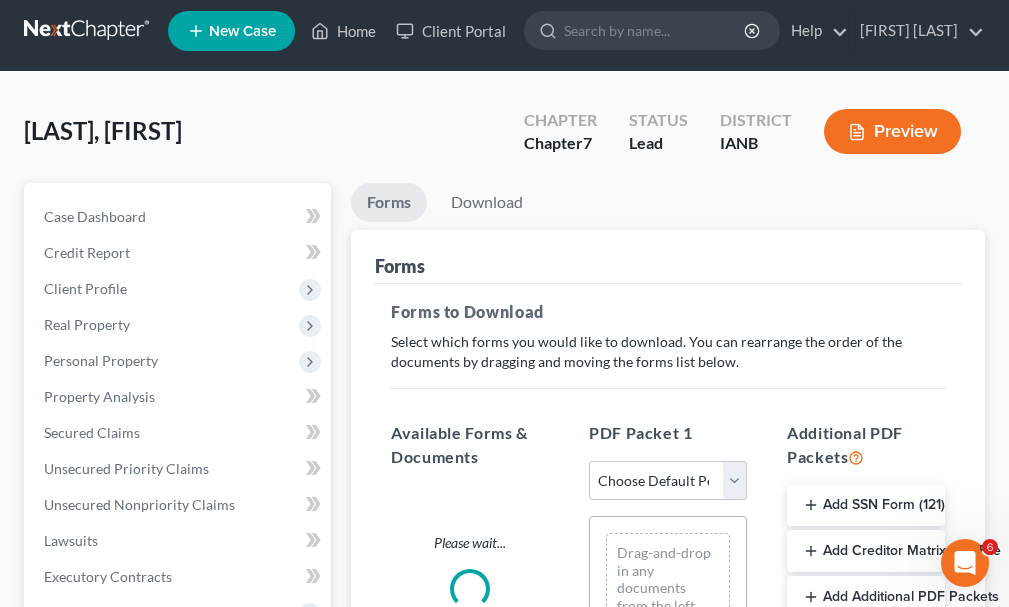 scroll, scrollTop: 0, scrollLeft: 0, axis: both 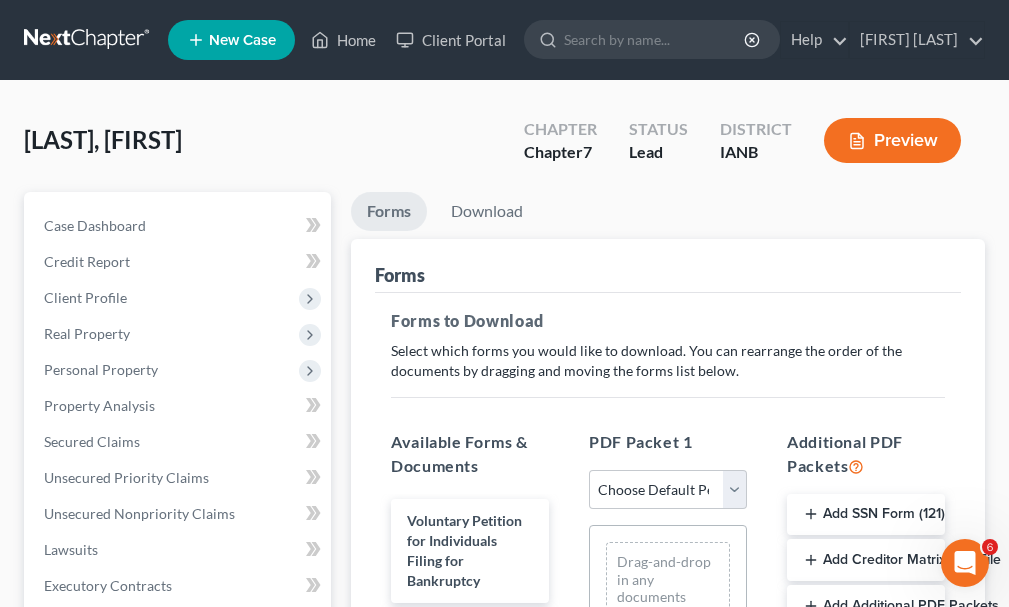 click on "Add Creditor Matrix Text File" at bounding box center [866, 560] 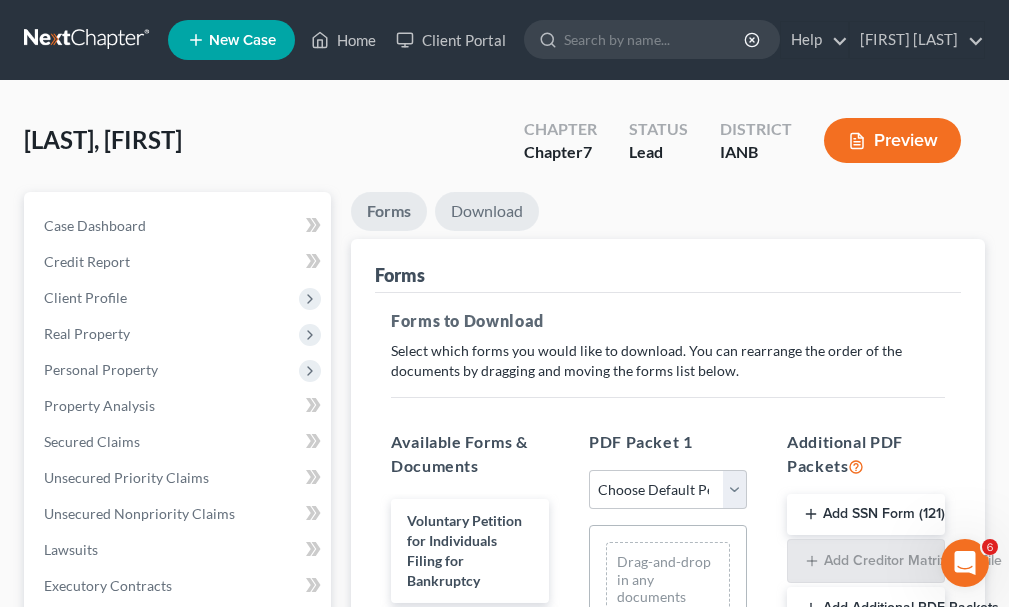 click on "Download" at bounding box center (487, 211) 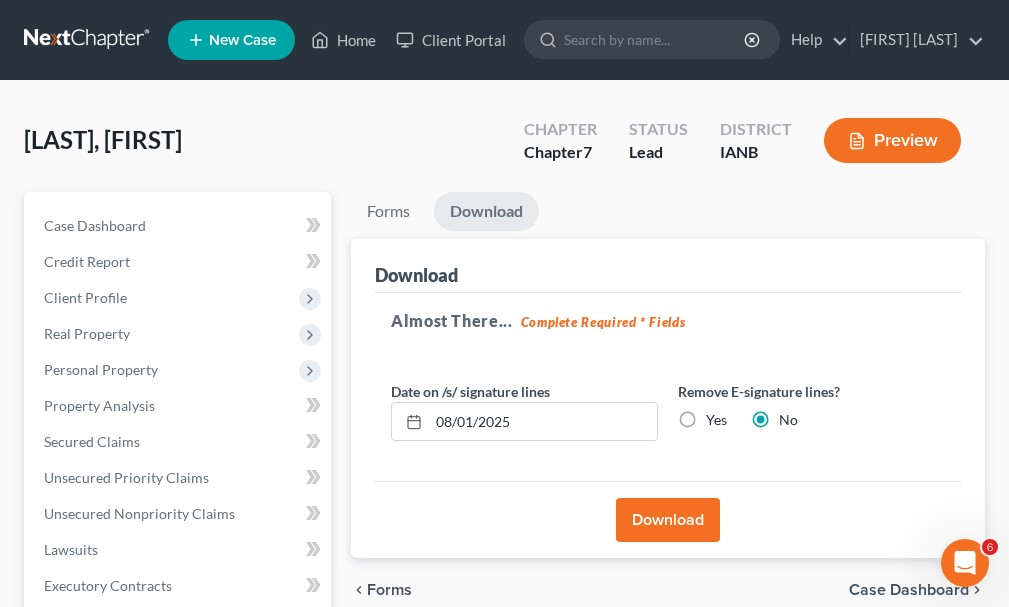 click on "Download" at bounding box center (668, 520) 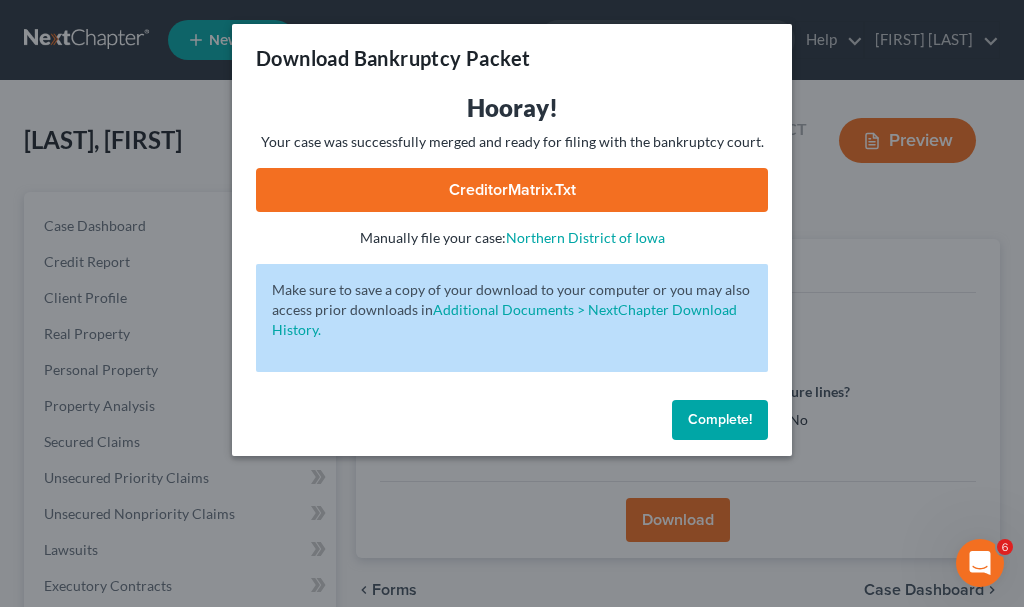 click on "CreditorMatrix.txt" at bounding box center (512, 190) 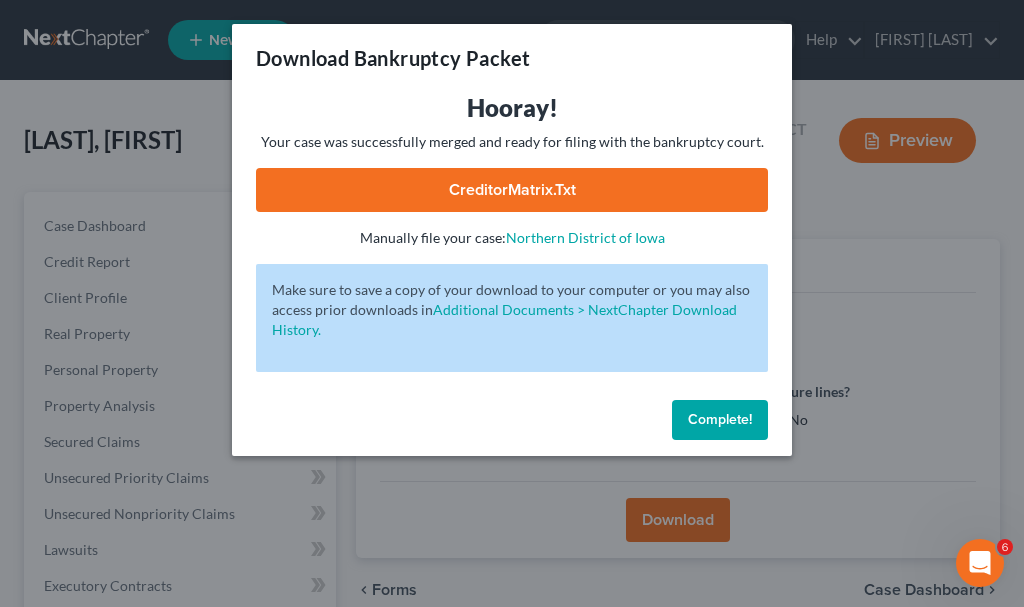 click on "Complete!" at bounding box center (720, 419) 